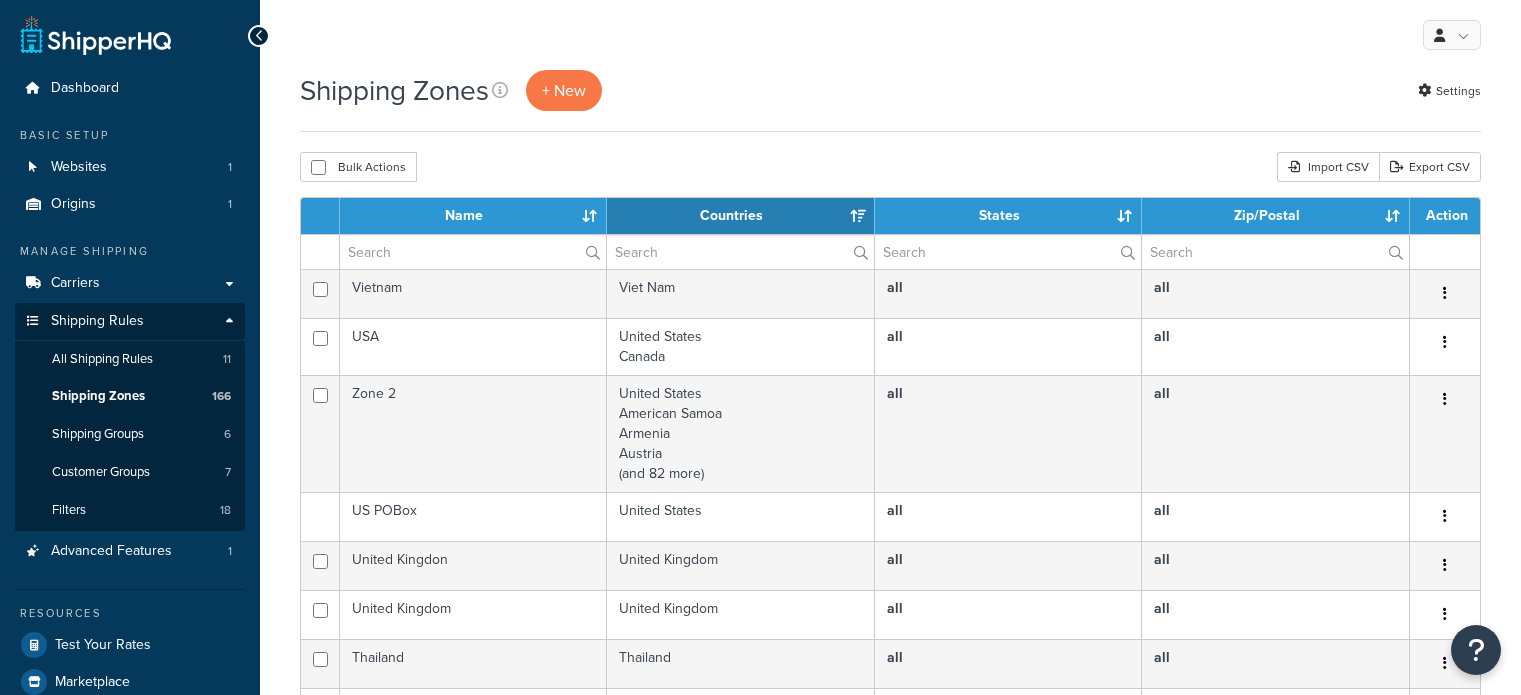 select on "15" 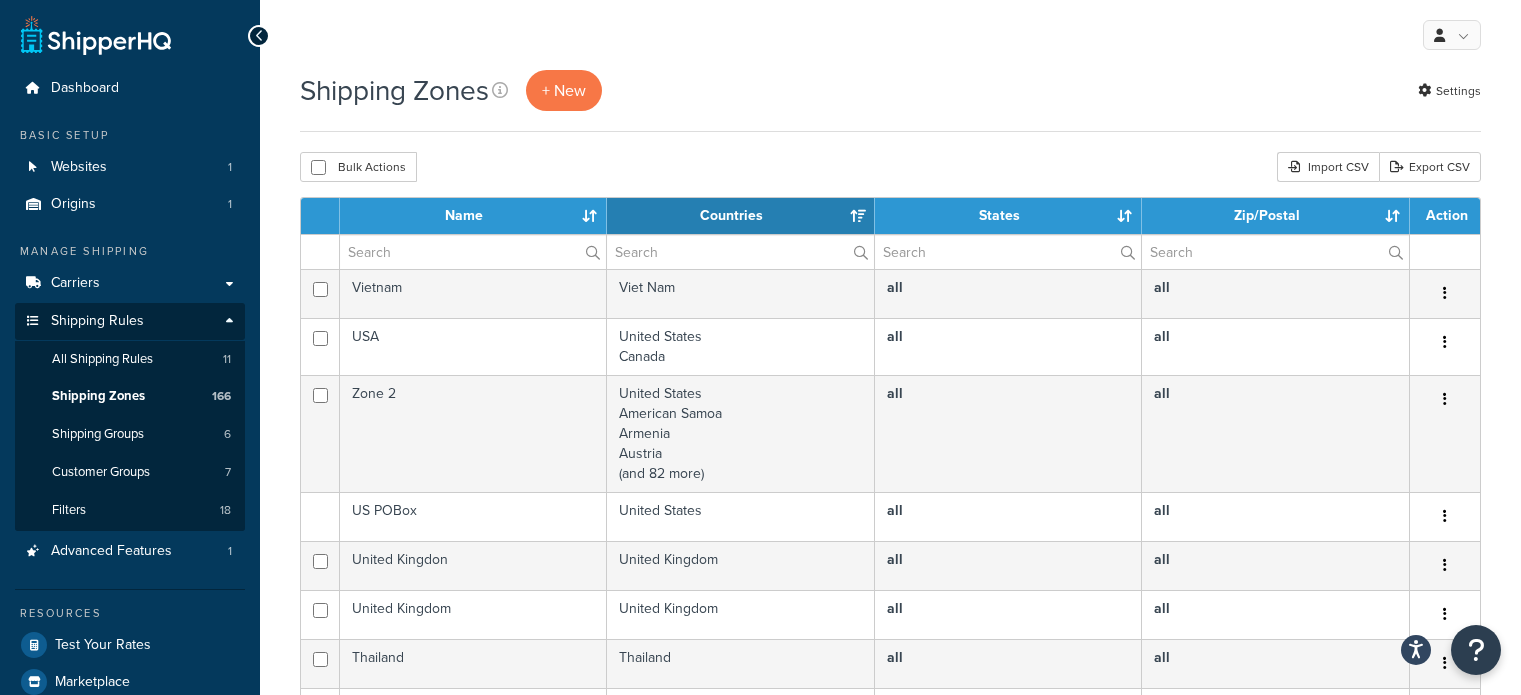 scroll, scrollTop: 0, scrollLeft: 0, axis: both 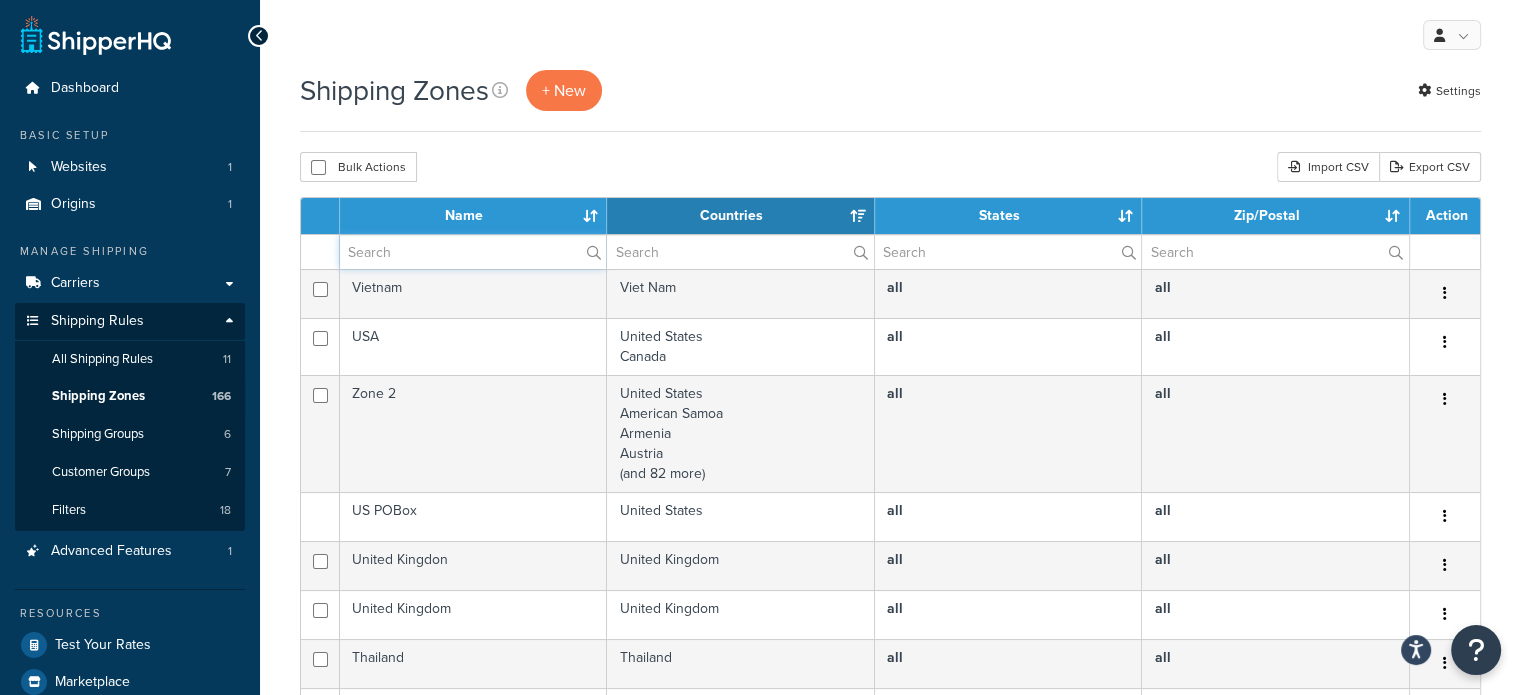 click at bounding box center (473, 252) 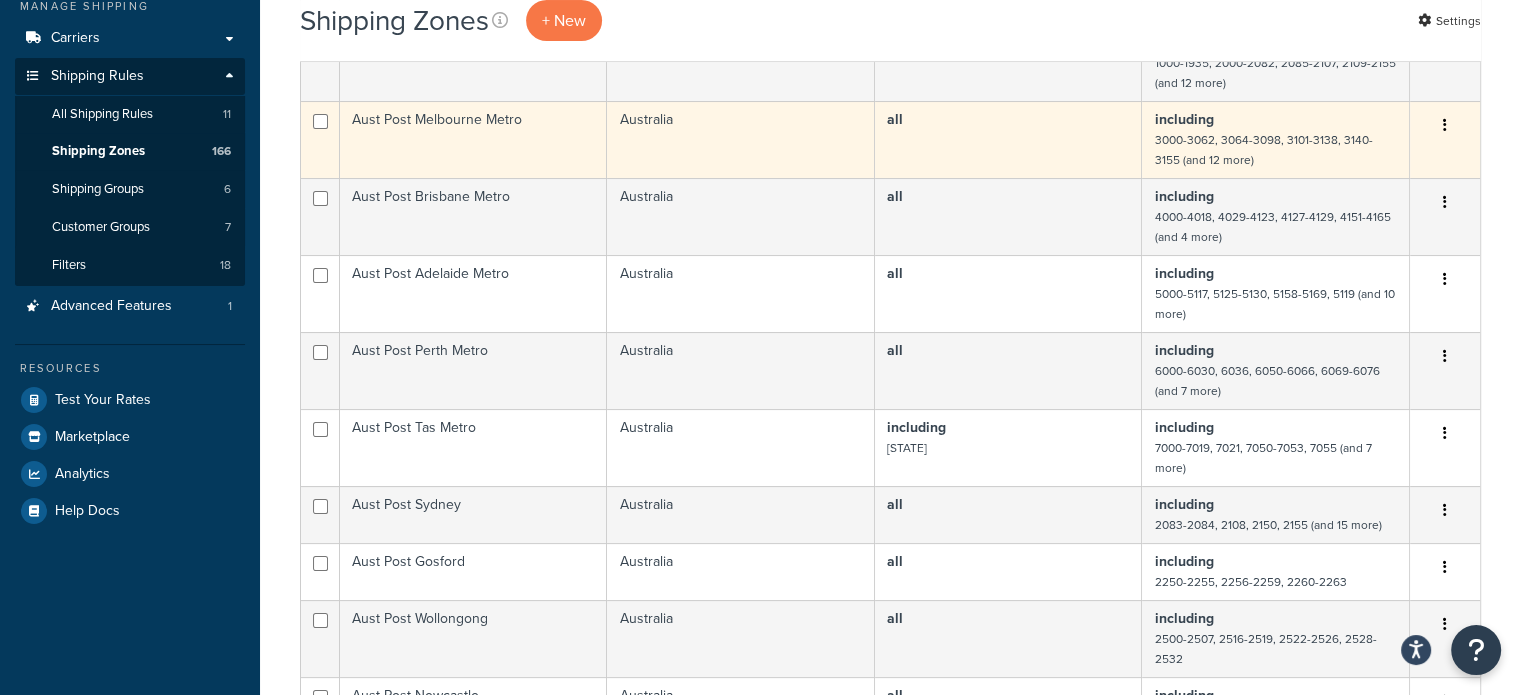 scroll, scrollTop: 300, scrollLeft: 0, axis: vertical 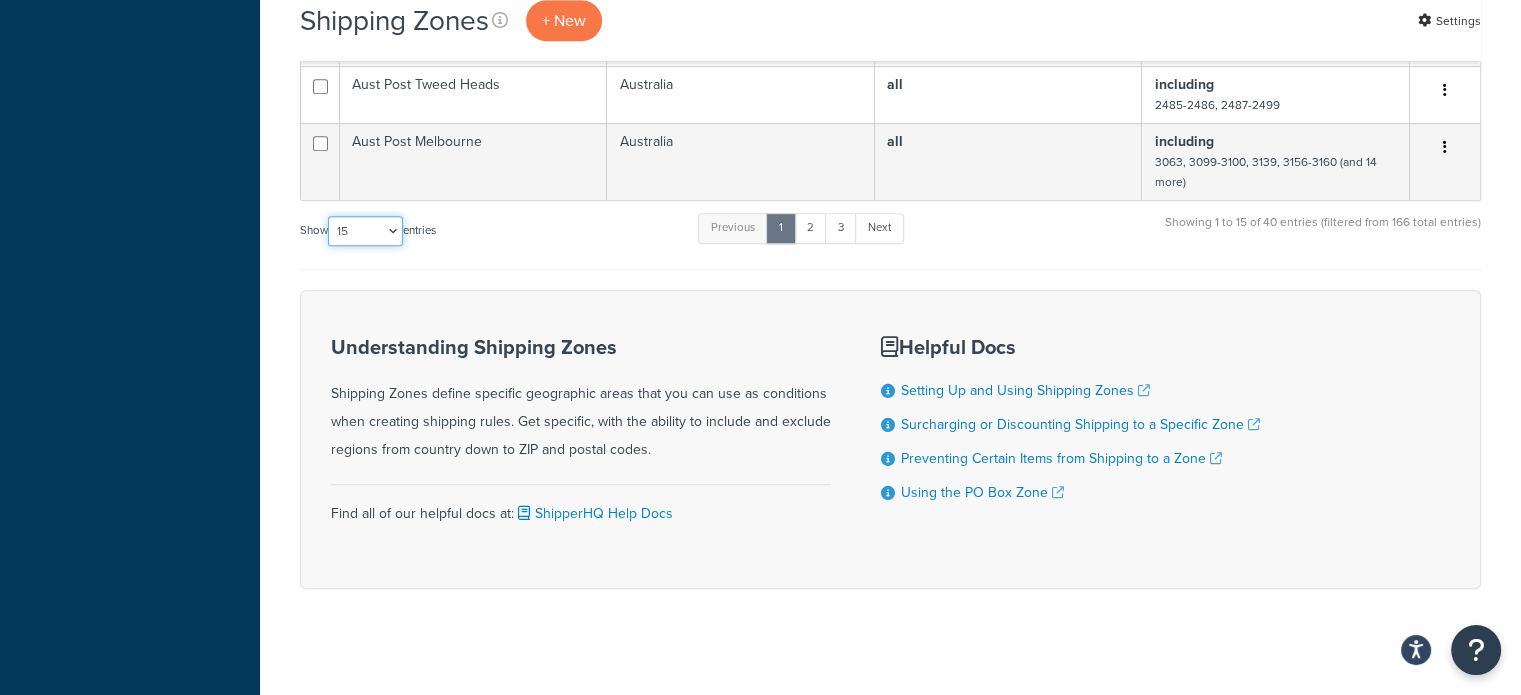 click on "10 15 25 50 100" at bounding box center (365, 231) 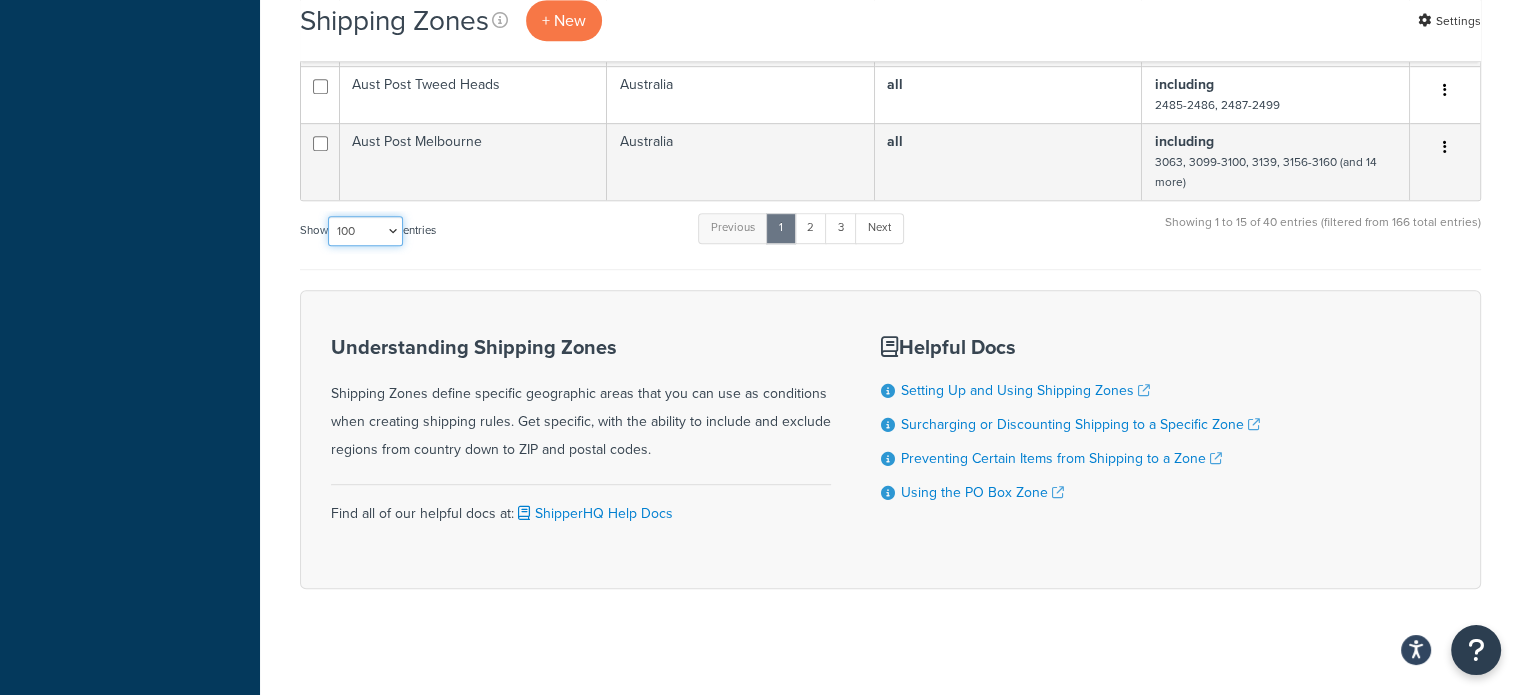 click on "10 15 25 50 100" at bounding box center [365, 231] 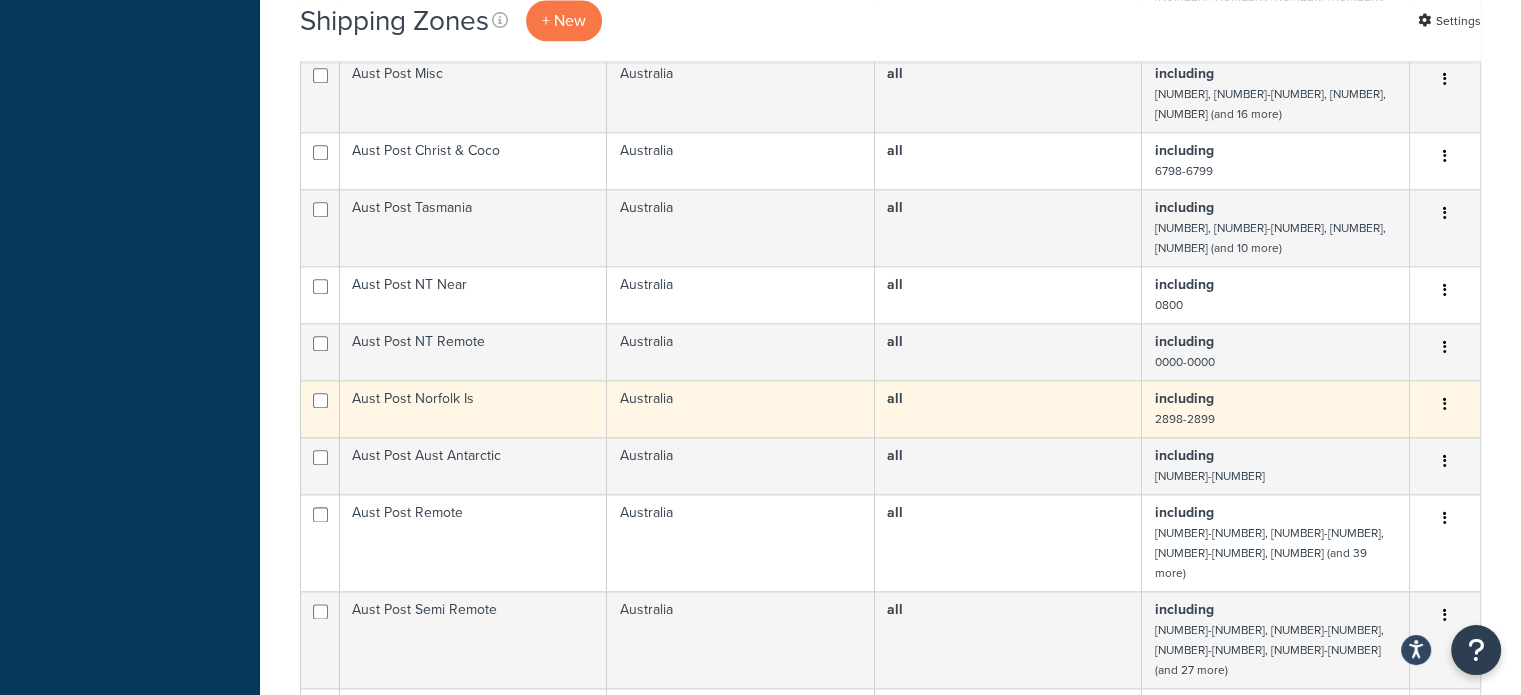 scroll, scrollTop: 2444, scrollLeft: 0, axis: vertical 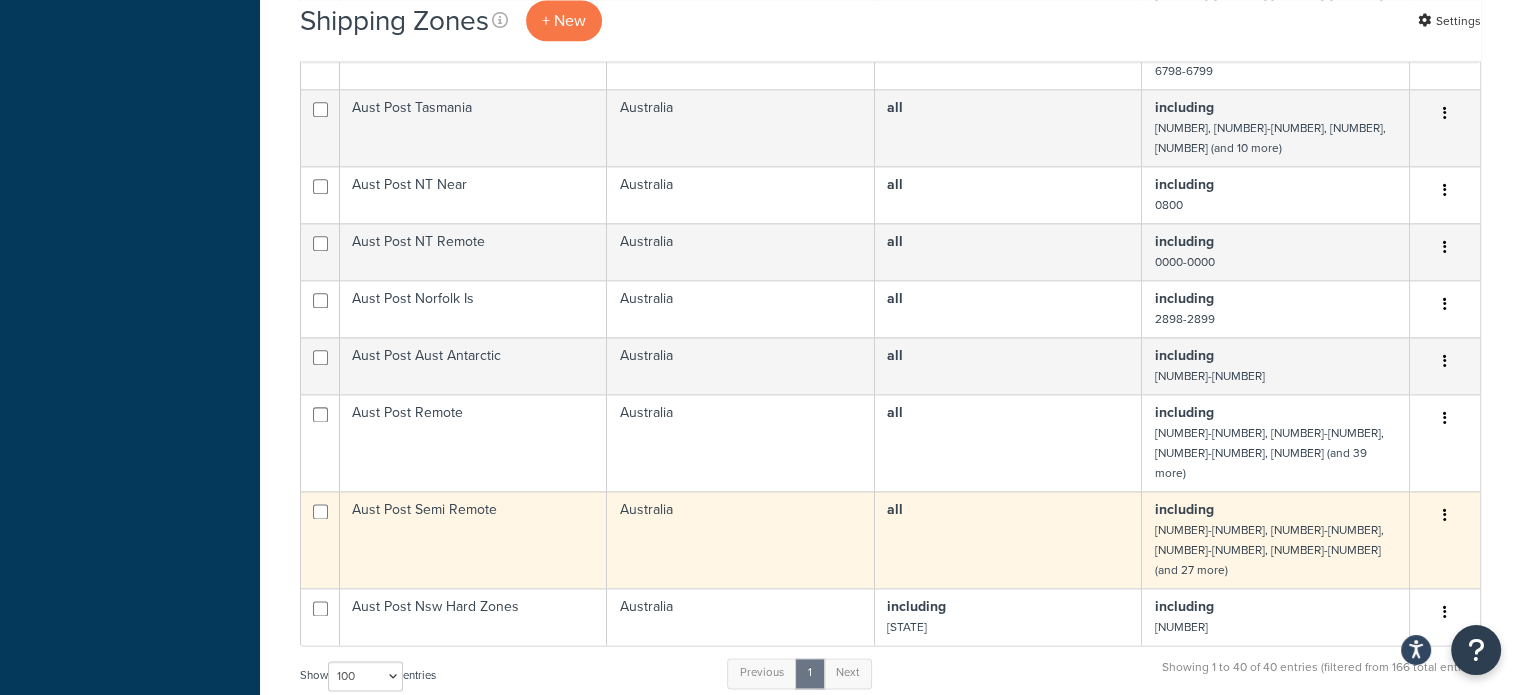 click on "Aust Post Semi Remote" at bounding box center [473, 539] 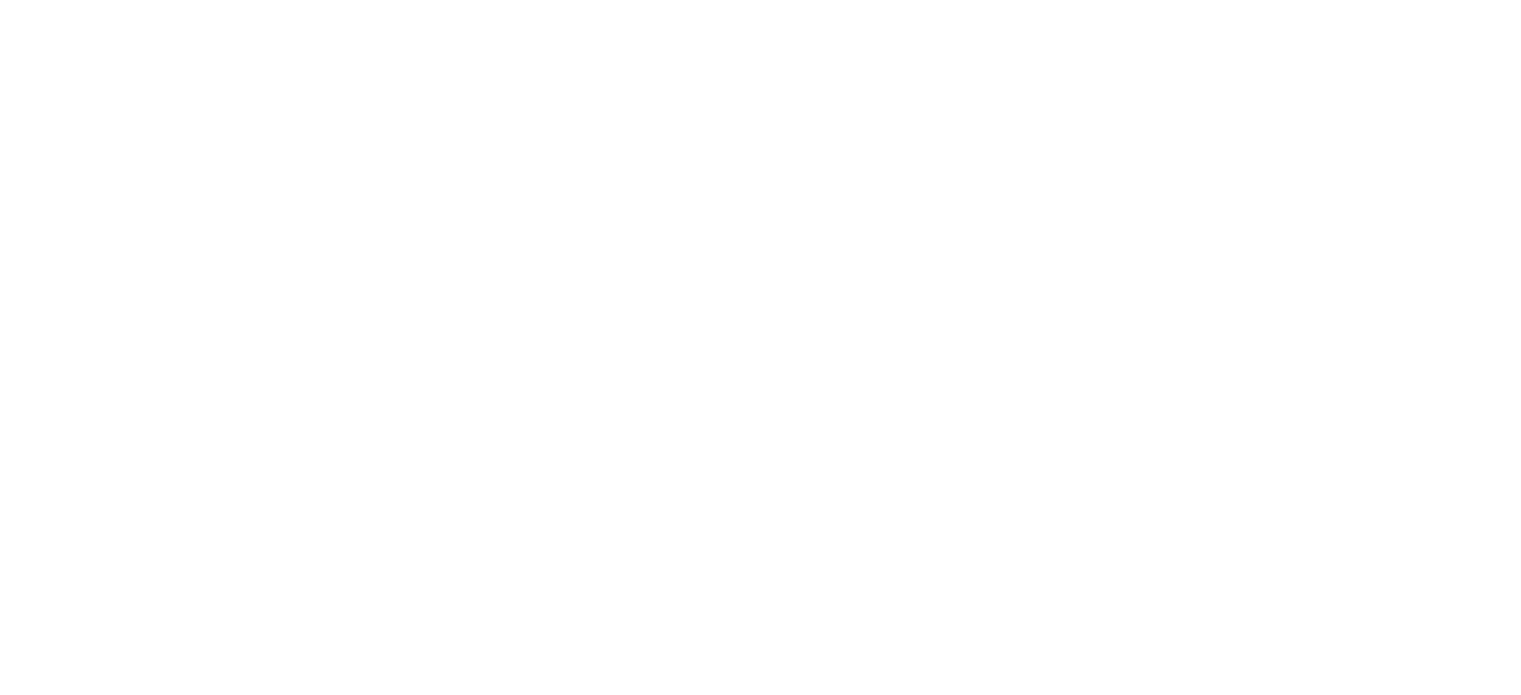 scroll, scrollTop: 0, scrollLeft: 0, axis: both 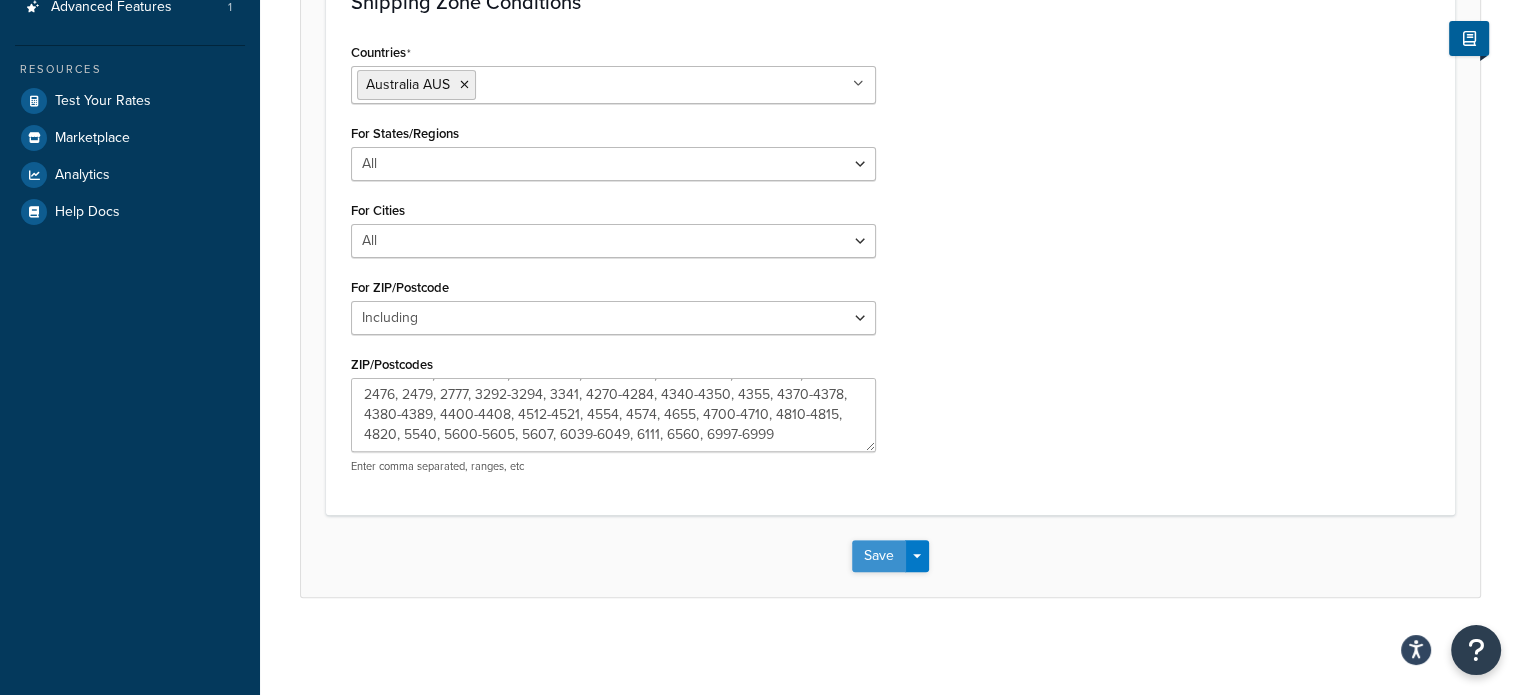 click on "Save" at bounding box center [879, 556] 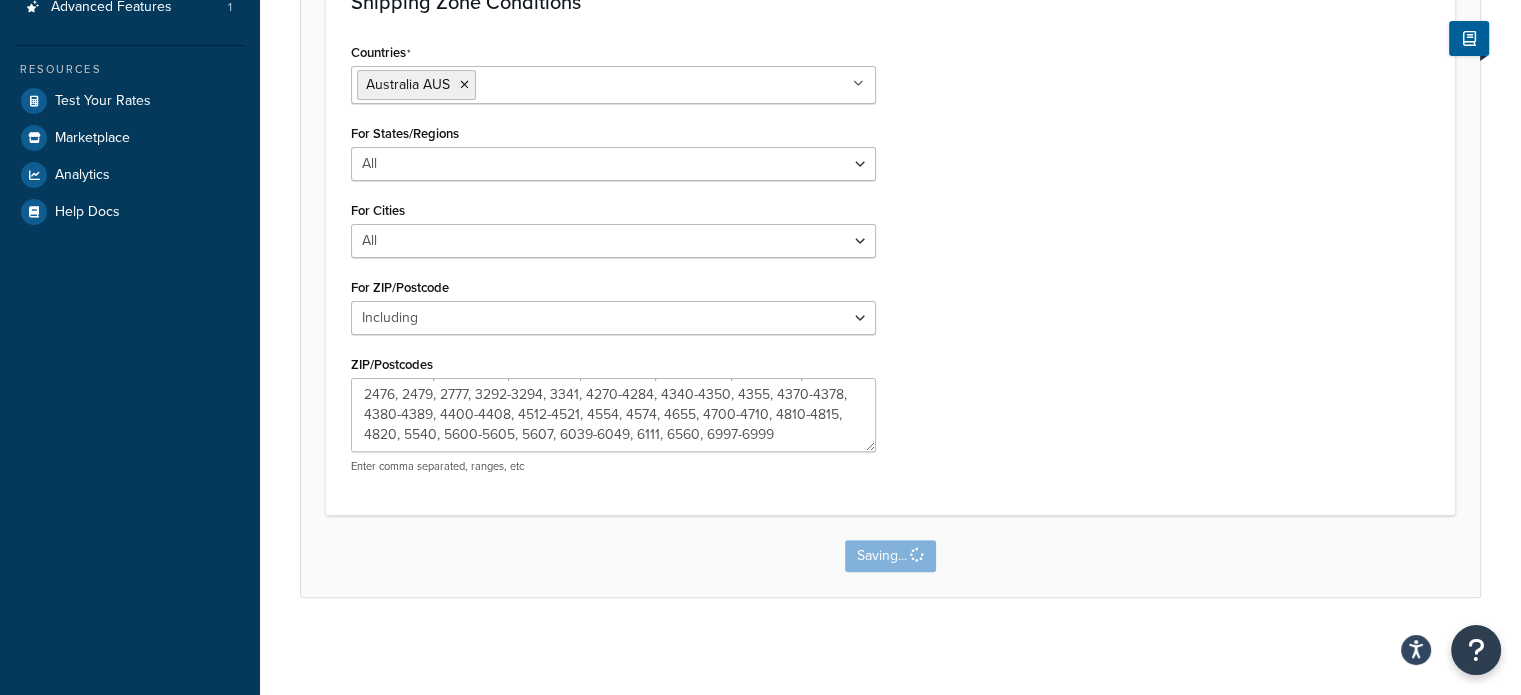scroll, scrollTop: 0, scrollLeft: 0, axis: both 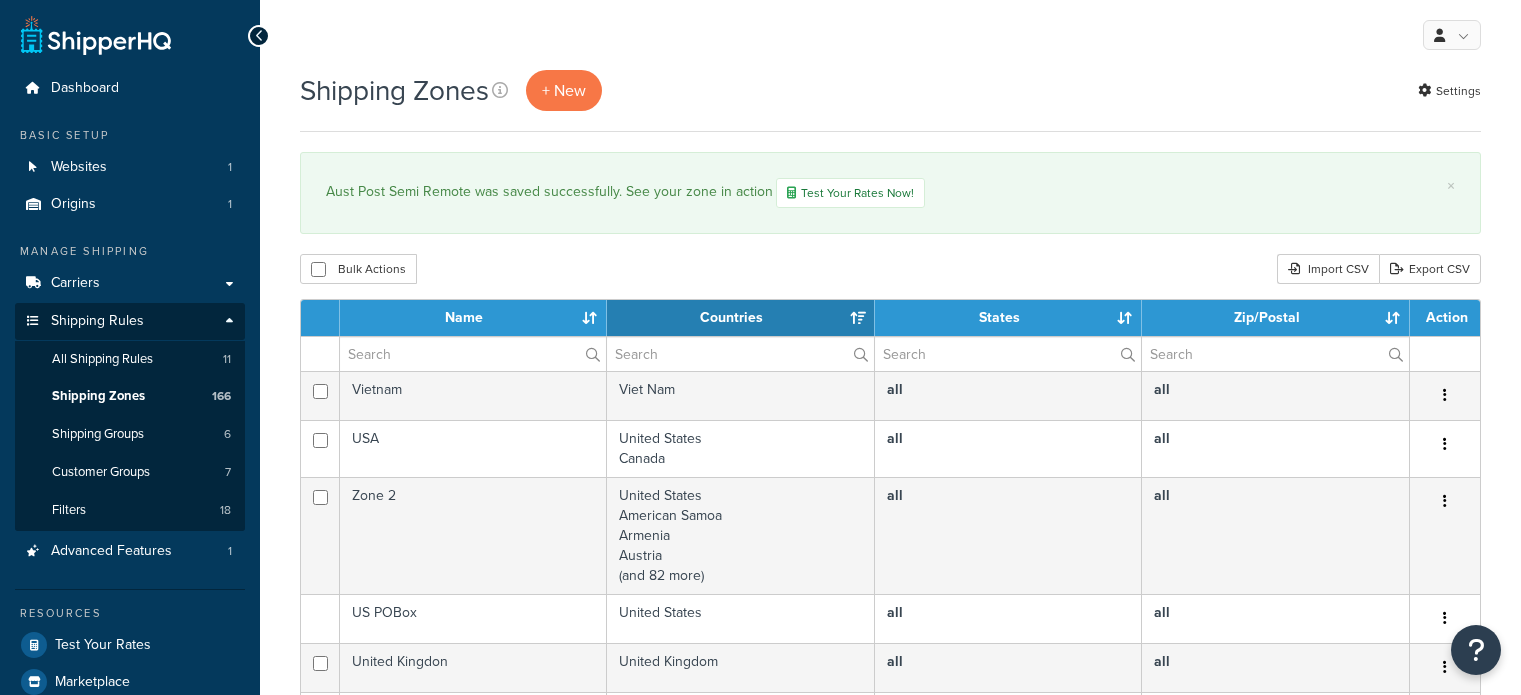 select on "15" 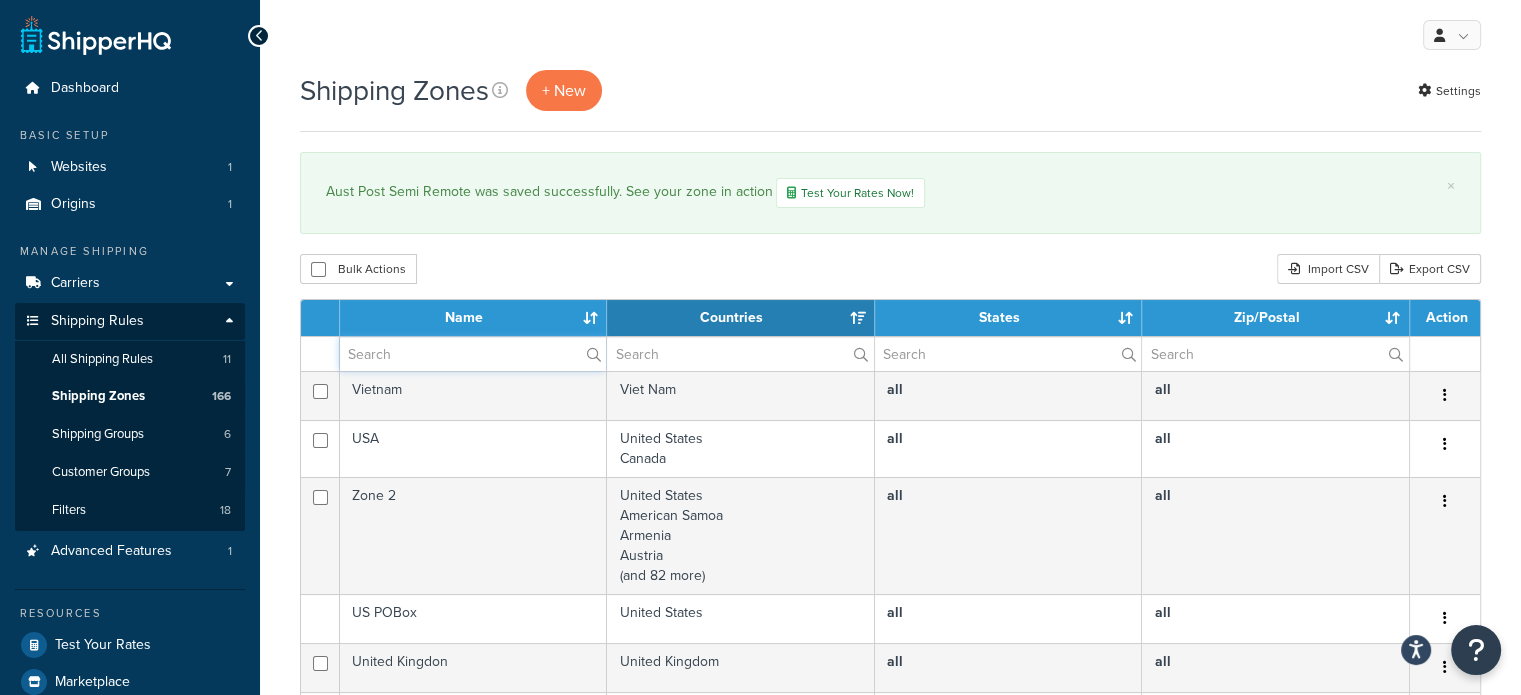 click at bounding box center (473, 354) 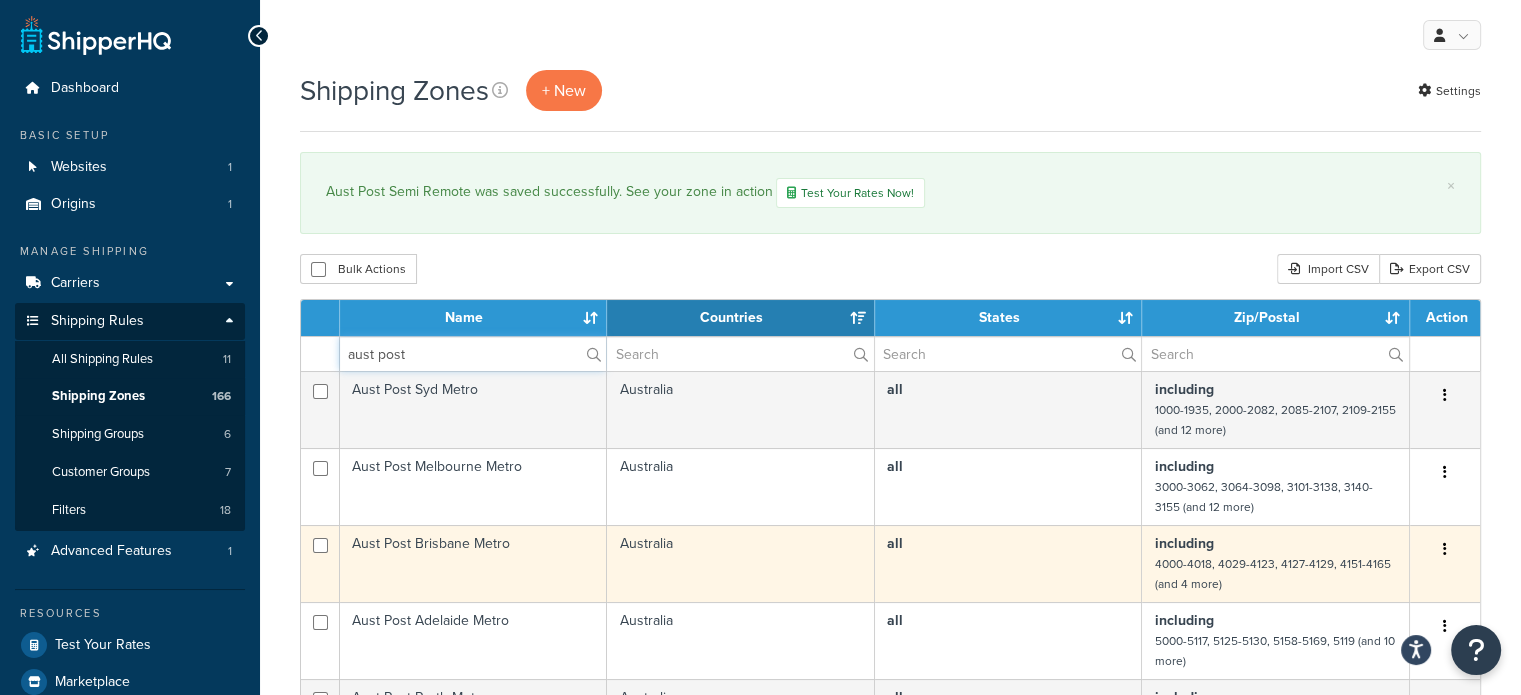 scroll, scrollTop: 0, scrollLeft: 0, axis: both 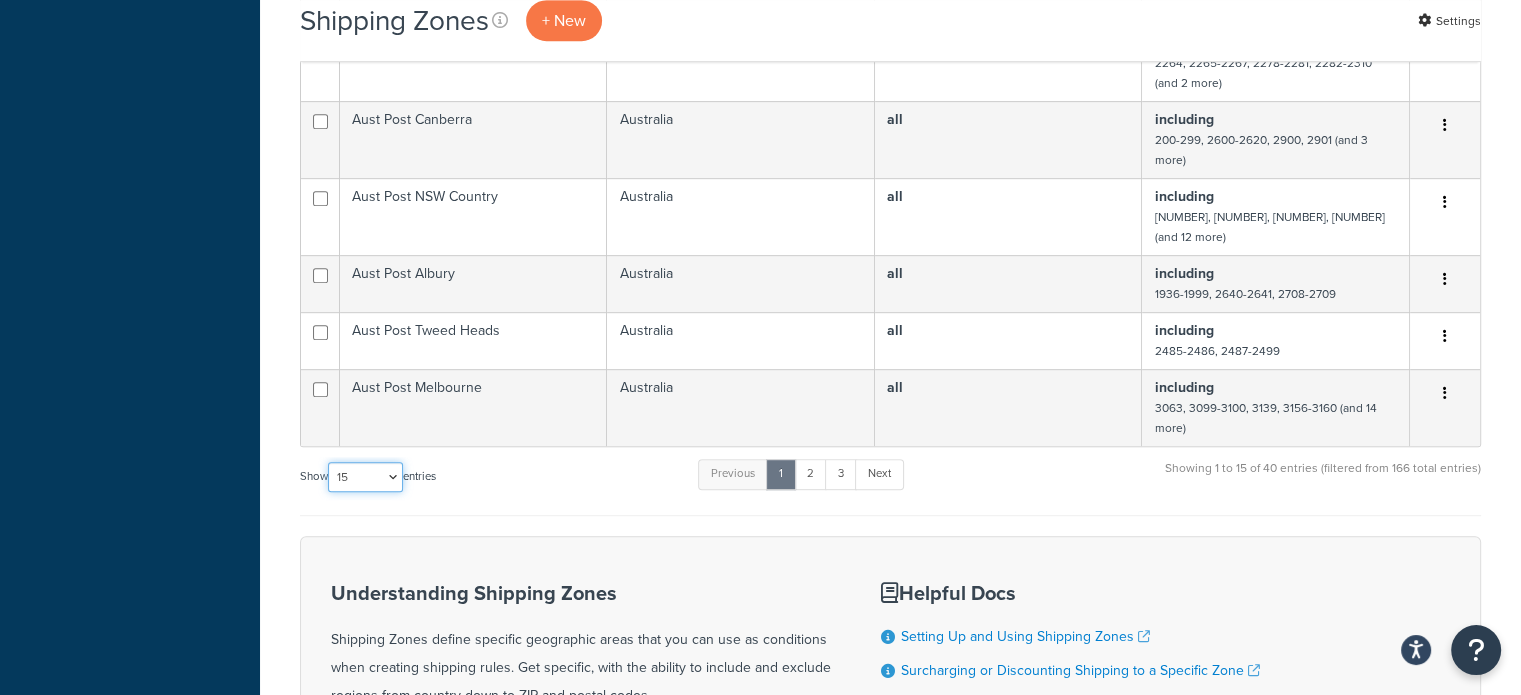 click on "10 15 25 50 100" at bounding box center [365, 477] 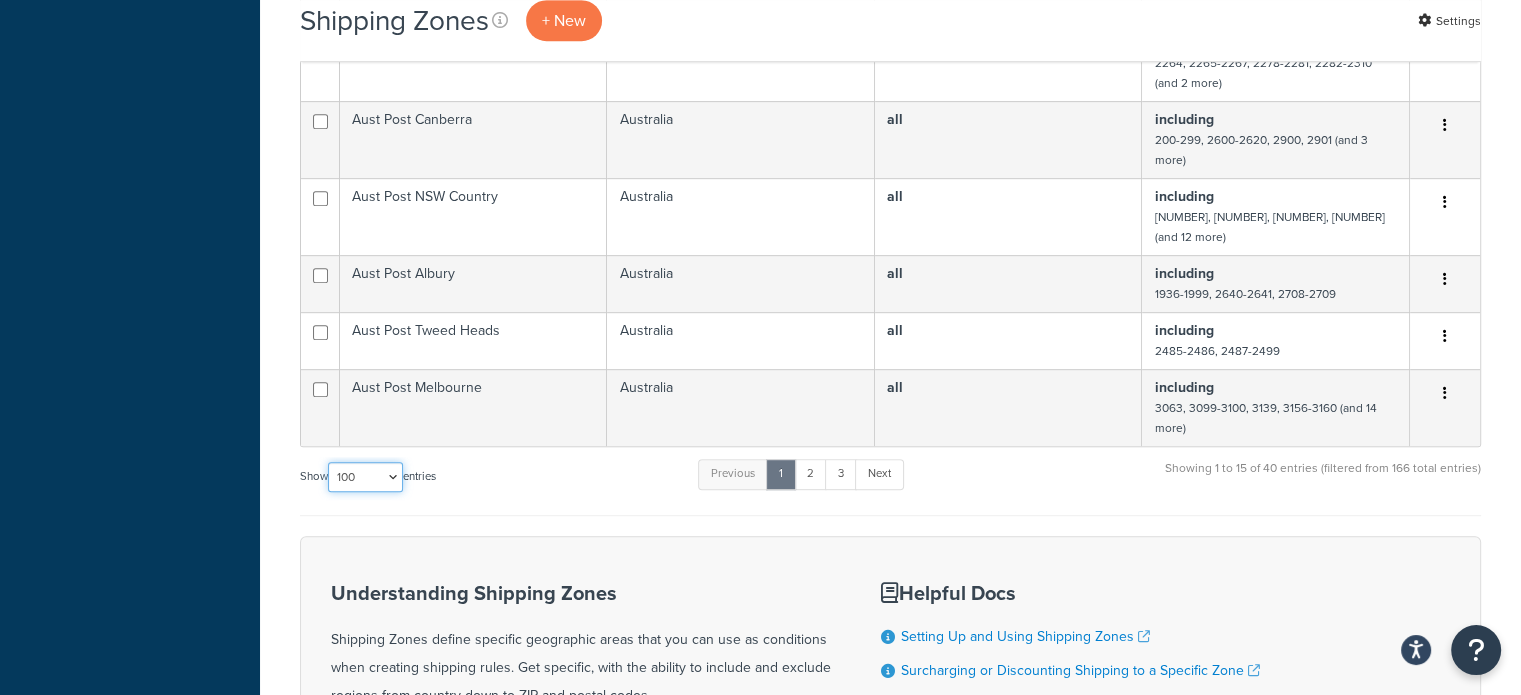 click on "10 15 25 50 100" at bounding box center (365, 477) 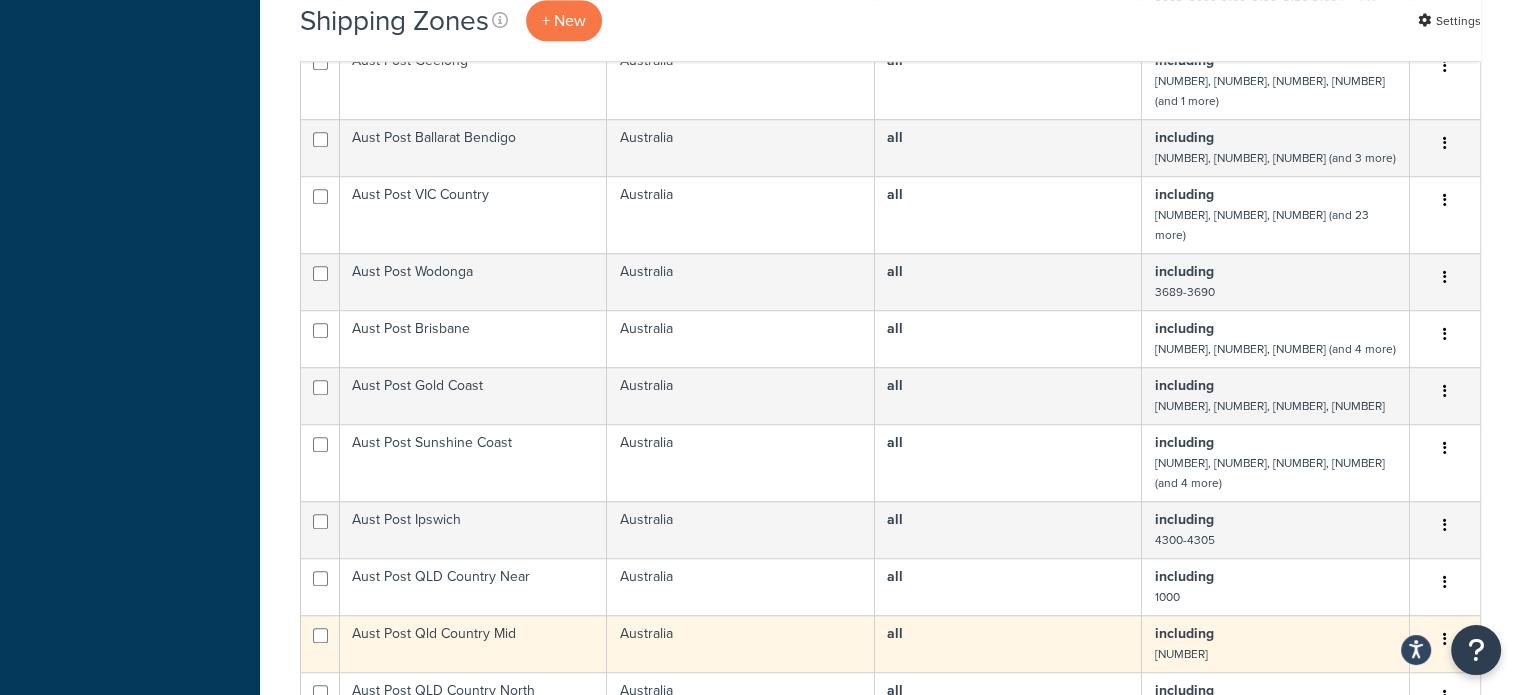 scroll, scrollTop: 1800, scrollLeft: 0, axis: vertical 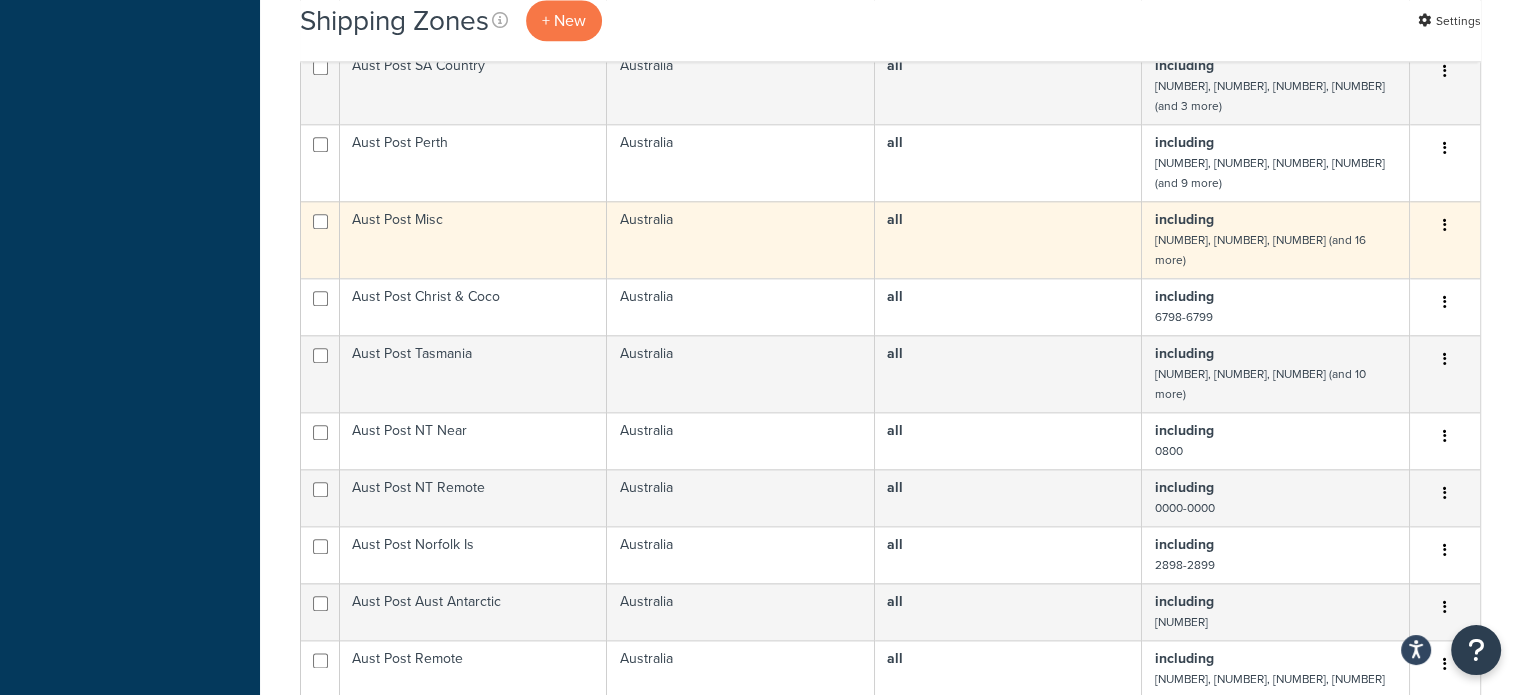 click on "Aust Post Misc" at bounding box center (473, 239) 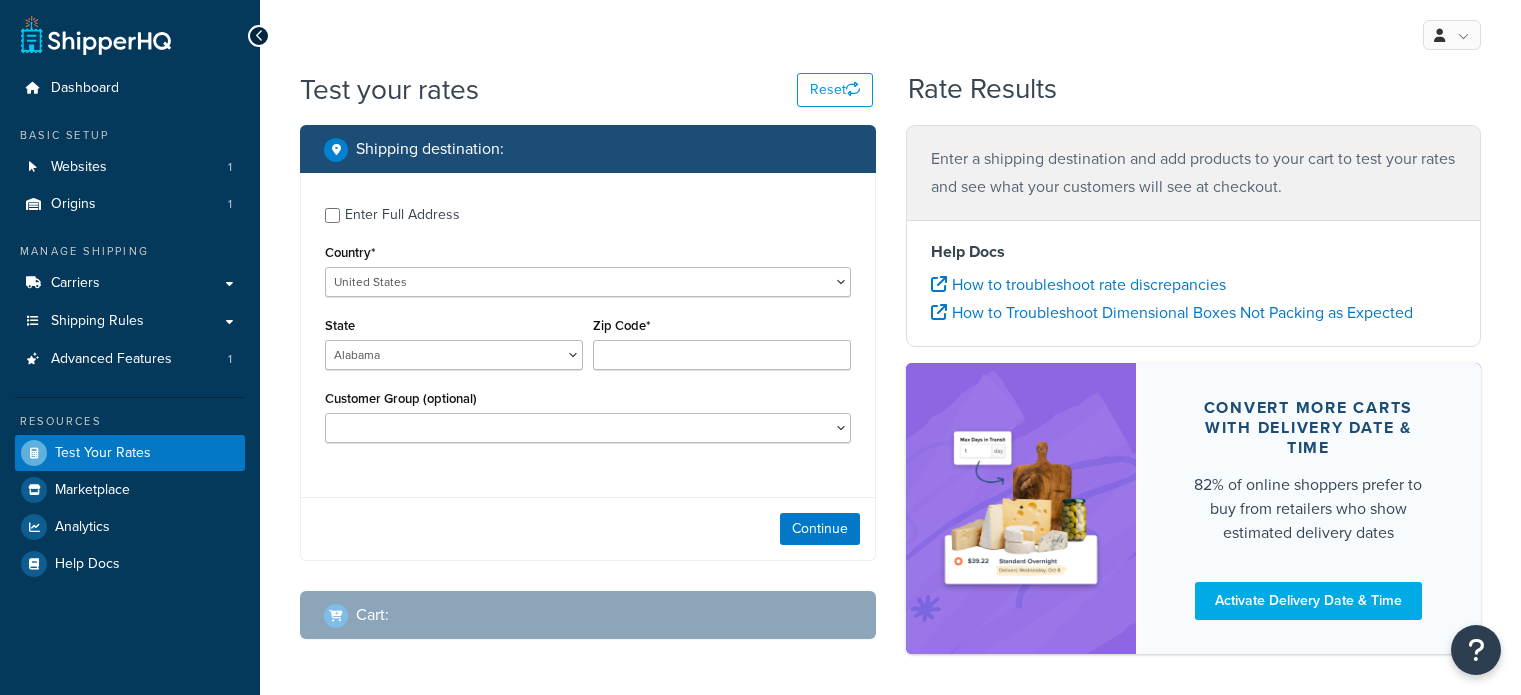 scroll, scrollTop: 0, scrollLeft: 0, axis: both 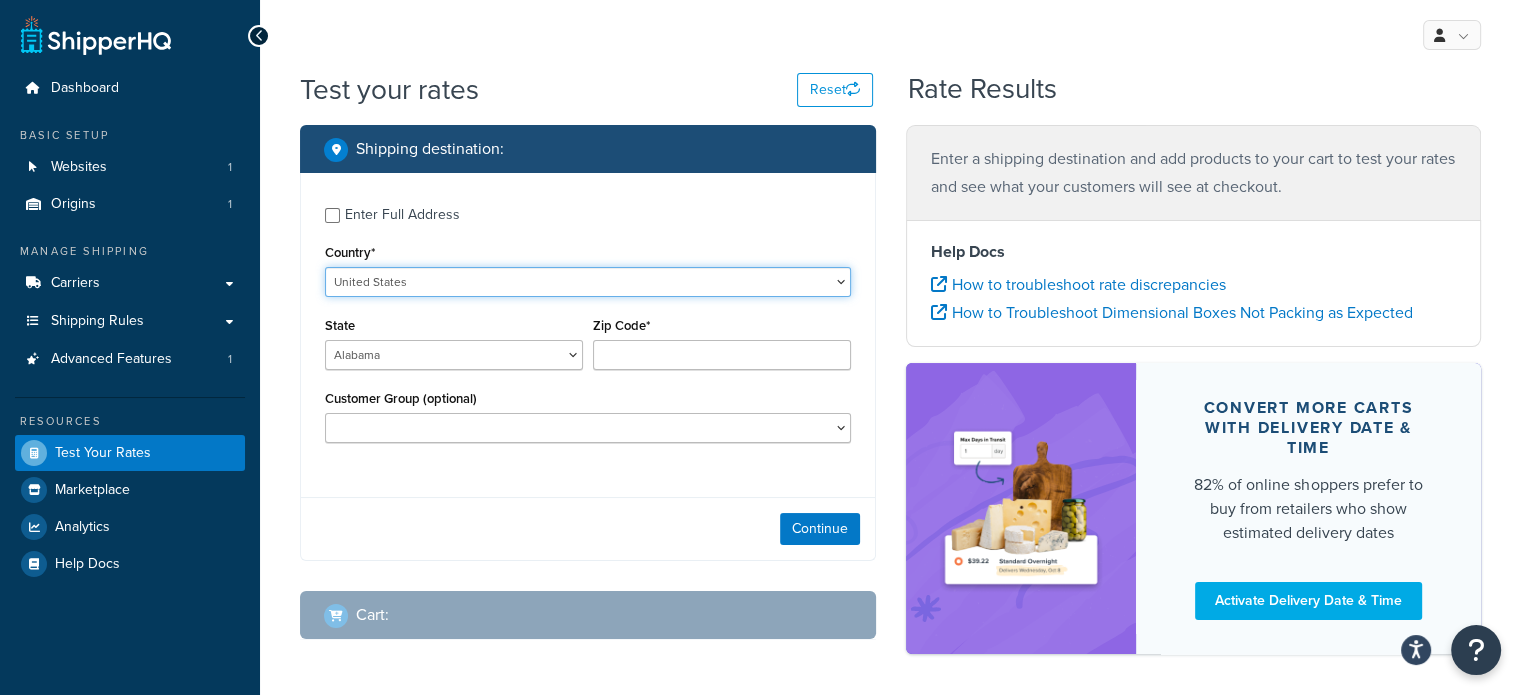 click on "United States  United Kingdom  Afghanistan  Åland Islands  Albania  Algeria  American Samoa  Andorra  Angola  Anguilla  Antarctica  Antigua and Barbuda  Argentina  Armenia  Aruba  Australia  Austria  Azerbaijan  Bahamas  Bahrain  Bangladesh  Barbados  Belarus  Belgium  Belize  Benin  Bermuda  Bhutan  Bolivia  Bonaire, Sint Eustatius and Saba  Bosnia and Herzegovina  Botswana  Bouvet Island  Brazil  British Indian Ocean Territory  Brunei Darussalam  Bulgaria  Burkina Faso  Burundi  Cambodia  Cameroon  Canada  Cape Verde  Cayman Islands  Central African Republic  Chad  Chile  China  Christmas Island  Cocos (Keeling) Islands  Colombia  Comoros  Congo  Congo, The Democratic Republic of the  Cook Islands  Costa Rica  Côte d'Ivoire  Croatia  Cuba  Curacao  Cyprus  Czech Republic  Denmark  Djibouti  Dominica  Dominican Republic  Ecuador  Egypt  El Salvador  Equatorial Guinea  Eritrea  Estonia  Ethiopia  Falkland Islands (Malvinas)  Faroe Islands  Fiji  Finland  France  French Guiana  French Polynesia  Gabon  Guam" at bounding box center [588, 282] 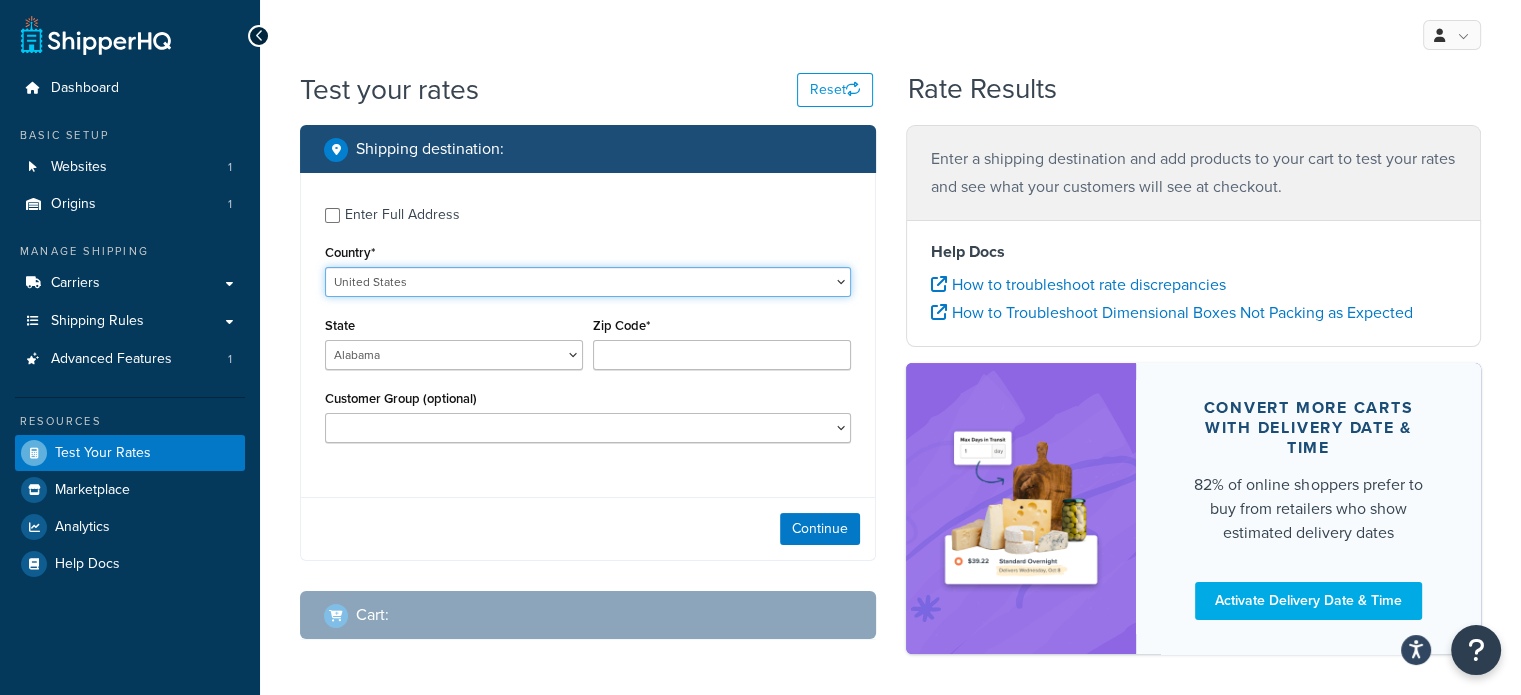 select on "AU" 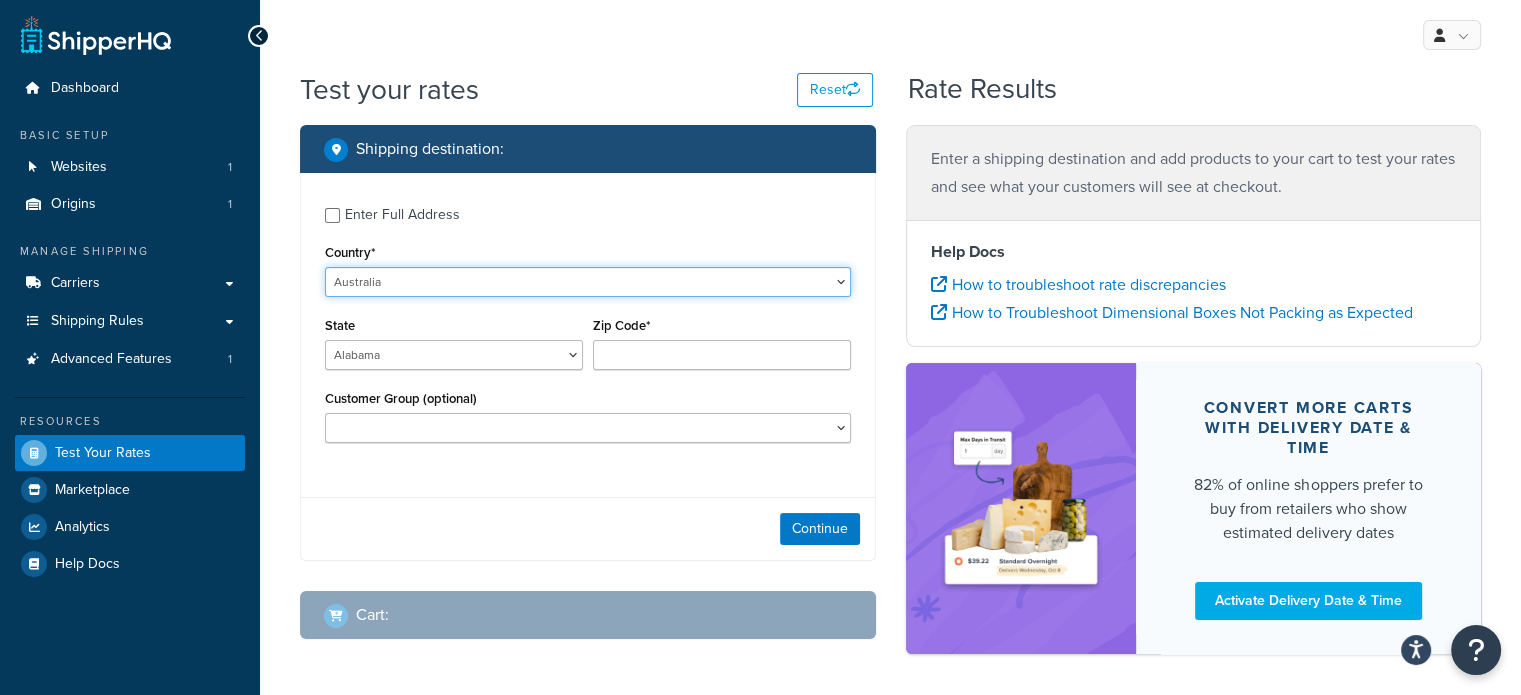 click on "United States  United Kingdom  Afghanistan  Åland Islands  Albania  Algeria  American Samoa  Andorra  Angola  Anguilla  Antarctica  Antigua and Barbuda  Argentina  Armenia  Aruba  Australia  Austria  Azerbaijan  Bahamas  Bahrain  Bangladesh  Barbados  Belarus  Belgium  Belize  Benin  Bermuda  Bhutan  Bolivia  Bonaire, Sint Eustatius and Saba  Bosnia and Herzegovina  Botswana  Bouvet Island  Brazil  British Indian Ocean Territory  Brunei Darussalam  Bulgaria  Burkina Faso  Burundi  Cambodia  Cameroon  Canada  Cape Verde  Cayman Islands  Central African Republic  Chad  Chile  China  Christmas Island  Cocos (Keeling) Islands  Colombia  Comoros  Congo  Congo, The Democratic Republic of the  Cook Islands  Costa Rica  Côte d'Ivoire  Croatia  Cuba  Curacao  Cyprus  Czech Republic  Denmark  Djibouti  Dominica  Dominican Republic  Ecuador  Egypt  El Salvador  Equatorial Guinea  Eritrea  Estonia  Ethiopia  Falkland Islands (Malvinas)  Faroe Islands  Fiji  Finland  France  French Guiana  French Polynesia  Gabon  Guam" at bounding box center (588, 282) 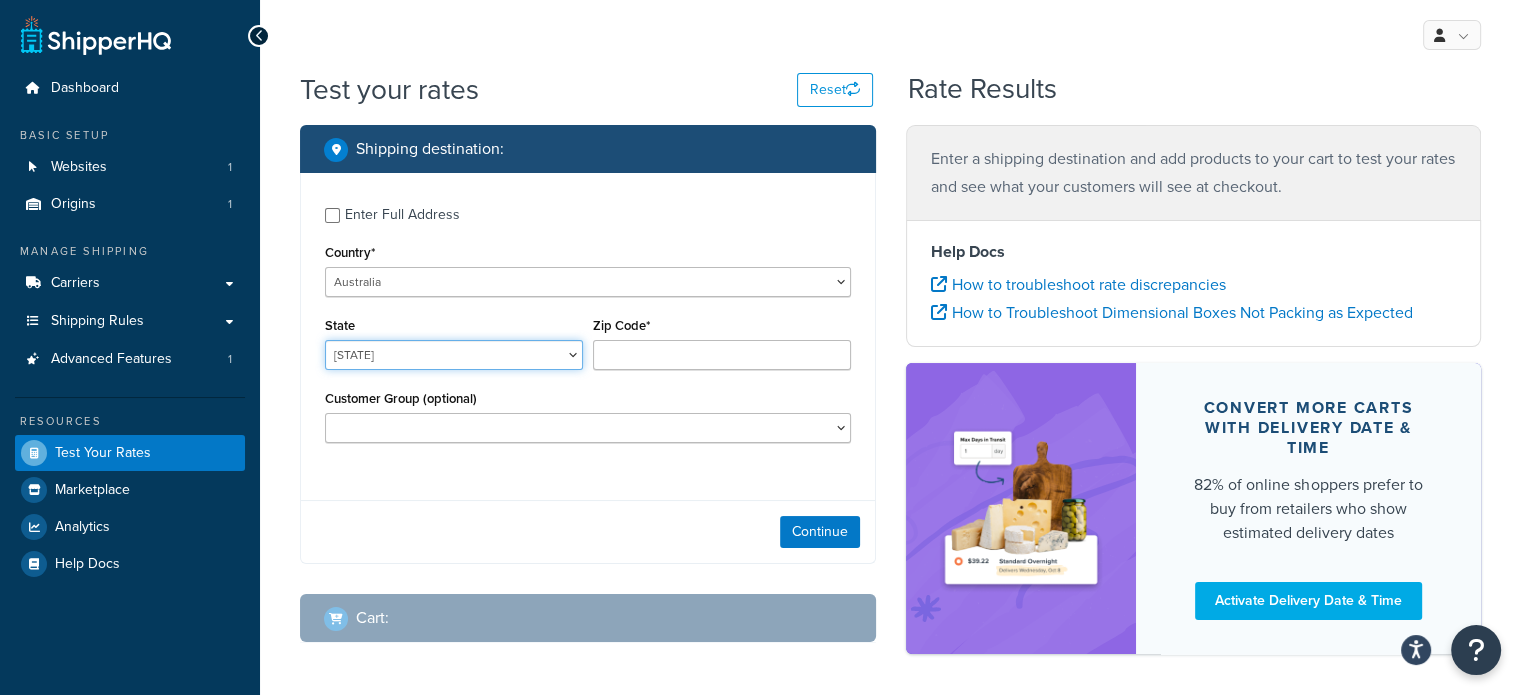click on "Australian Capital Territory  New South Wales  Northern Territory  Queensland  South Australia  Tasmania  Victoria  Western Australia" at bounding box center (454, 355) 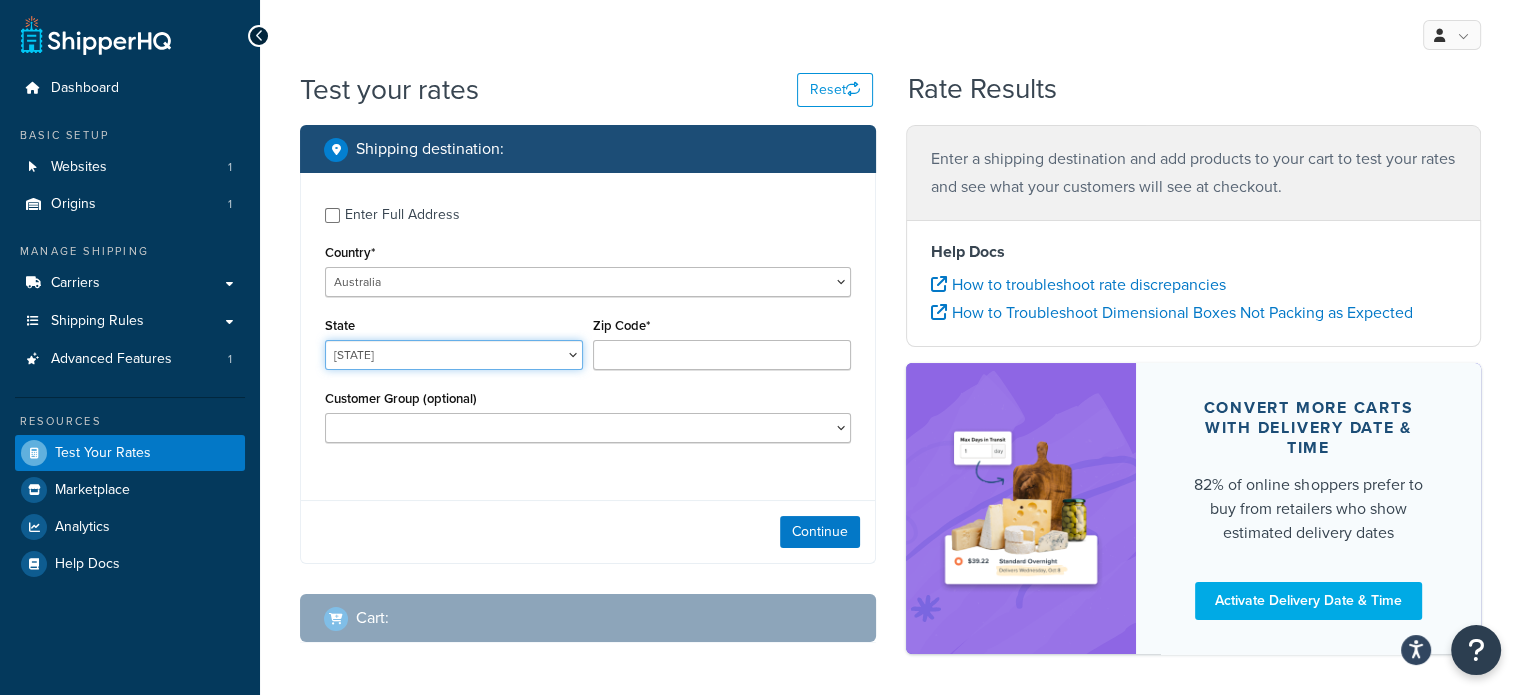 select on "QLD" 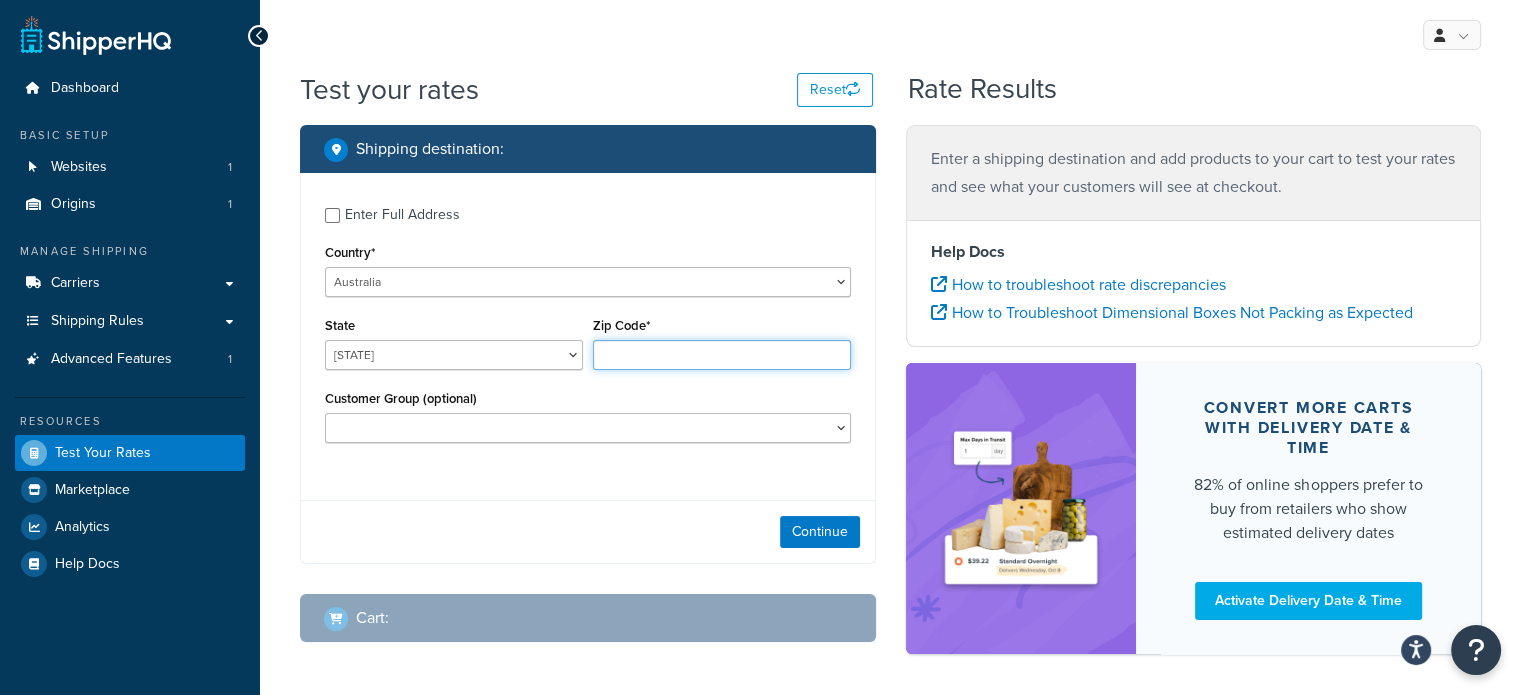 click on "Zip Code*" at bounding box center (722, 355) 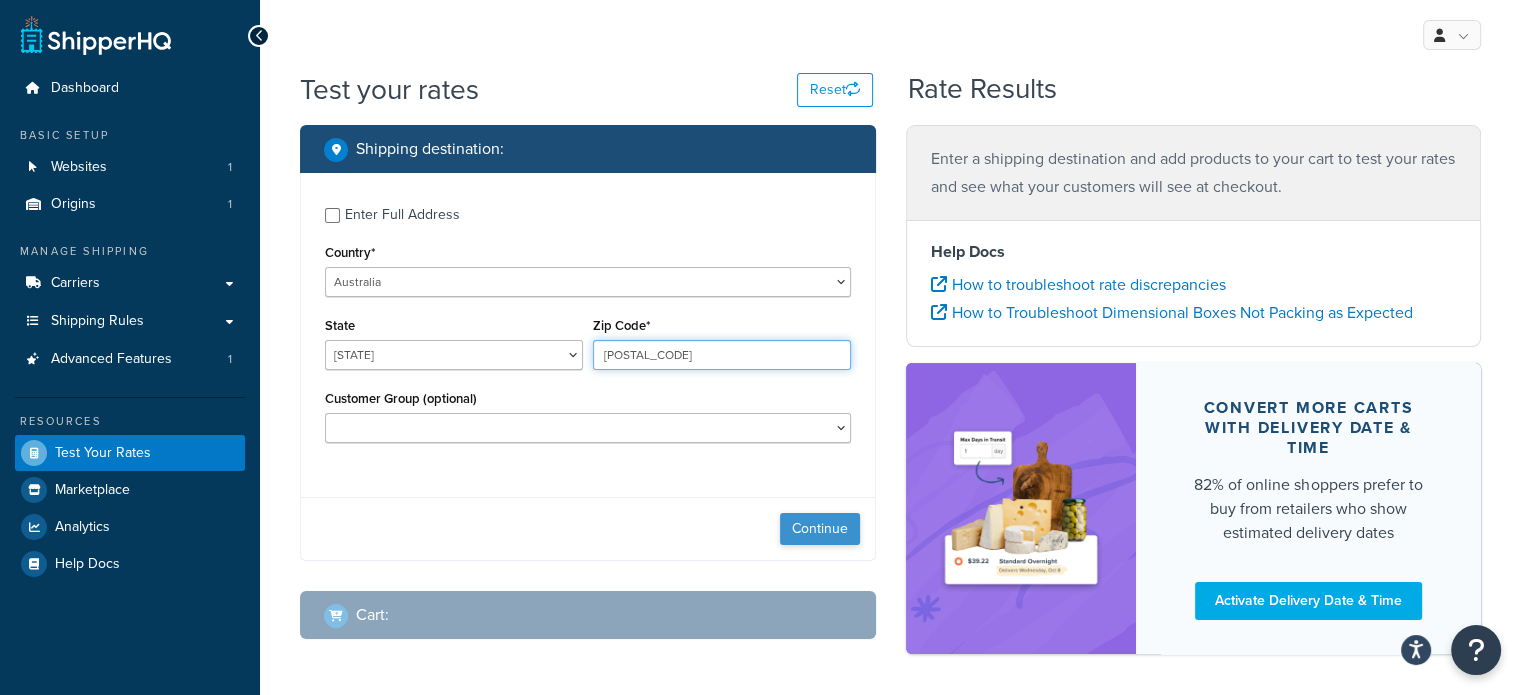 type on "4870" 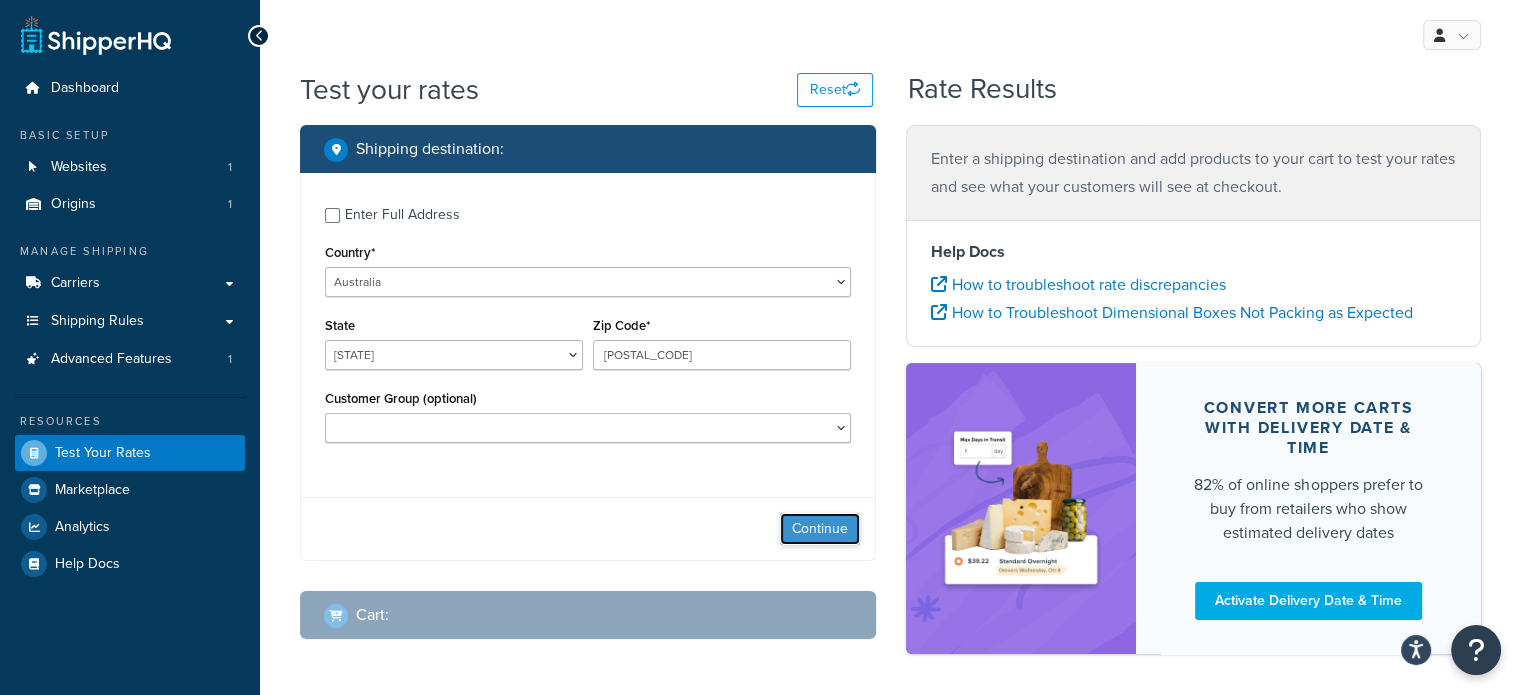 click on "Continue" at bounding box center [820, 529] 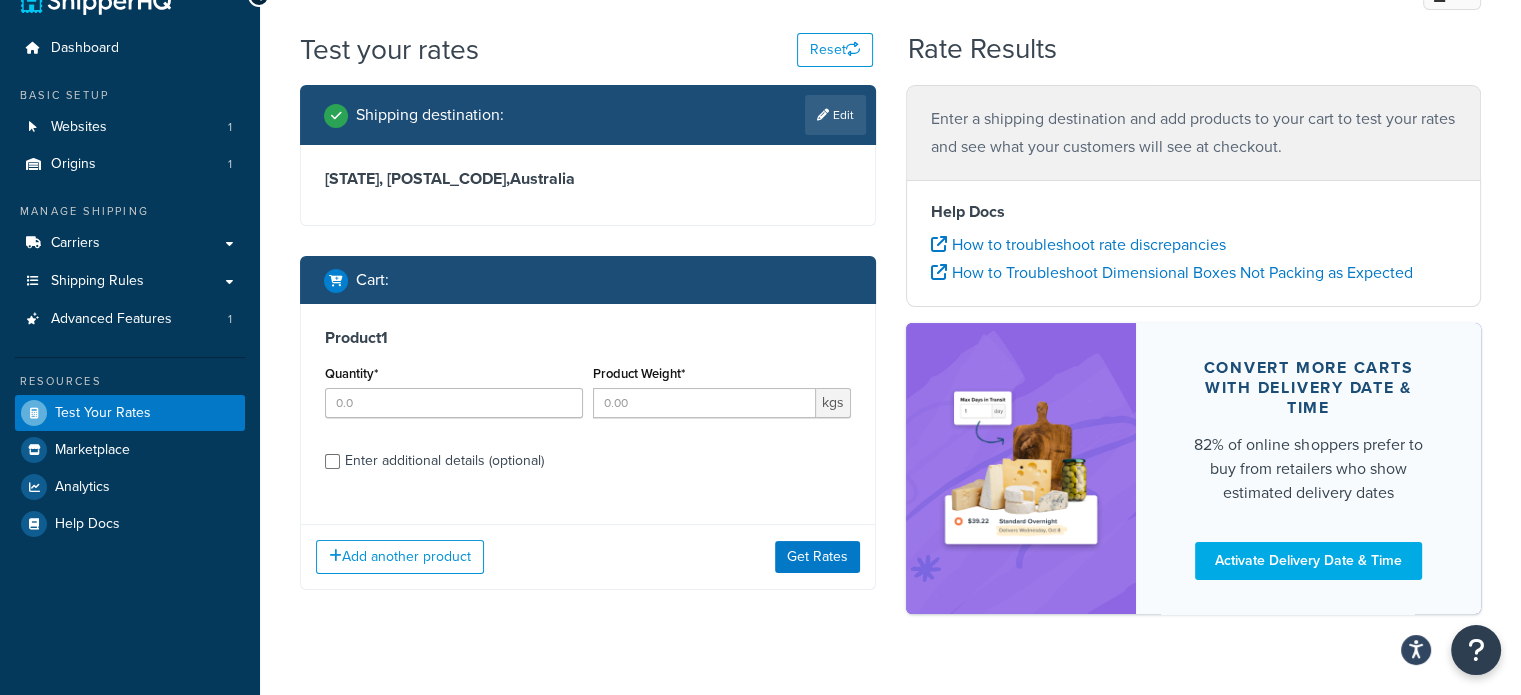 scroll, scrollTop: 78, scrollLeft: 0, axis: vertical 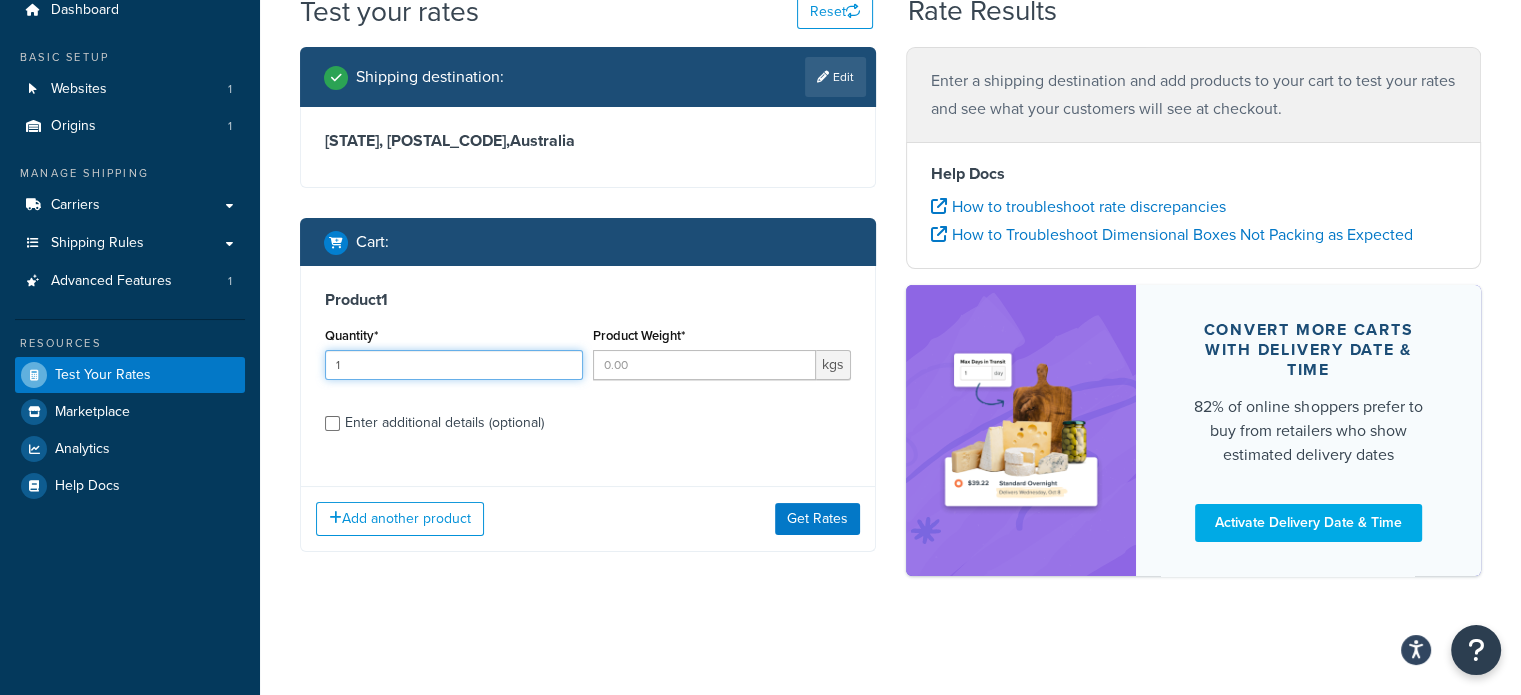 type on "1" 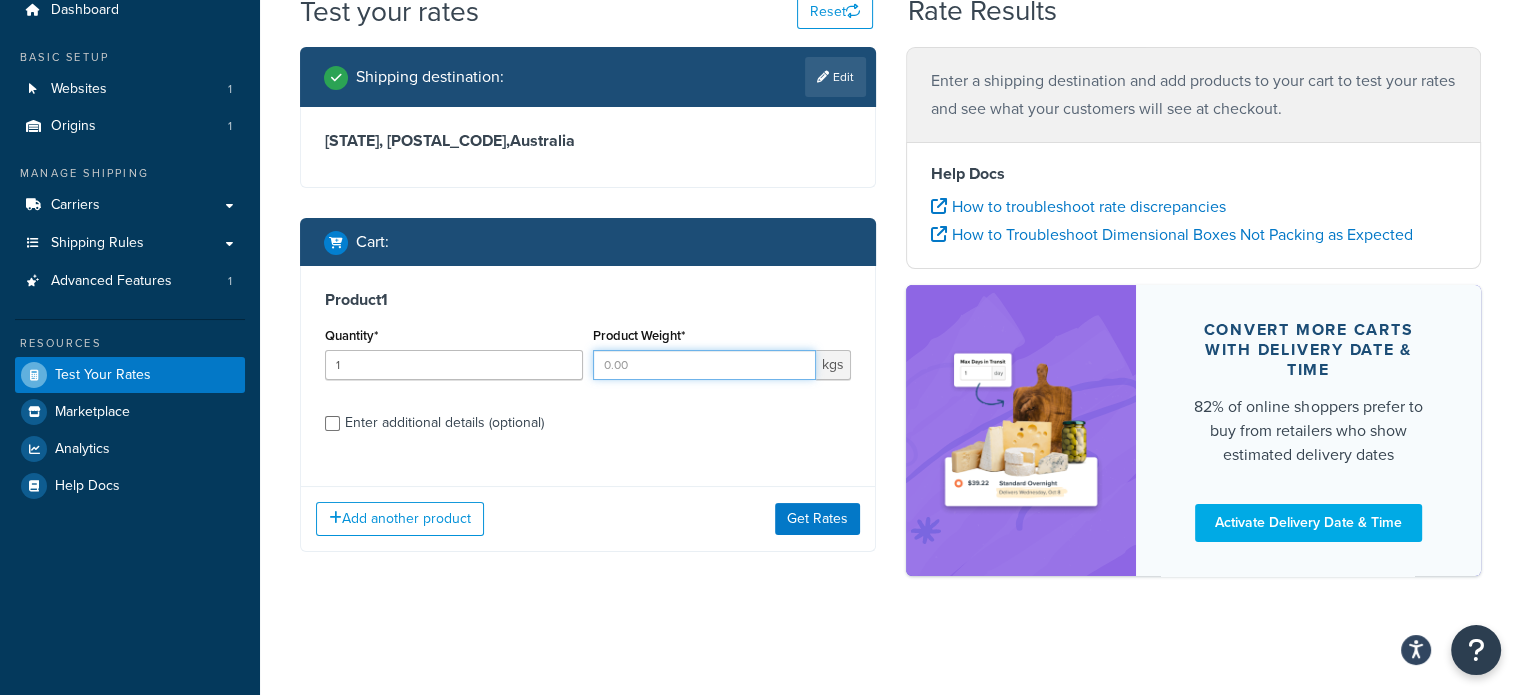 click on "Product Weight*" at bounding box center [704, 365] 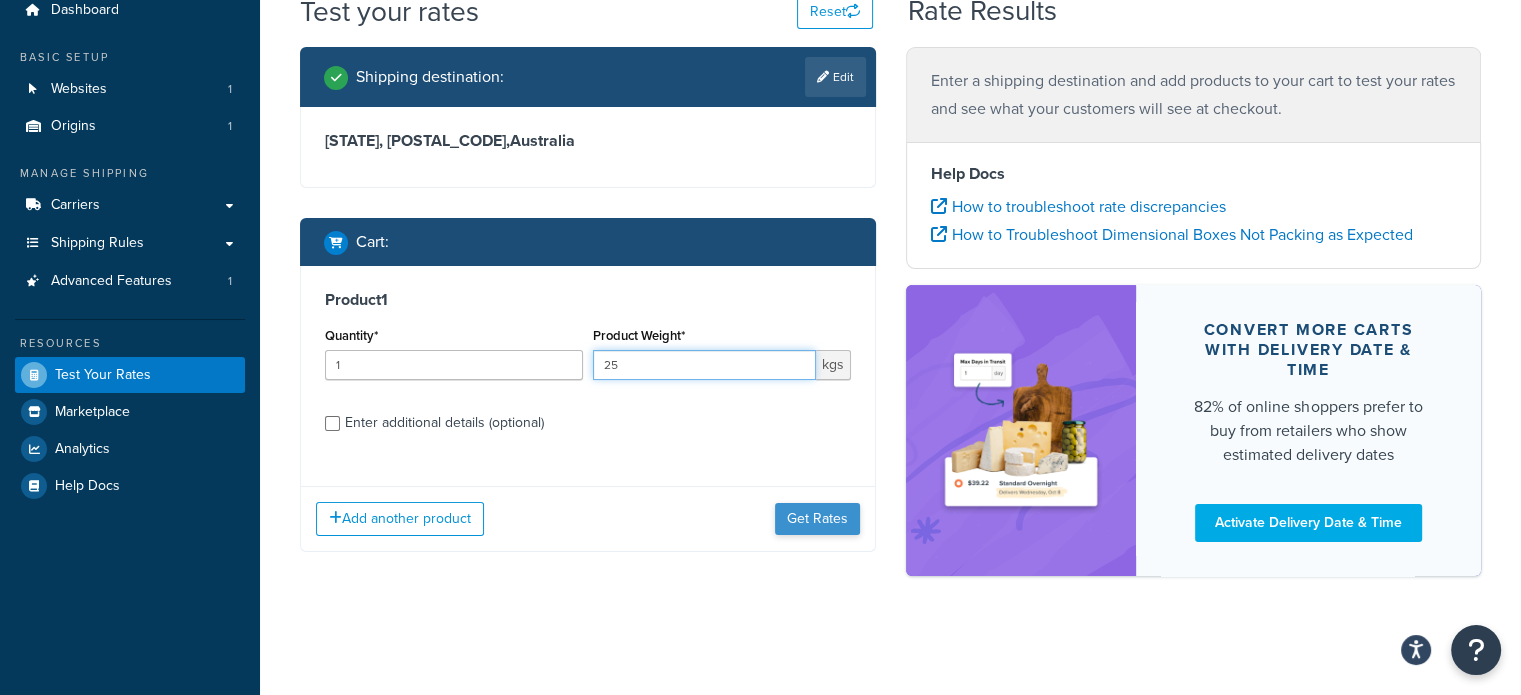 type on "25" 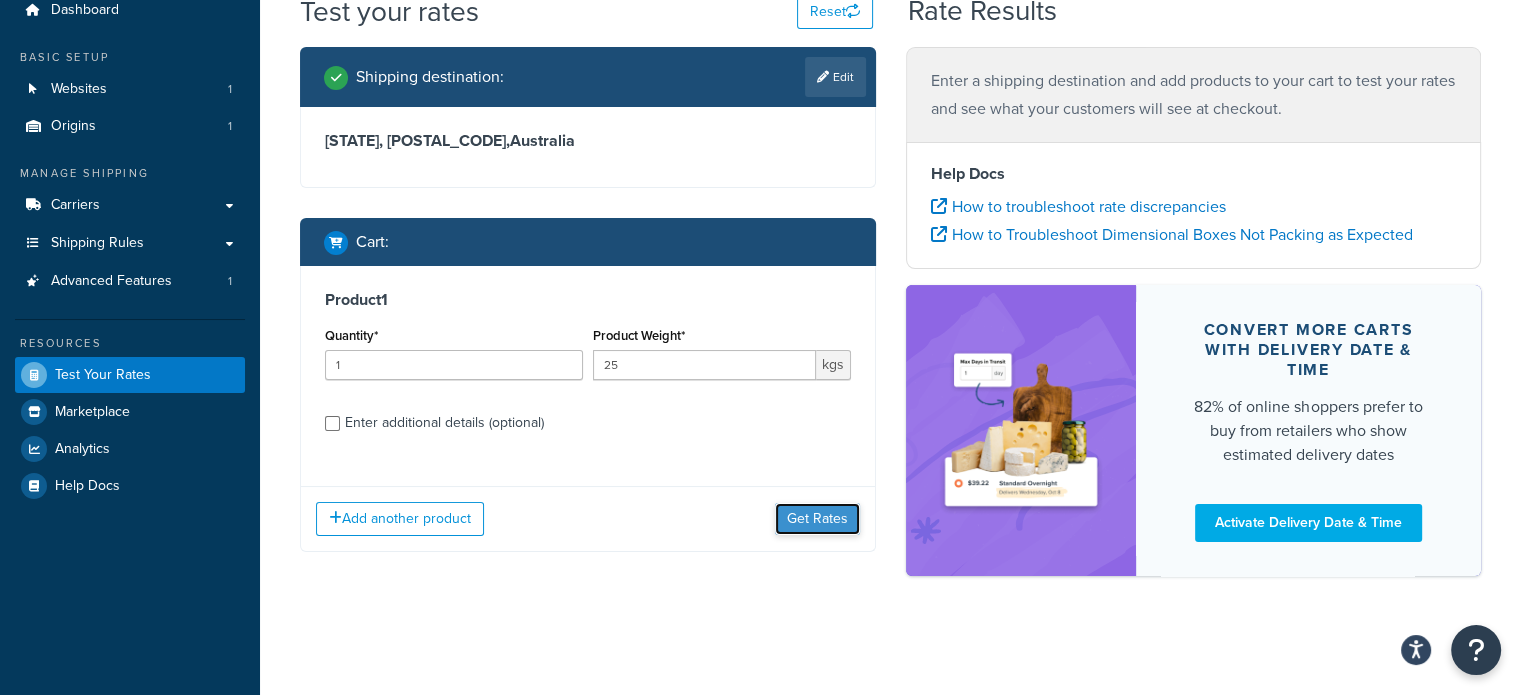 click on "Get Rates" at bounding box center [817, 519] 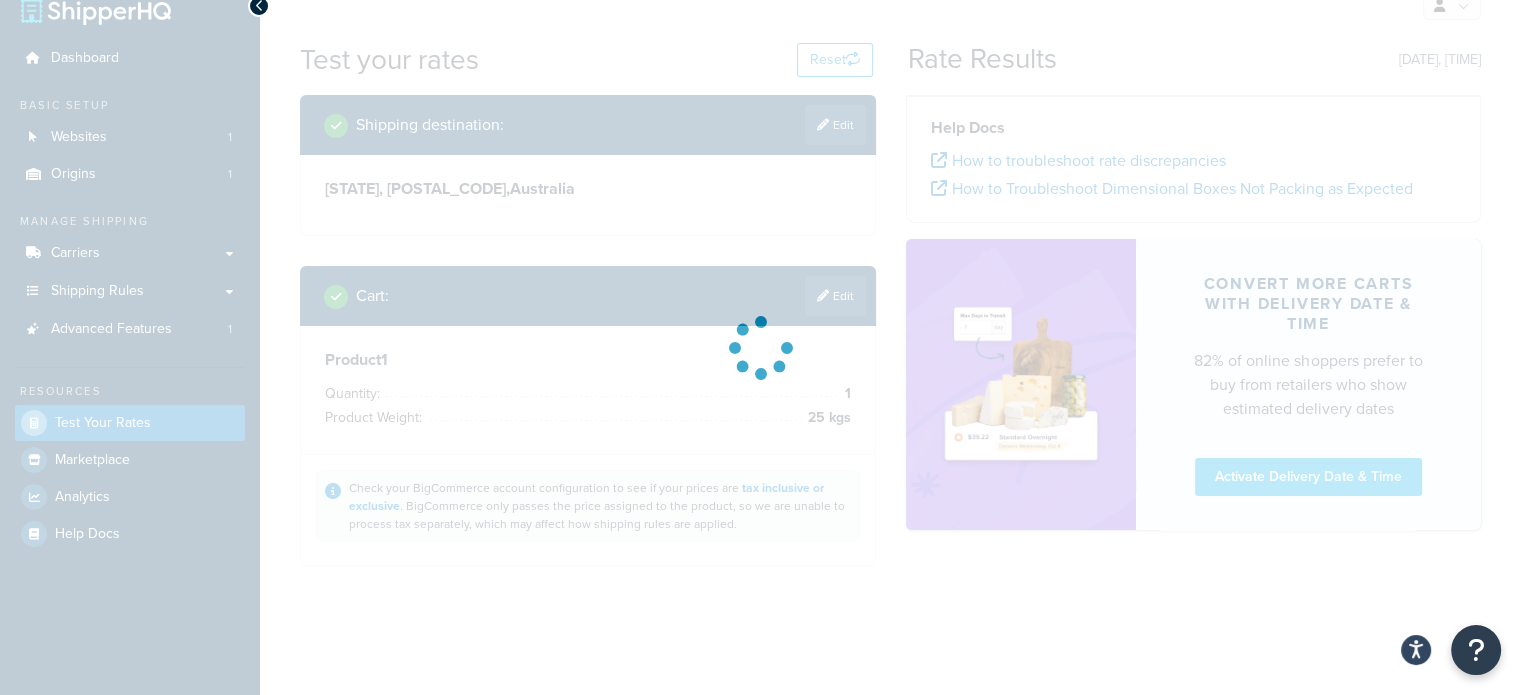 scroll, scrollTop: 78, scrollLeft: 0, axis: vertical 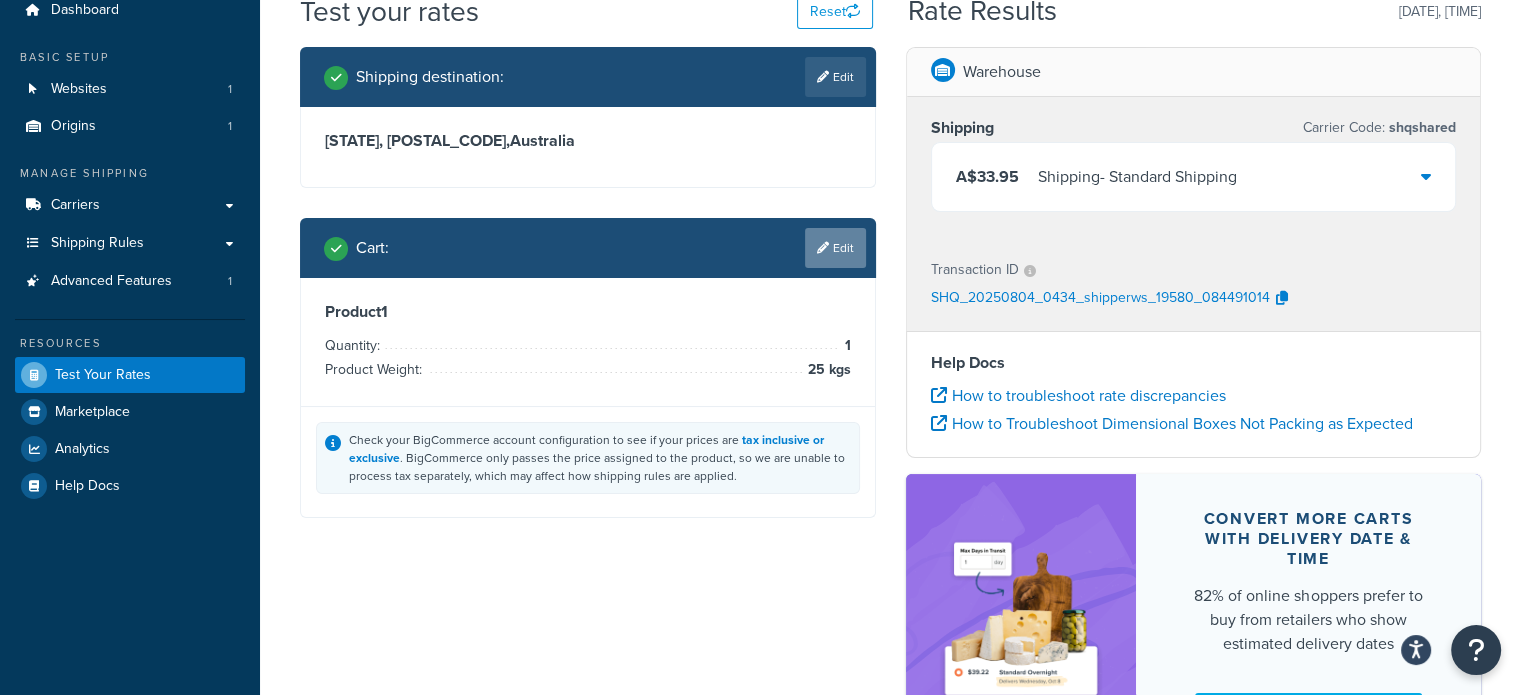 click on "Edit" at bounding box center (835, 248) 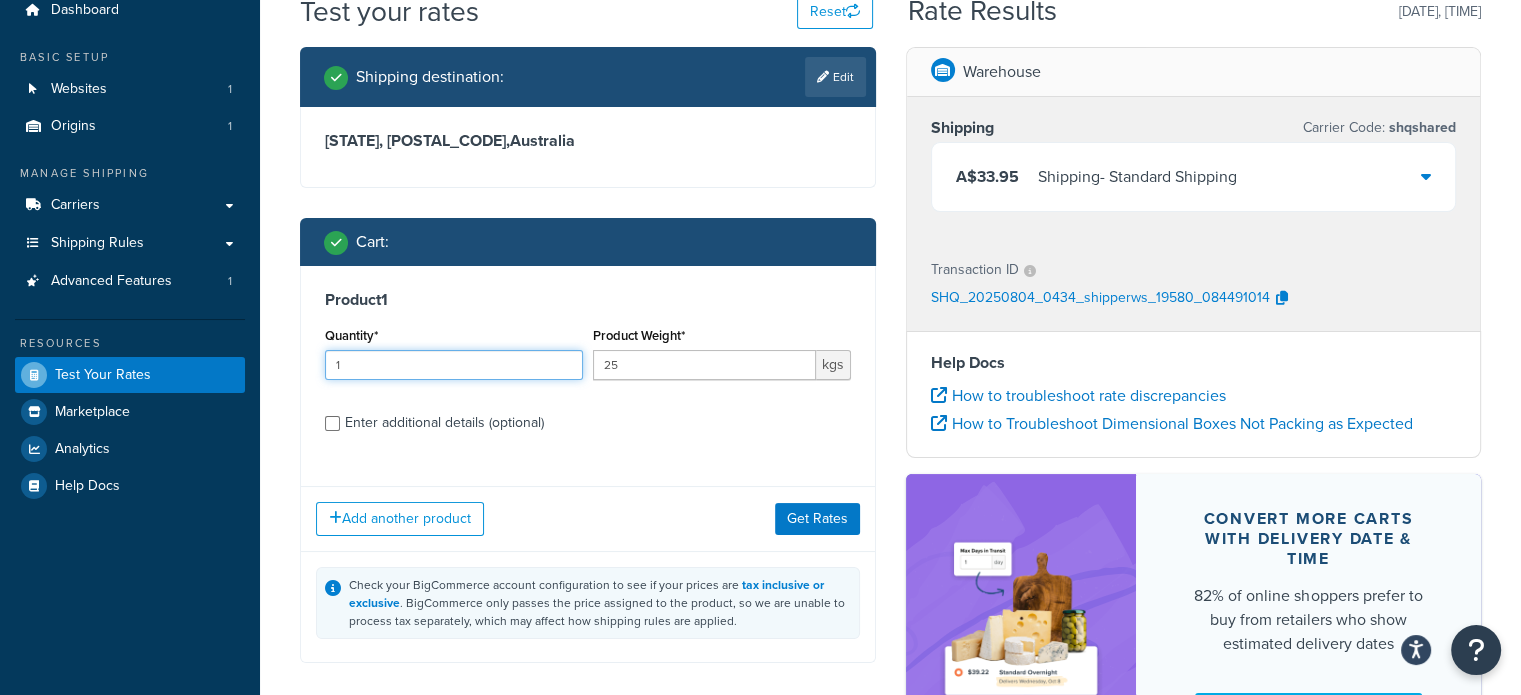 click on "1" at bounding box center [454, 365] 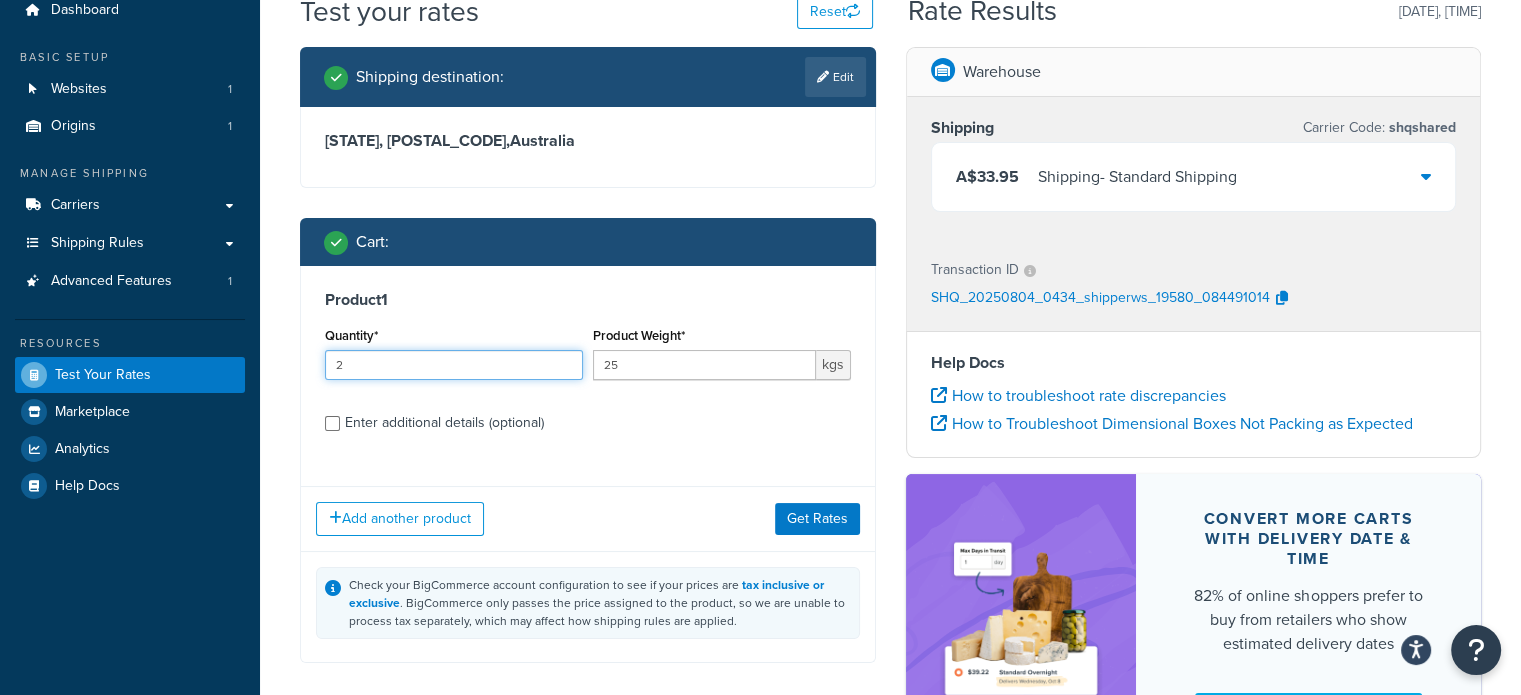 type on "2" 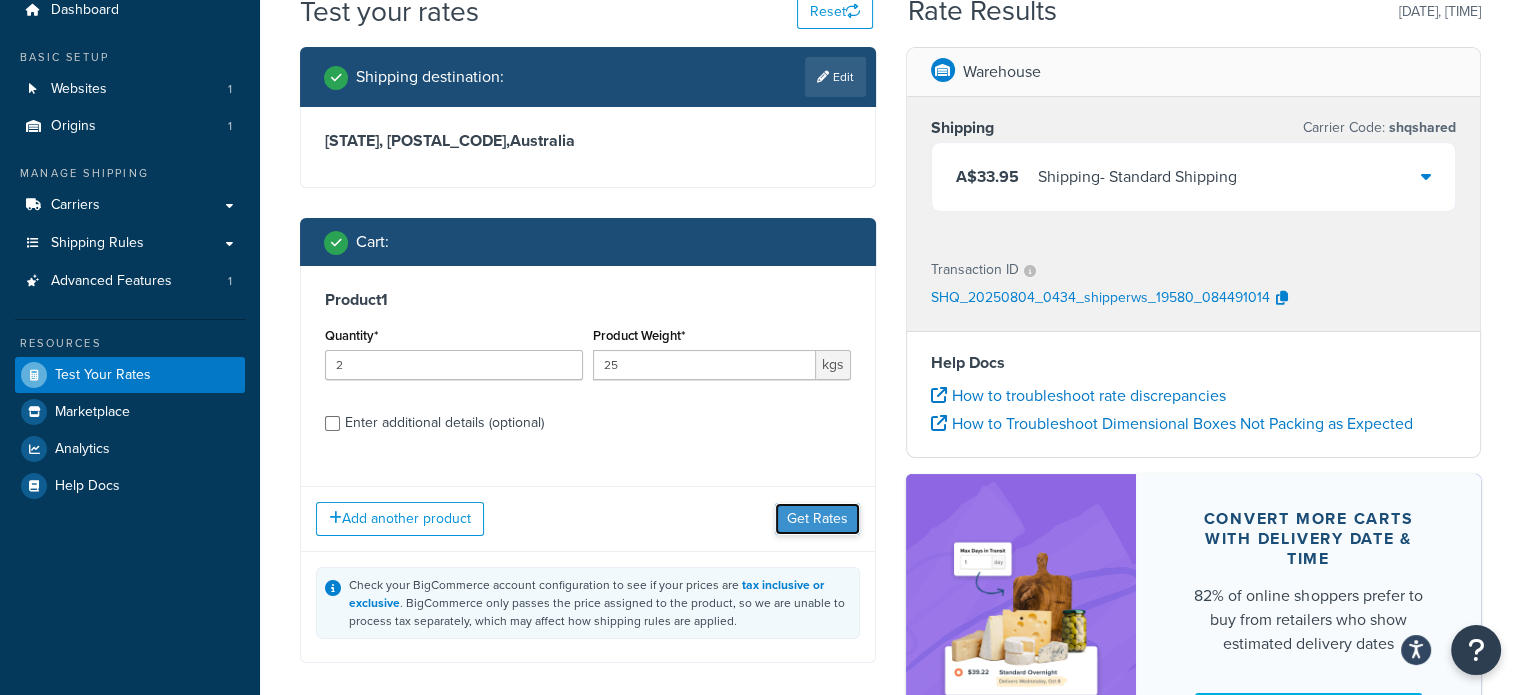 click on "Get Rates" at bounding box center (817, 519) 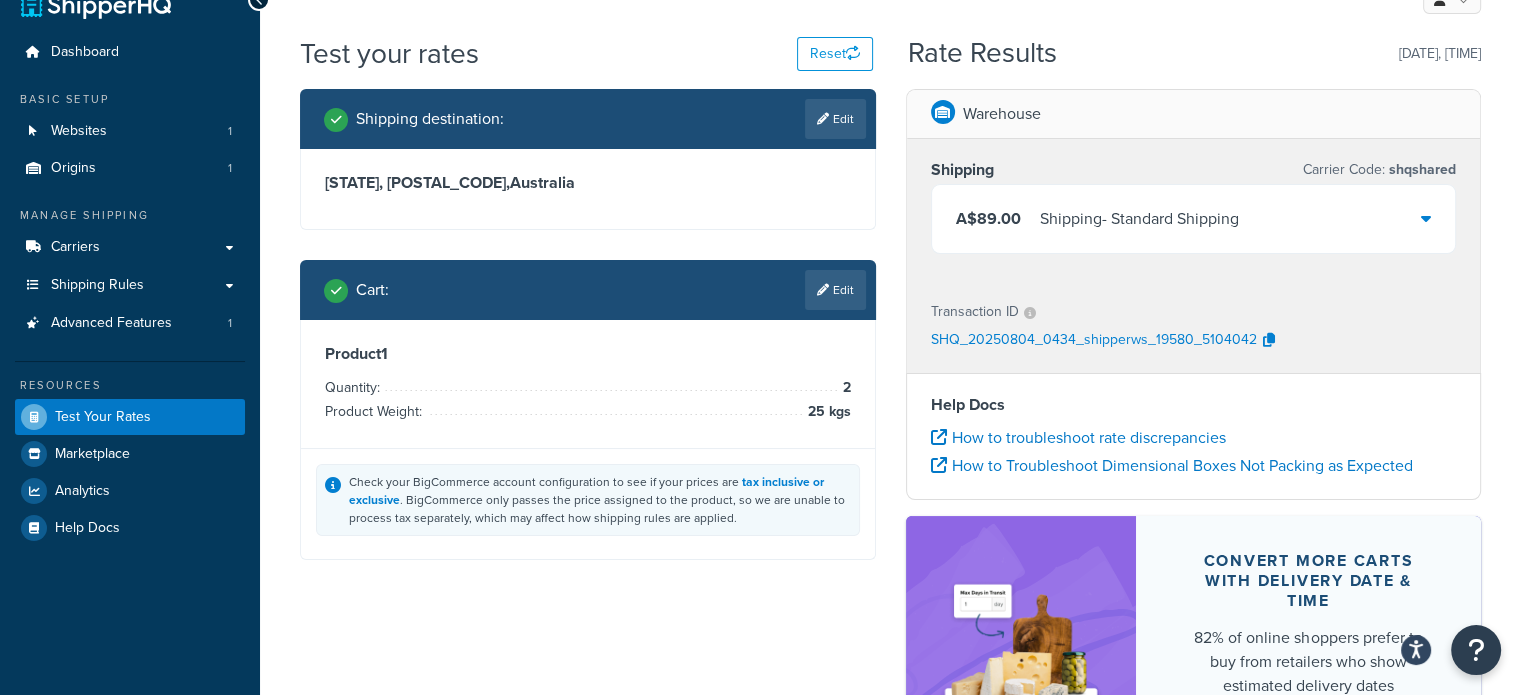 scroll, scrollTop: 0, scrollLeft: 0, axis: both 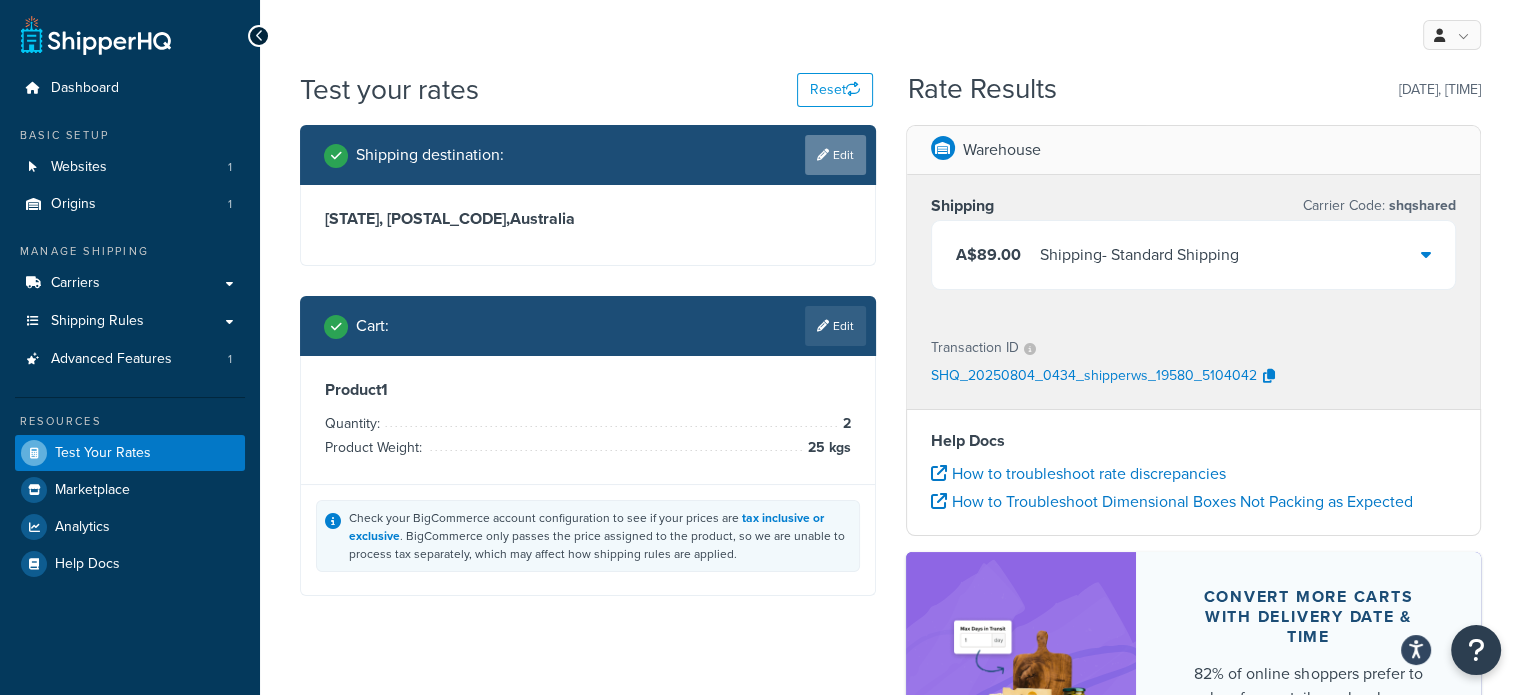 click on "Edit" at bounding box center [835, 155] 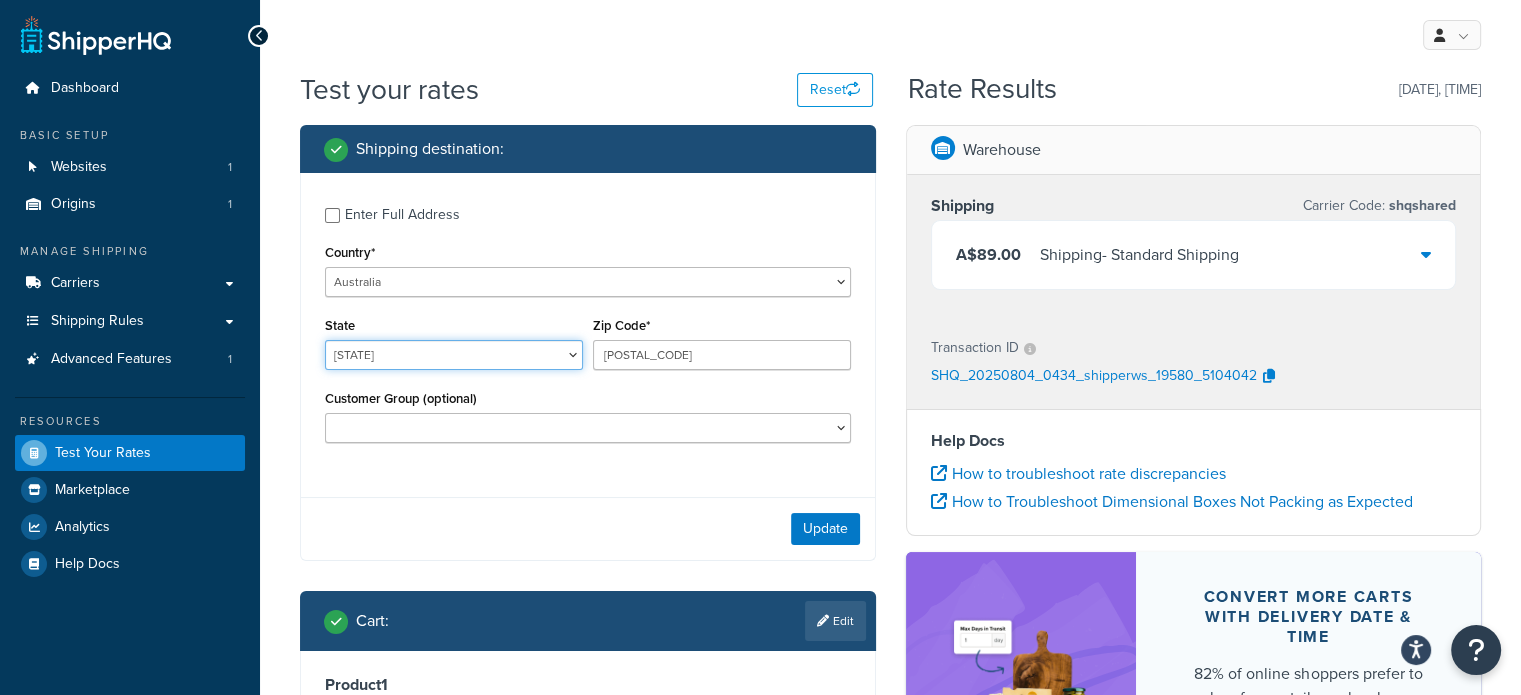 click on "Australian Capital Territory  New South Wales  Northern Territory  Queensland  South Australia  Tasmania  Victoria  Western Australia" at bounding box center [454, 355] 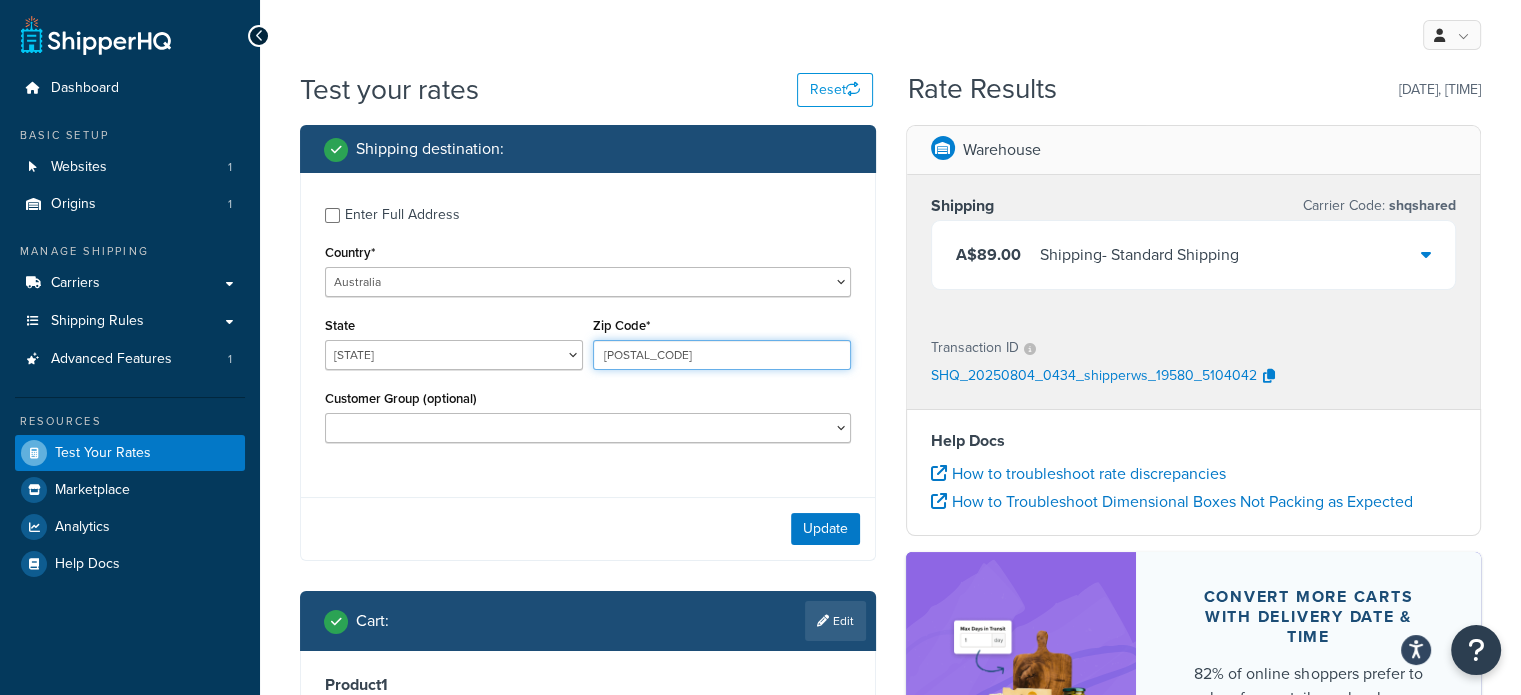 drag, startPoint x: 653, startPoint y: 355, endPoint x: 472, endPoint y: 344, distance: 181.33394 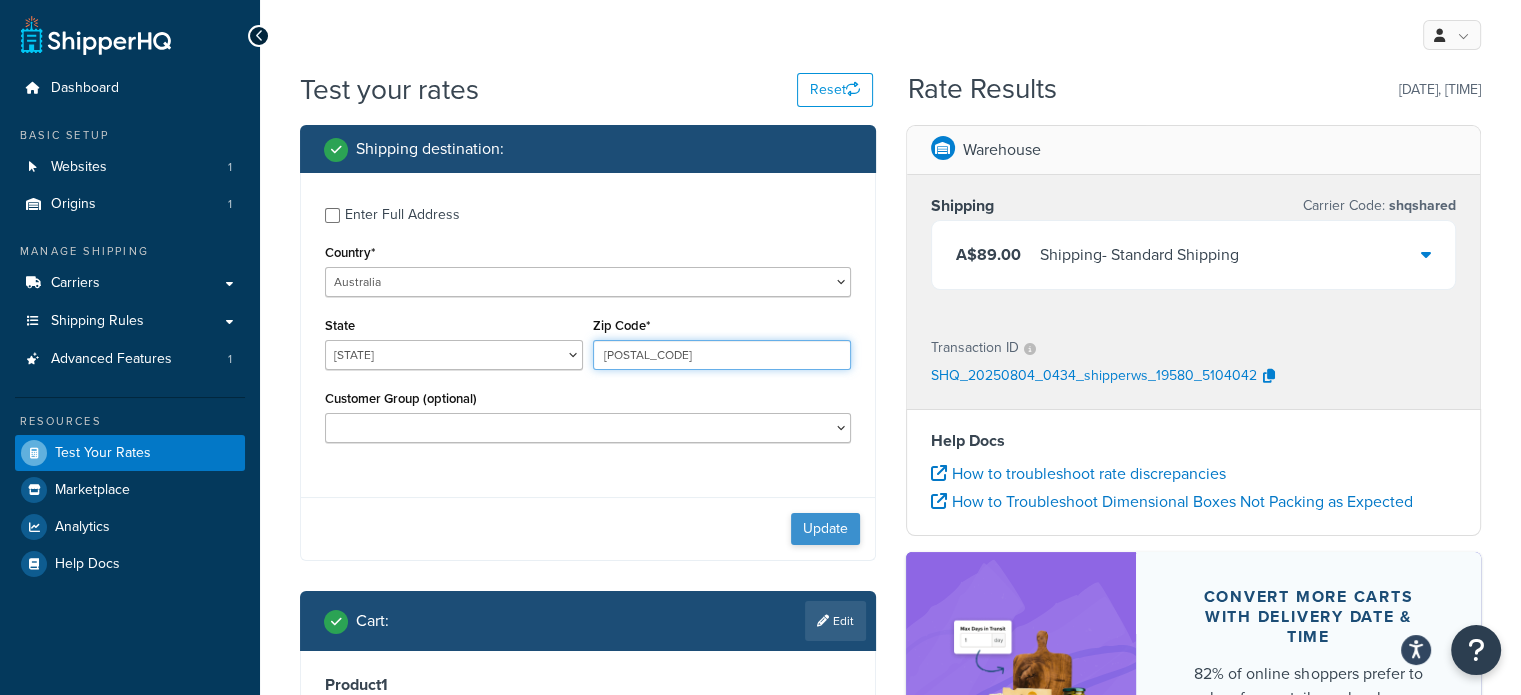 type on "2799" 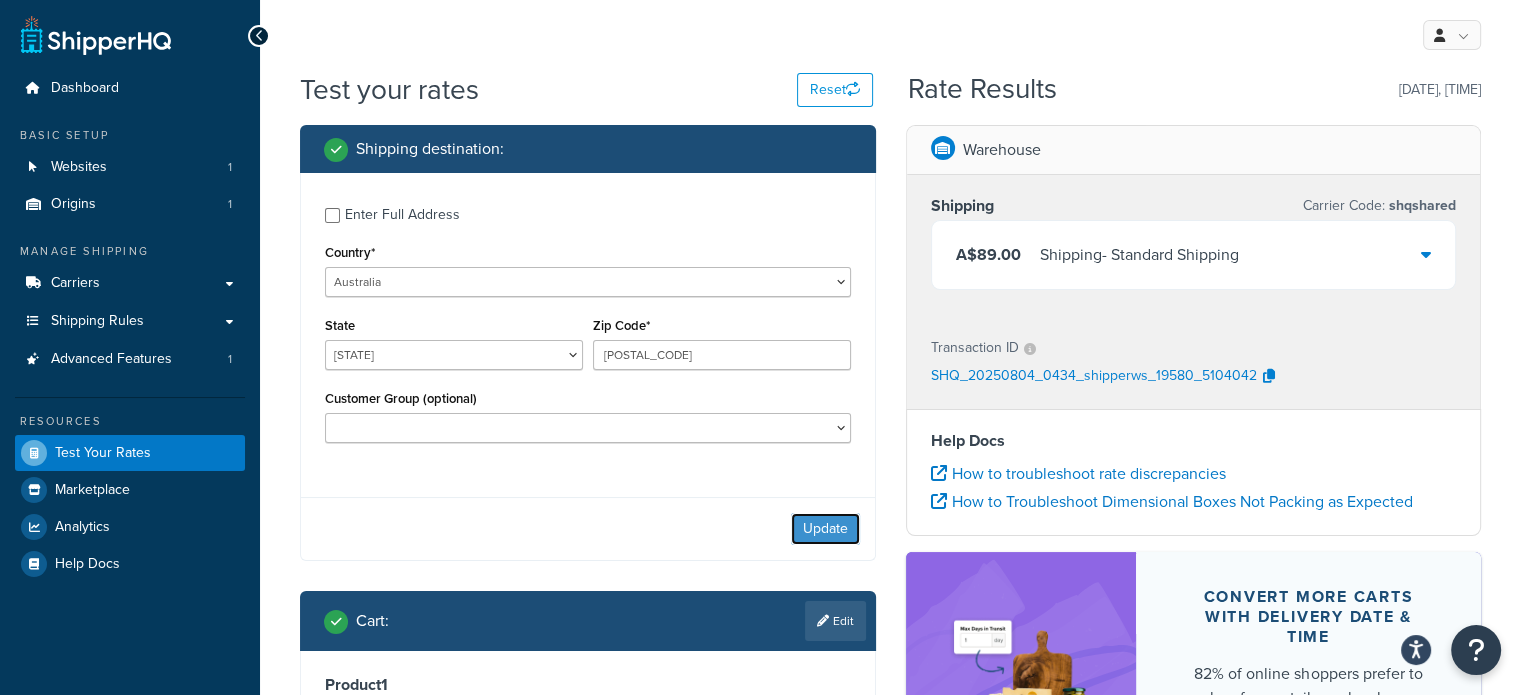 click on "Update" at bounding box center [825, 529] 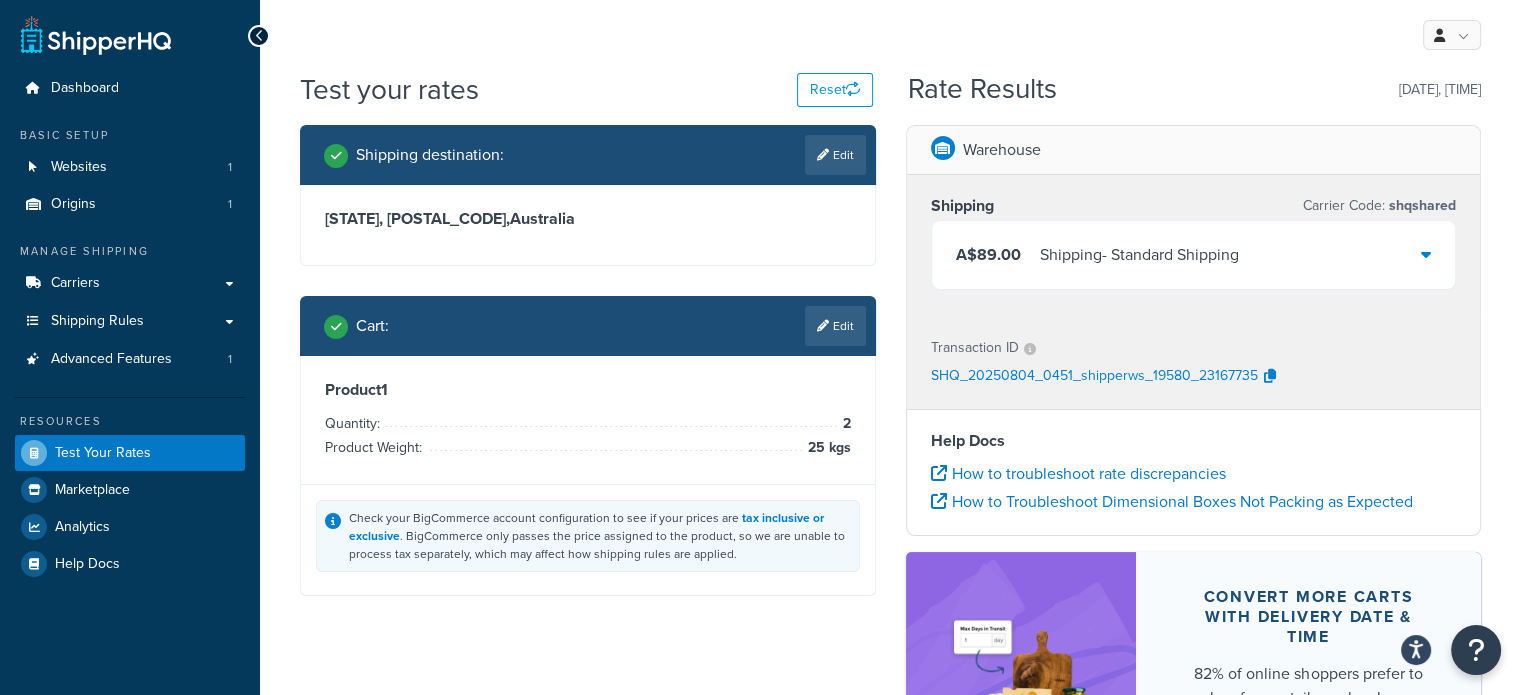 click at bounding box center [823, 326] 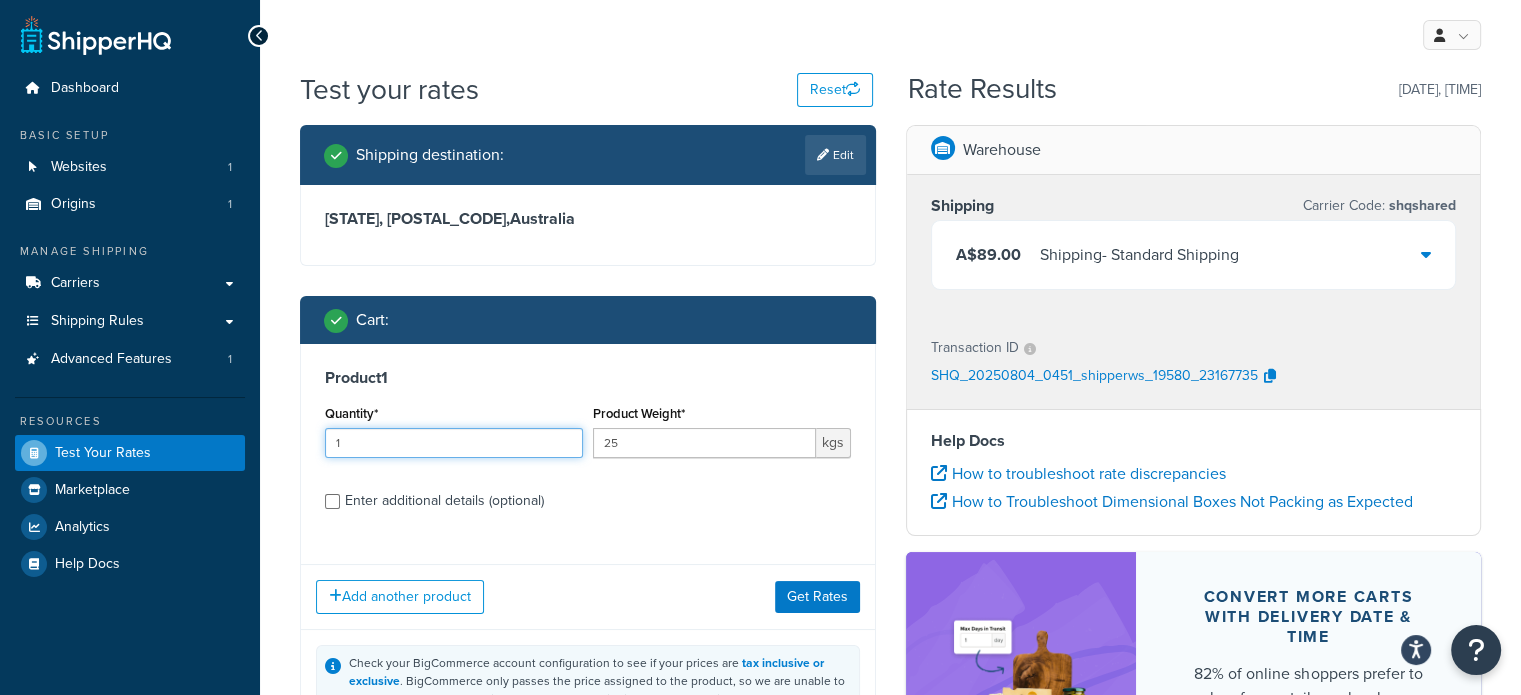type on "1" 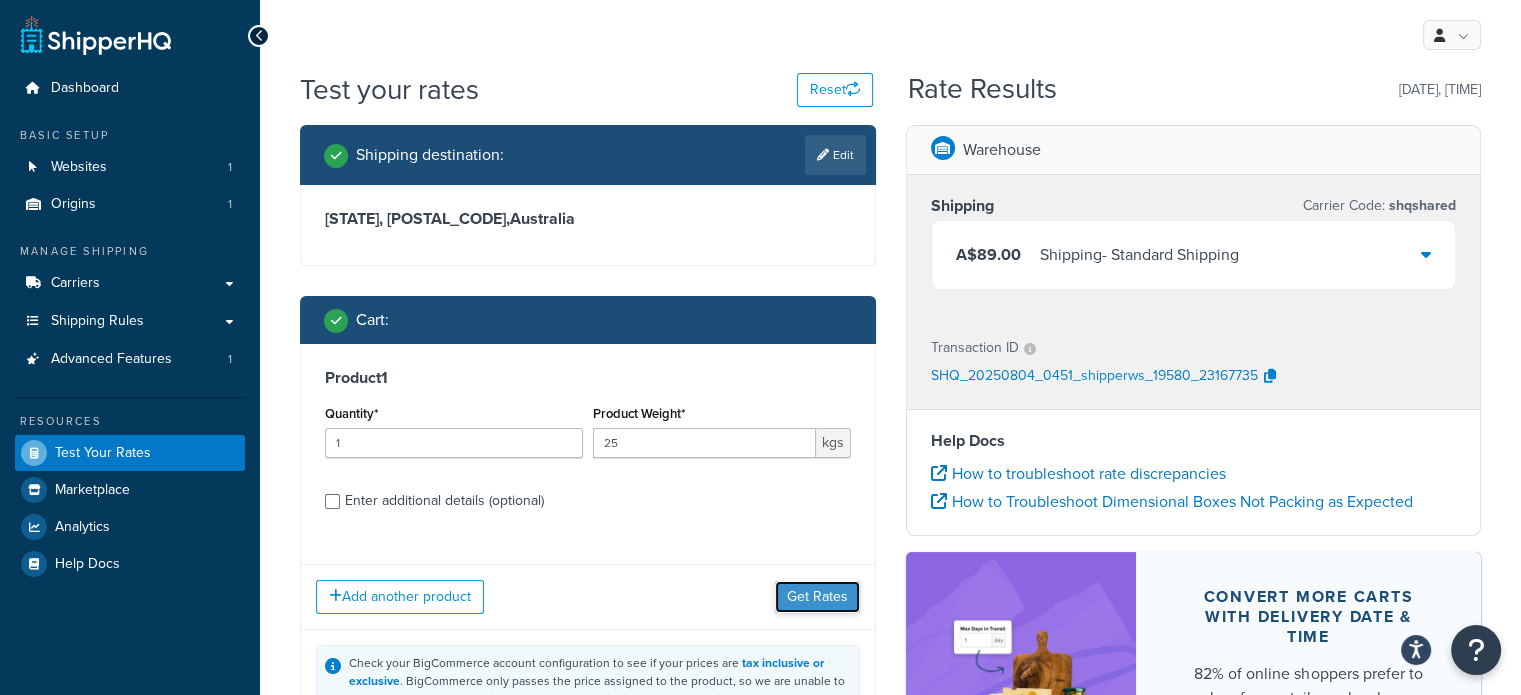 click on "Get Rates" at bounding box center (817, 597) 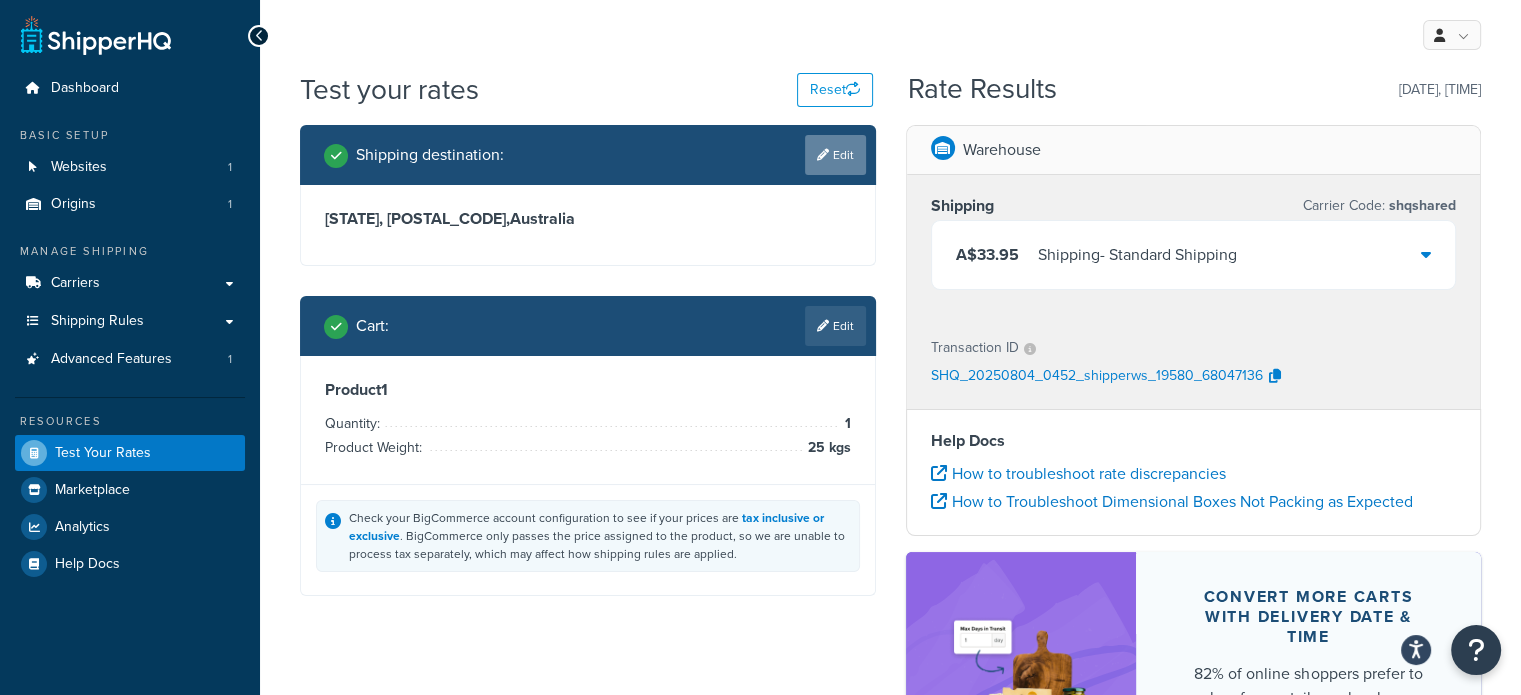click on "Edit" at bounding box center [835, 155] 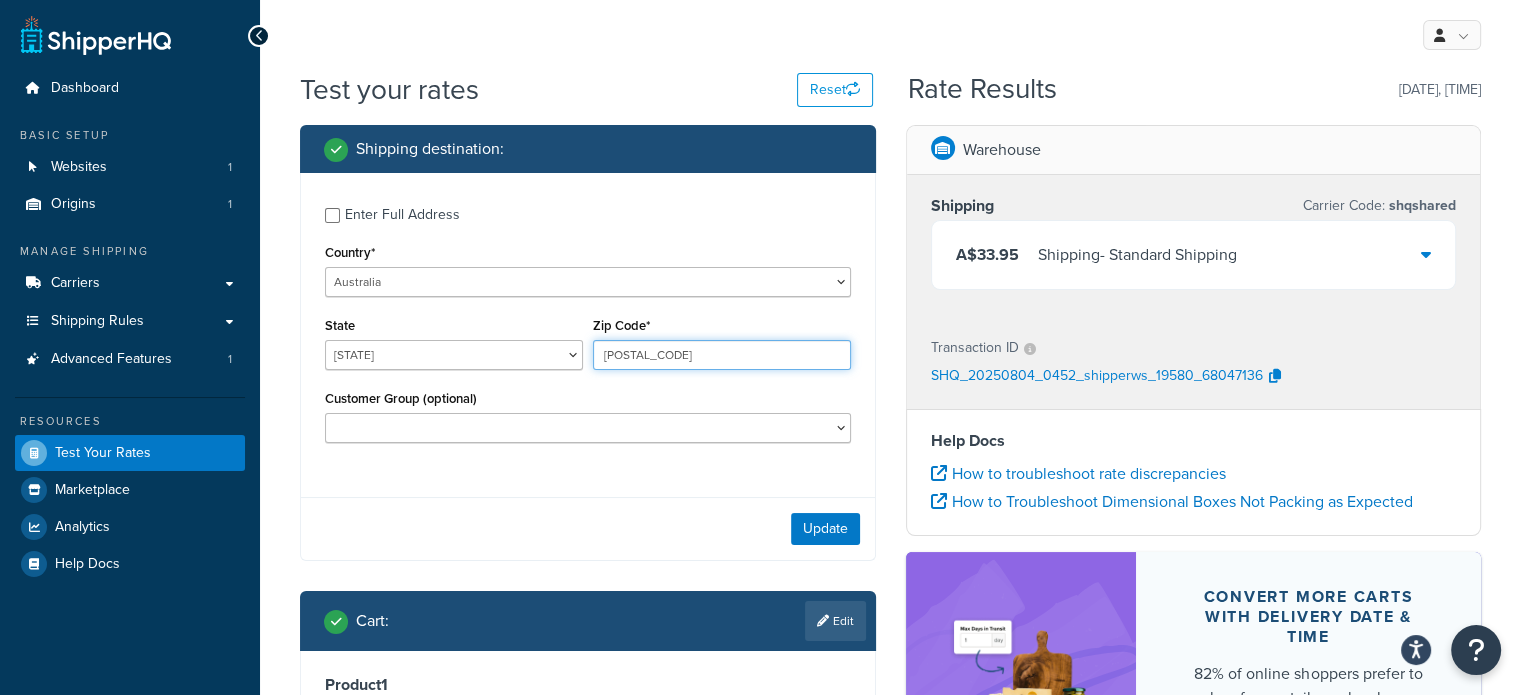 drag, startPoint x: 678, startPoint y: 353, endPoint x: 560, endPoint y: 344, distance: 118.34272 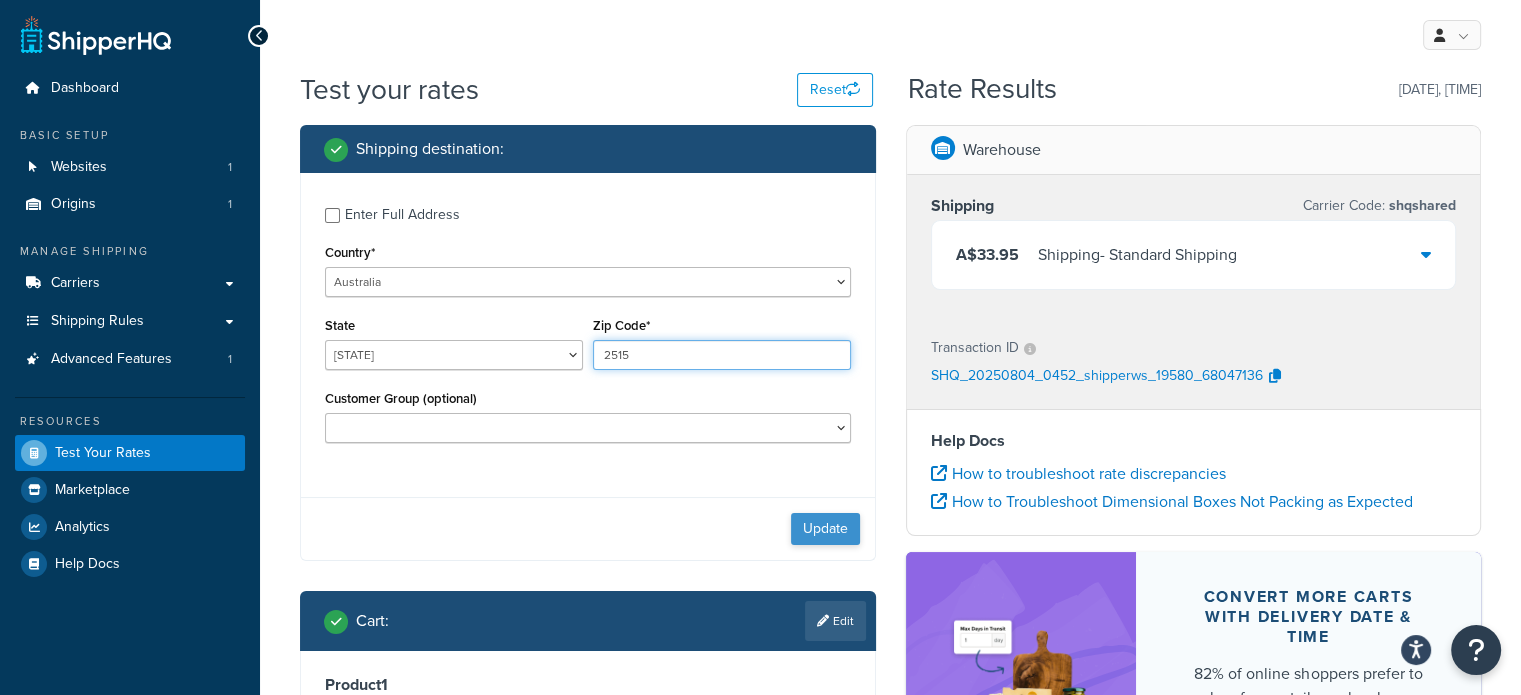 type on "2515" 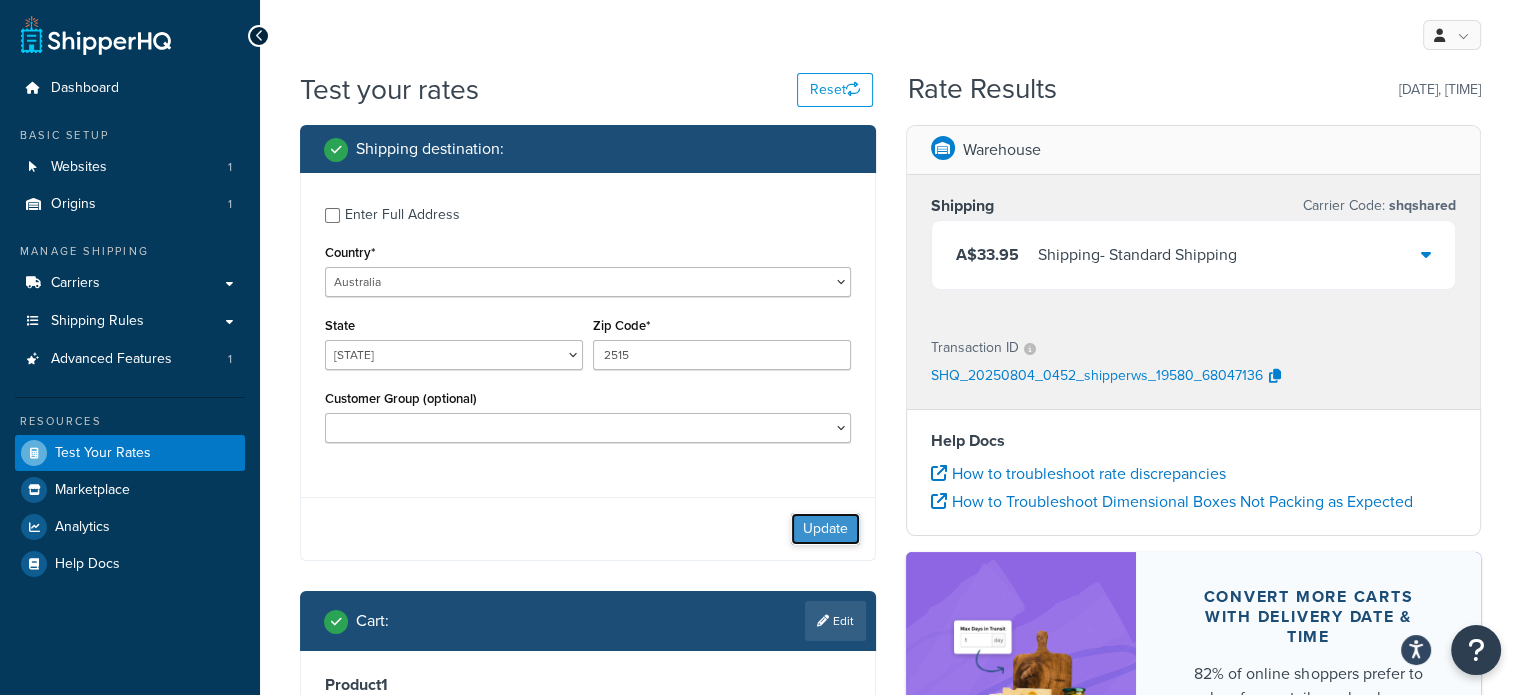 click on "Update" at bounding box center [825, 529] 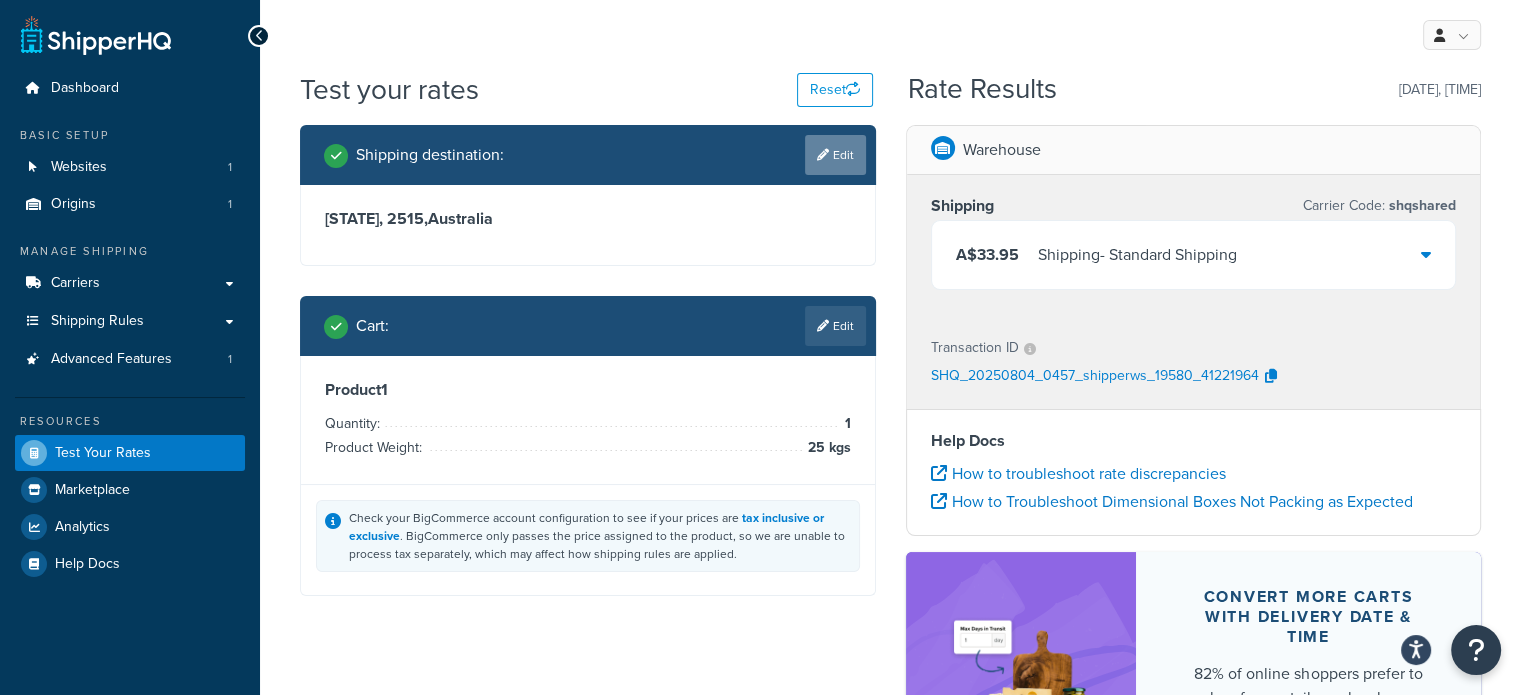 click at bounding box center (823, 155) 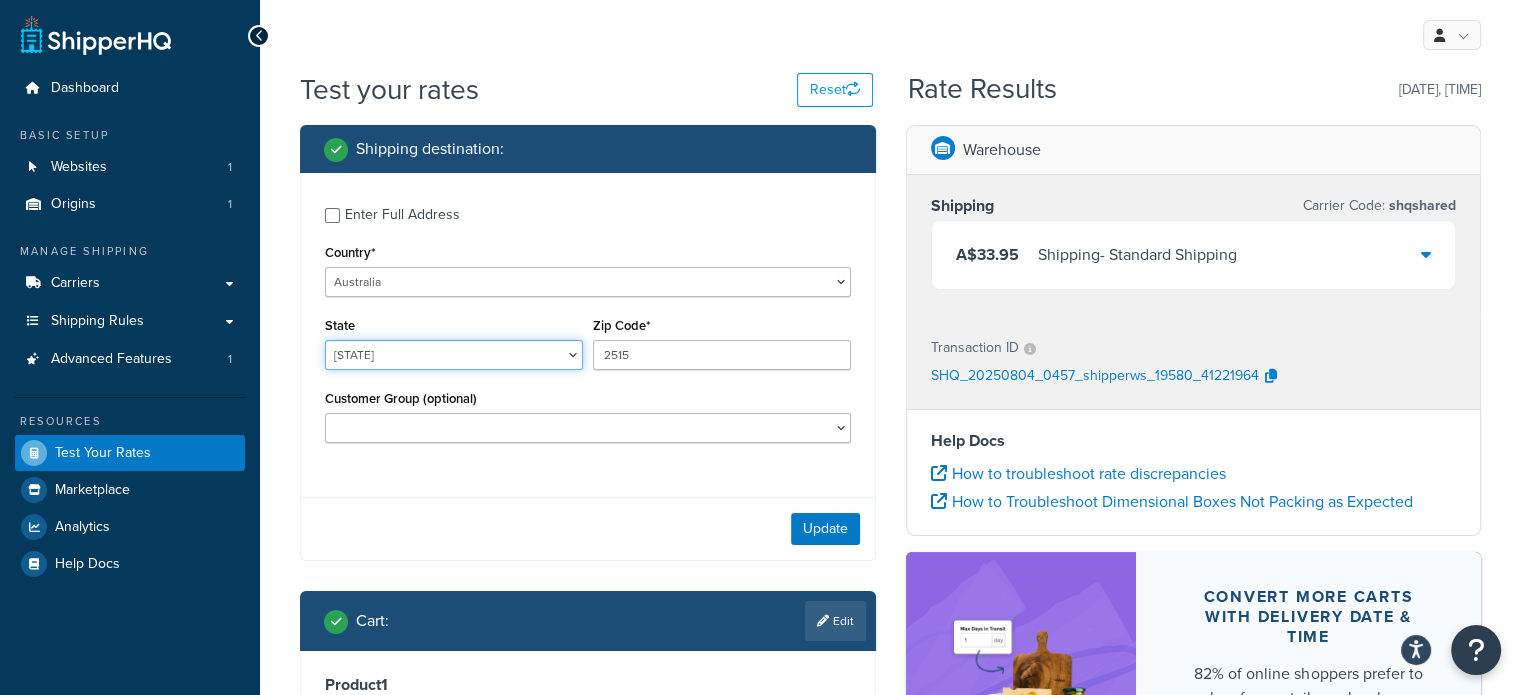 click on "Australian Capital Territory  New South Wales  Northern Territory  Queensland  South Australia  Tasmania  Victoria  Western Australia" at bounding box center (454, 355) 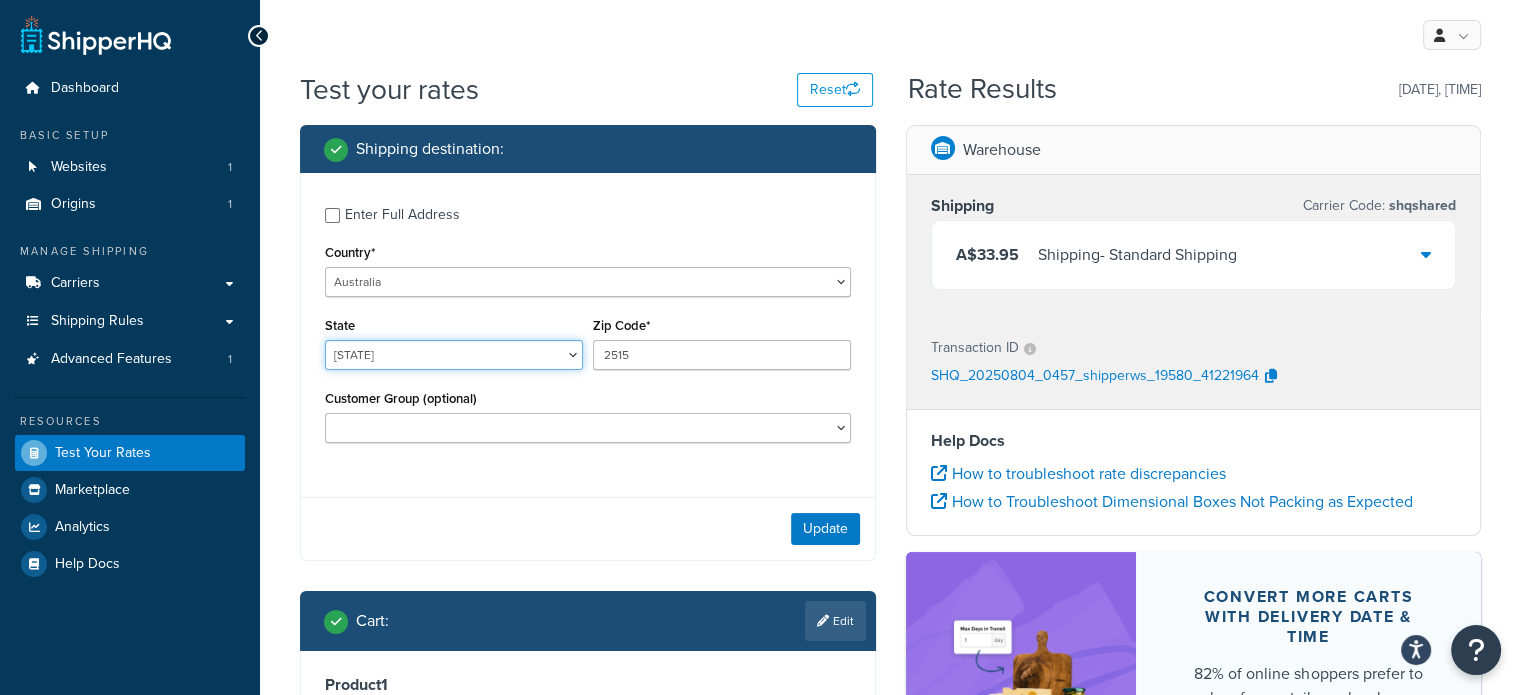 select on "QLD" 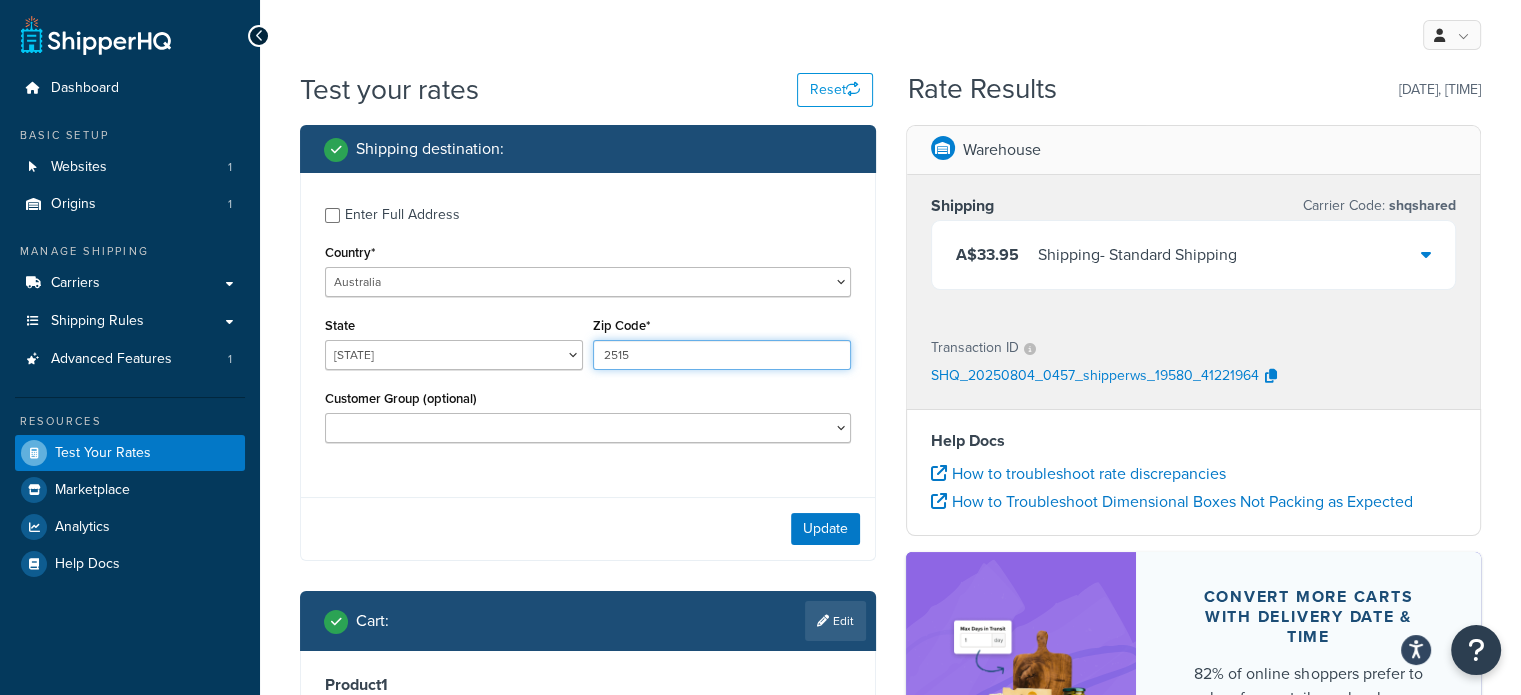 drag, startPoint x: 655, startPoint y: 360, endPoint x: 474, endPoint y: 352, distance: 181.17671 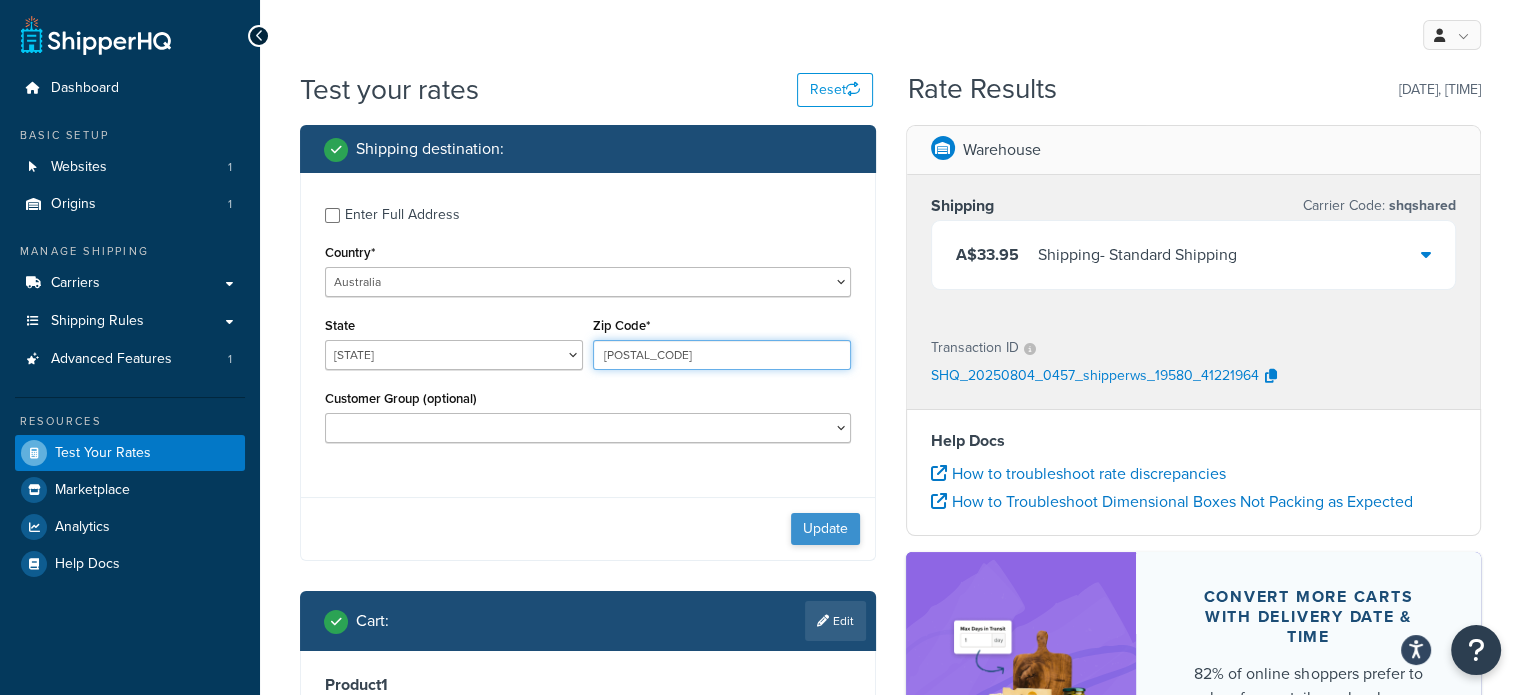 type on "4340" 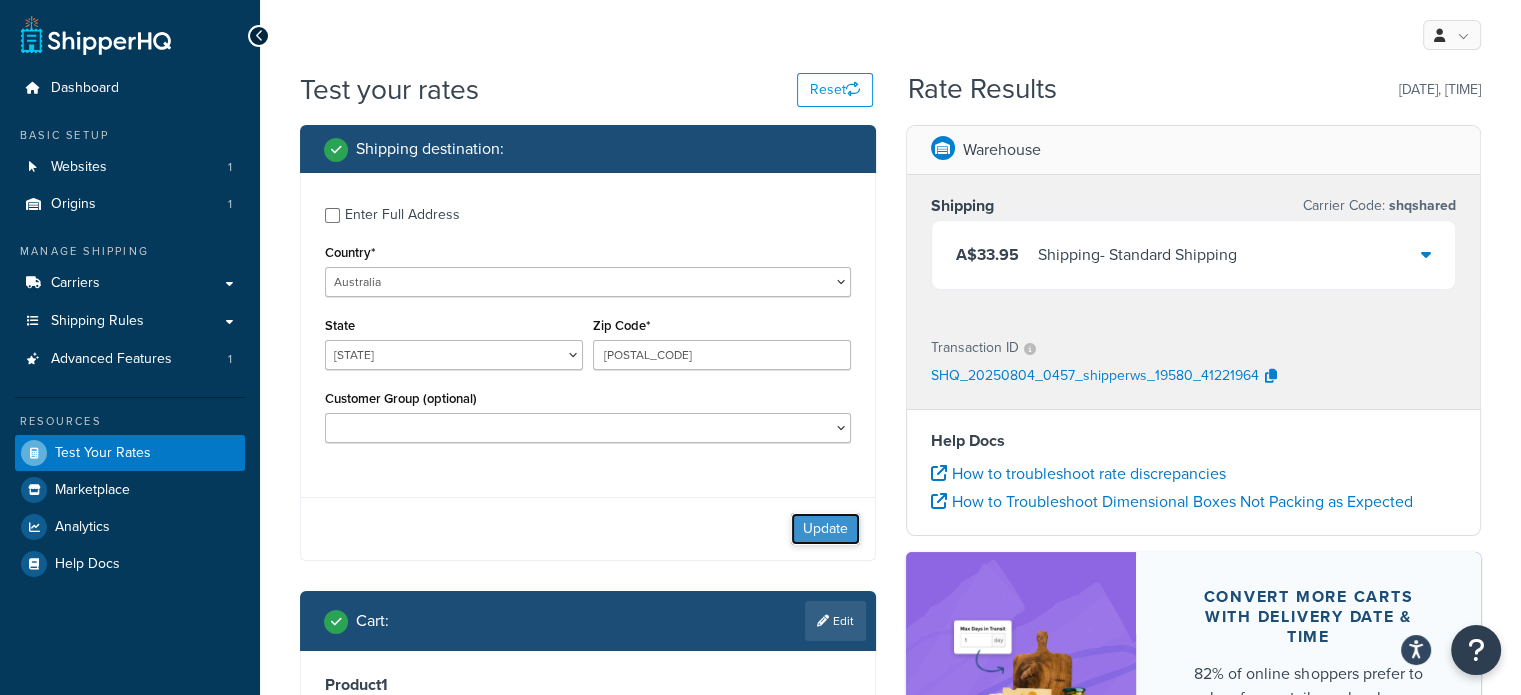 click on "Update" at bounding box center (825, 529) 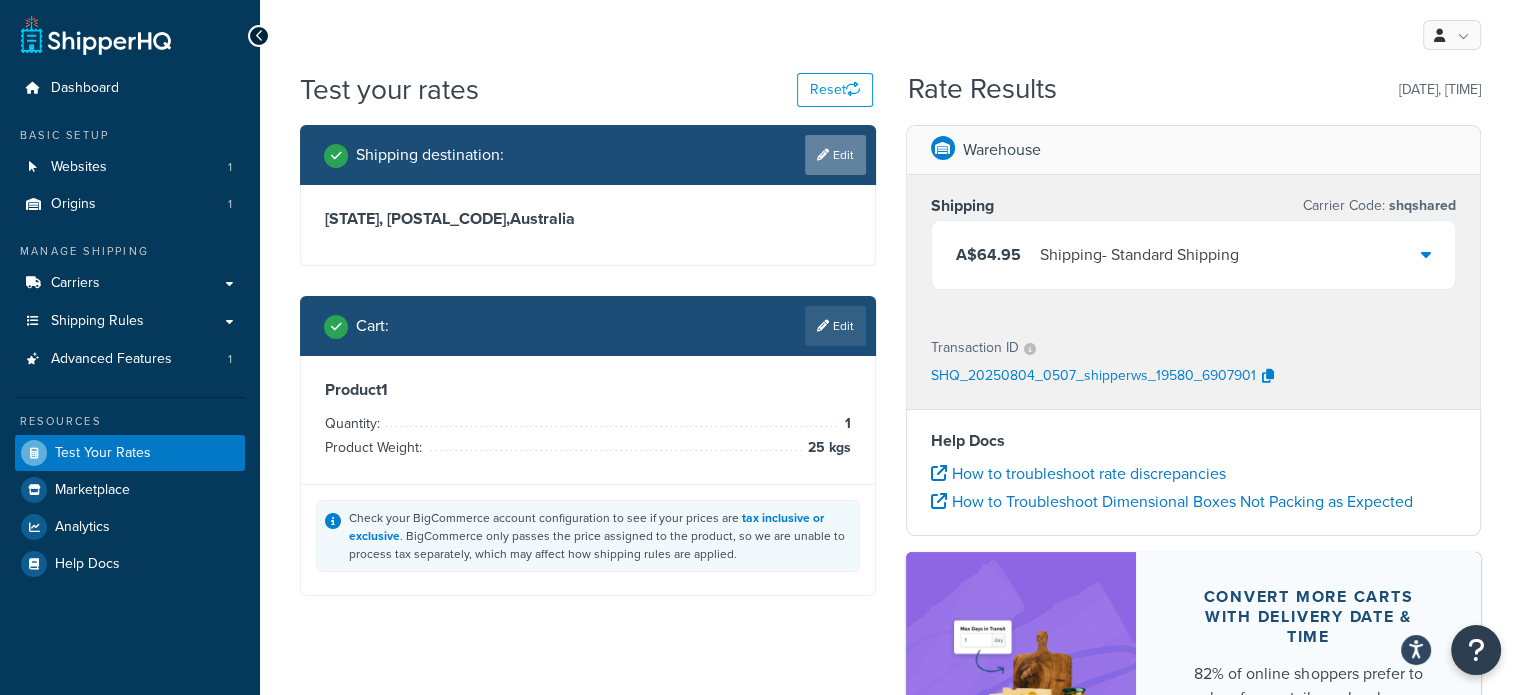 click on "Edit" at bounding box center [835, 155] 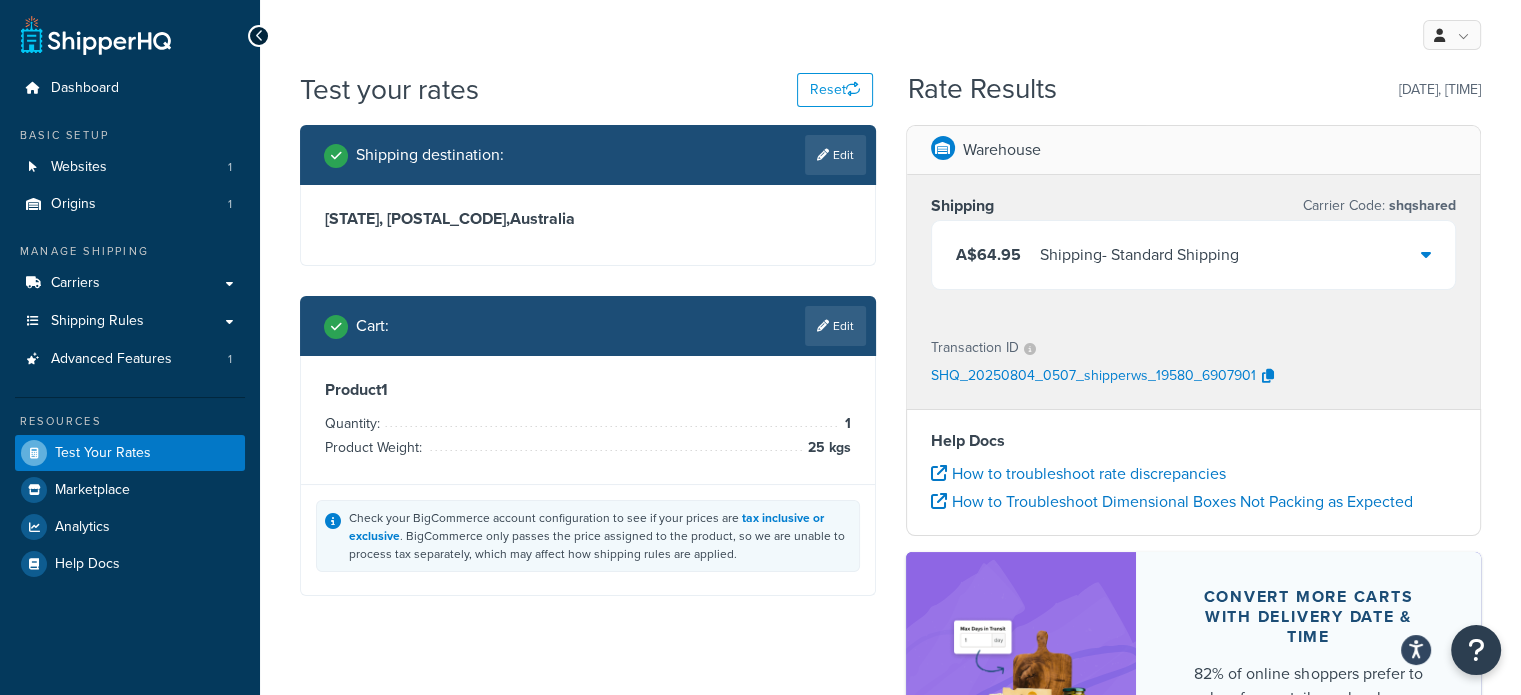 select on "AU" 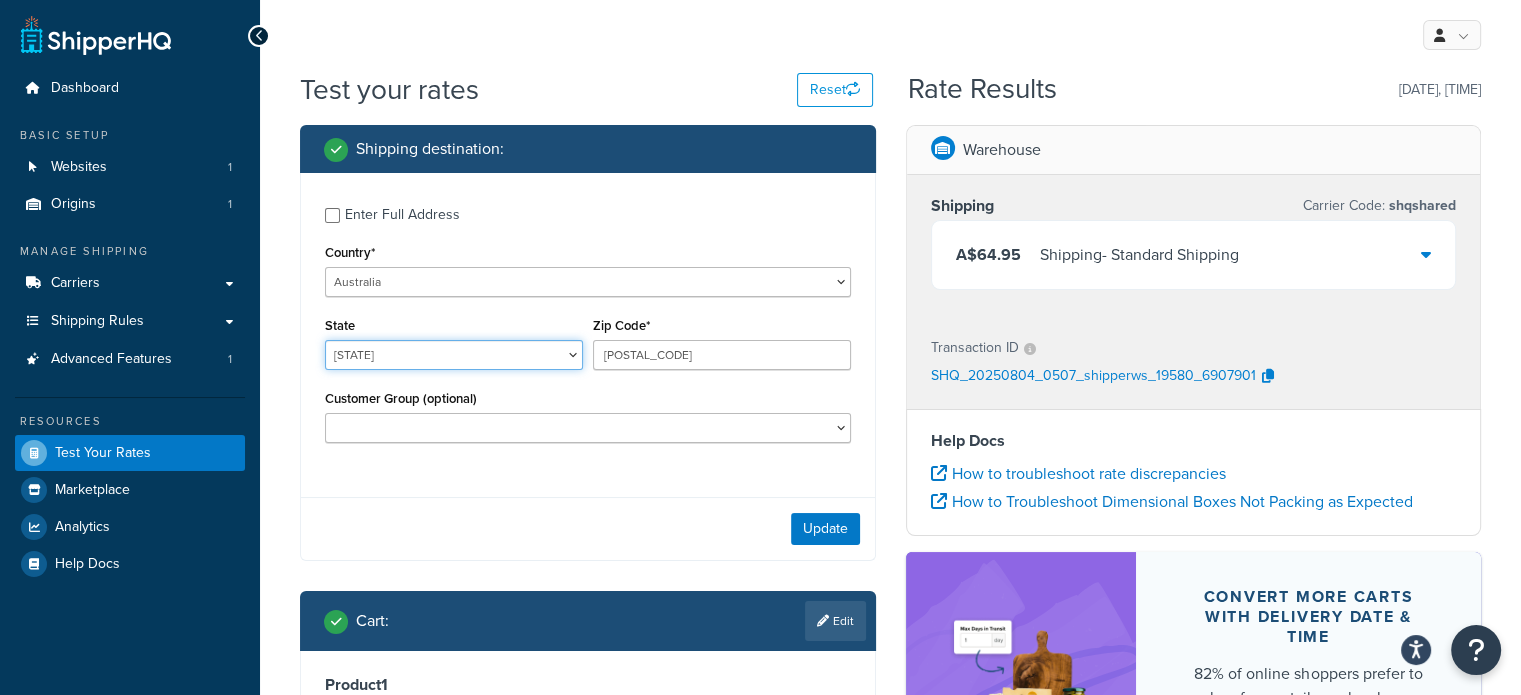 click on "Australian Capital Territory  New South Wales  Northern Territory  Queensland  South Australia  Tasmania  Victoria  Western Australia" at bounding box center (454, 355) 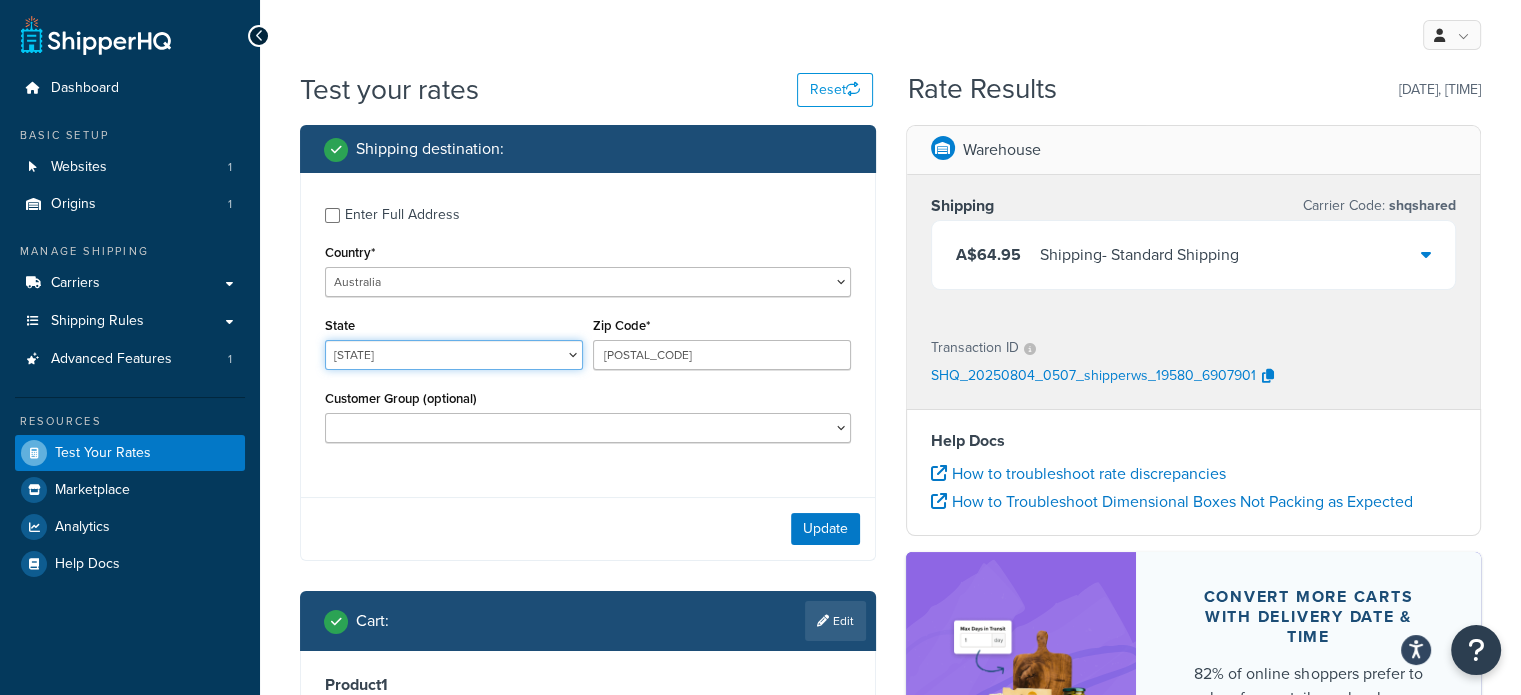 select on "VIC" 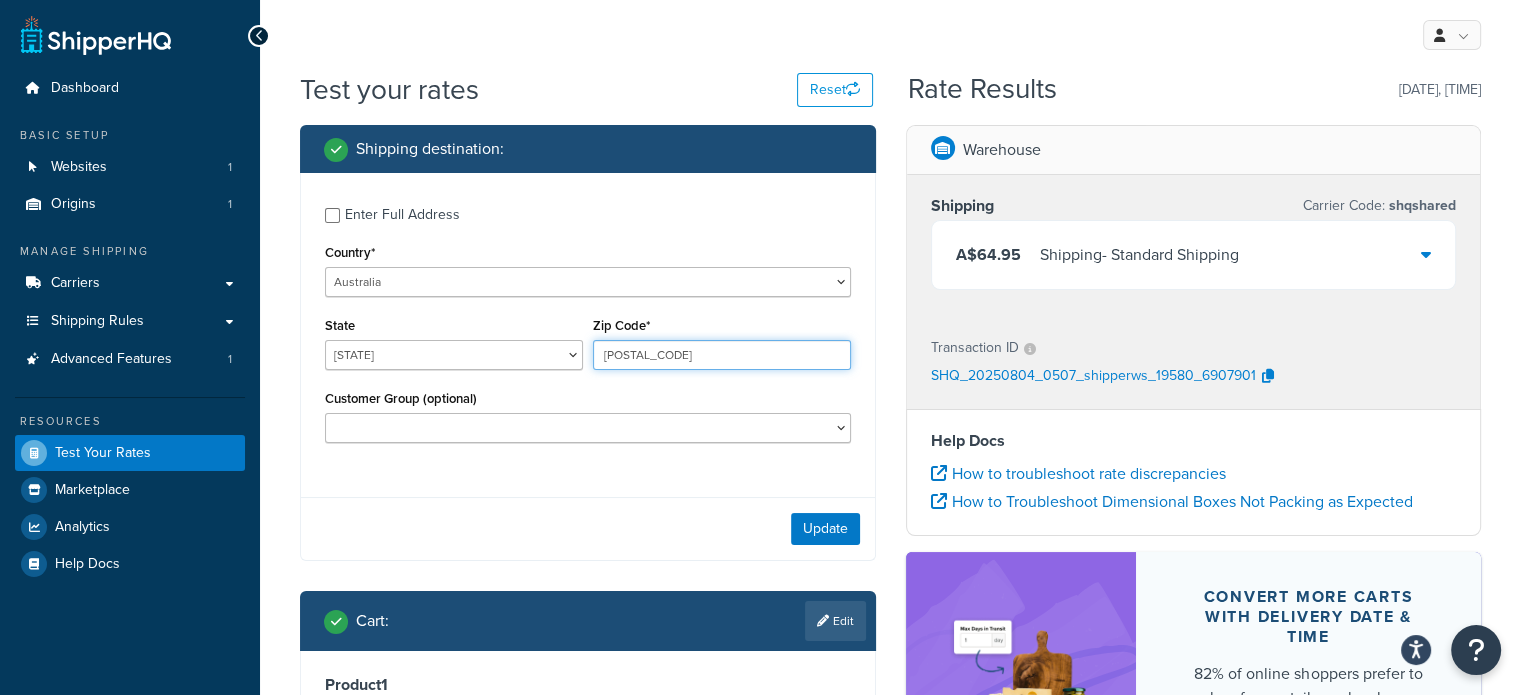 drag, startPoint x: 651, startPoint y: 356, endPoint x: 536, endPoint y: 350, distance: 115.15642 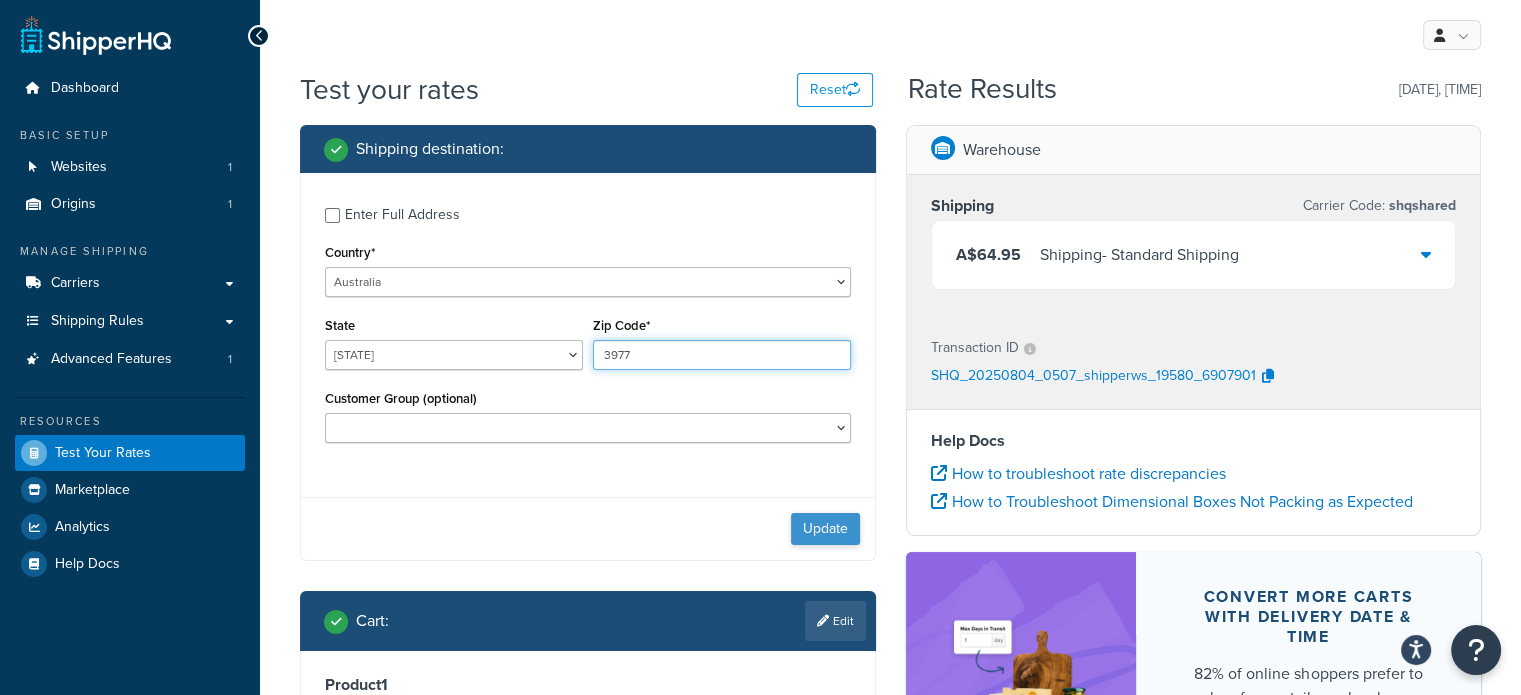 type on "3977" 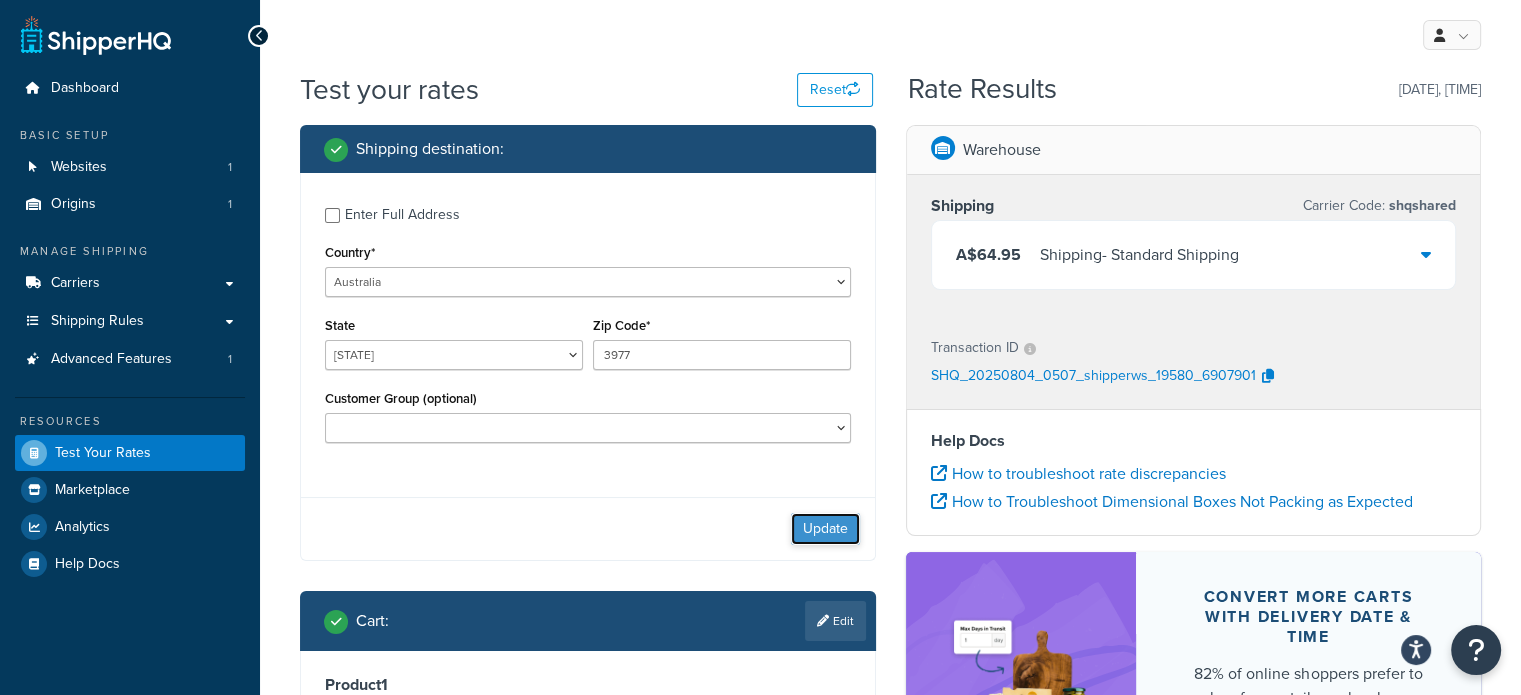 click on "Update" at bounding box center (825, 529) 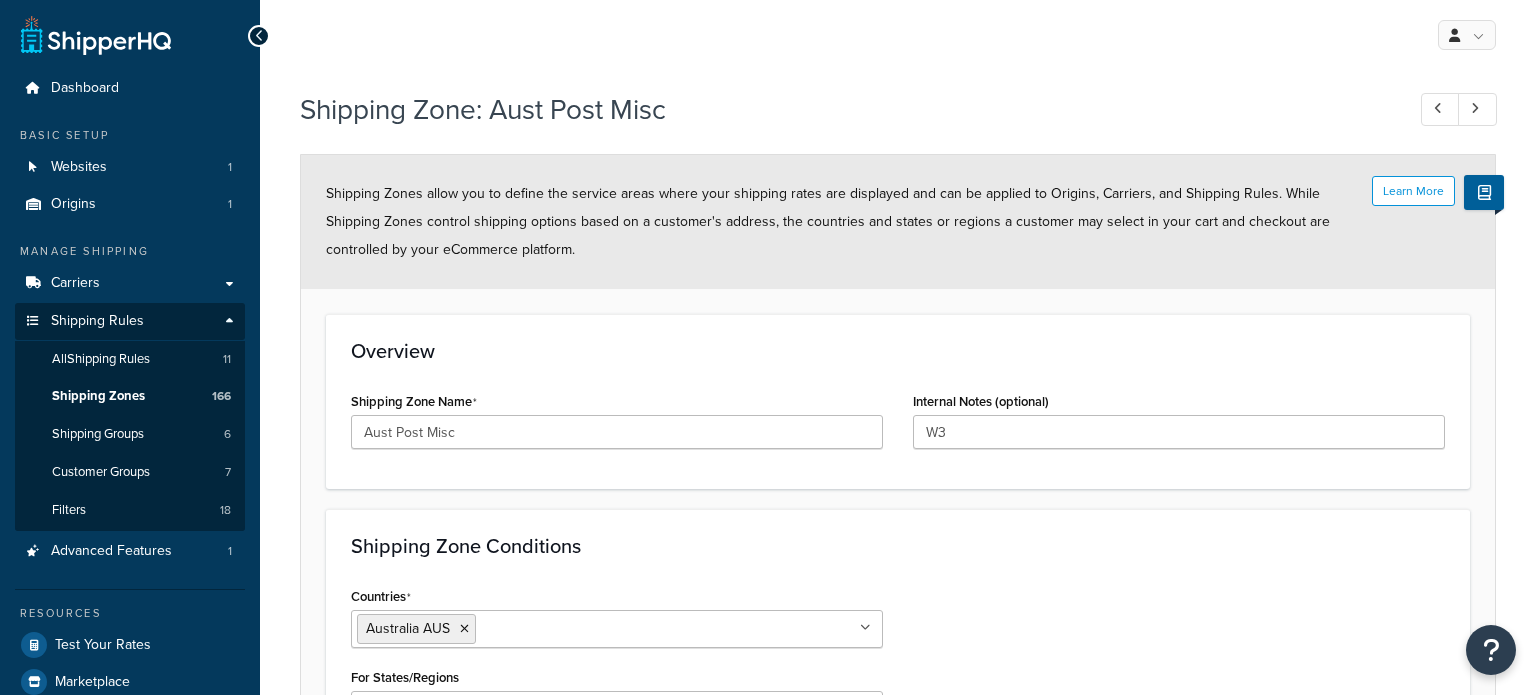 select on "including" 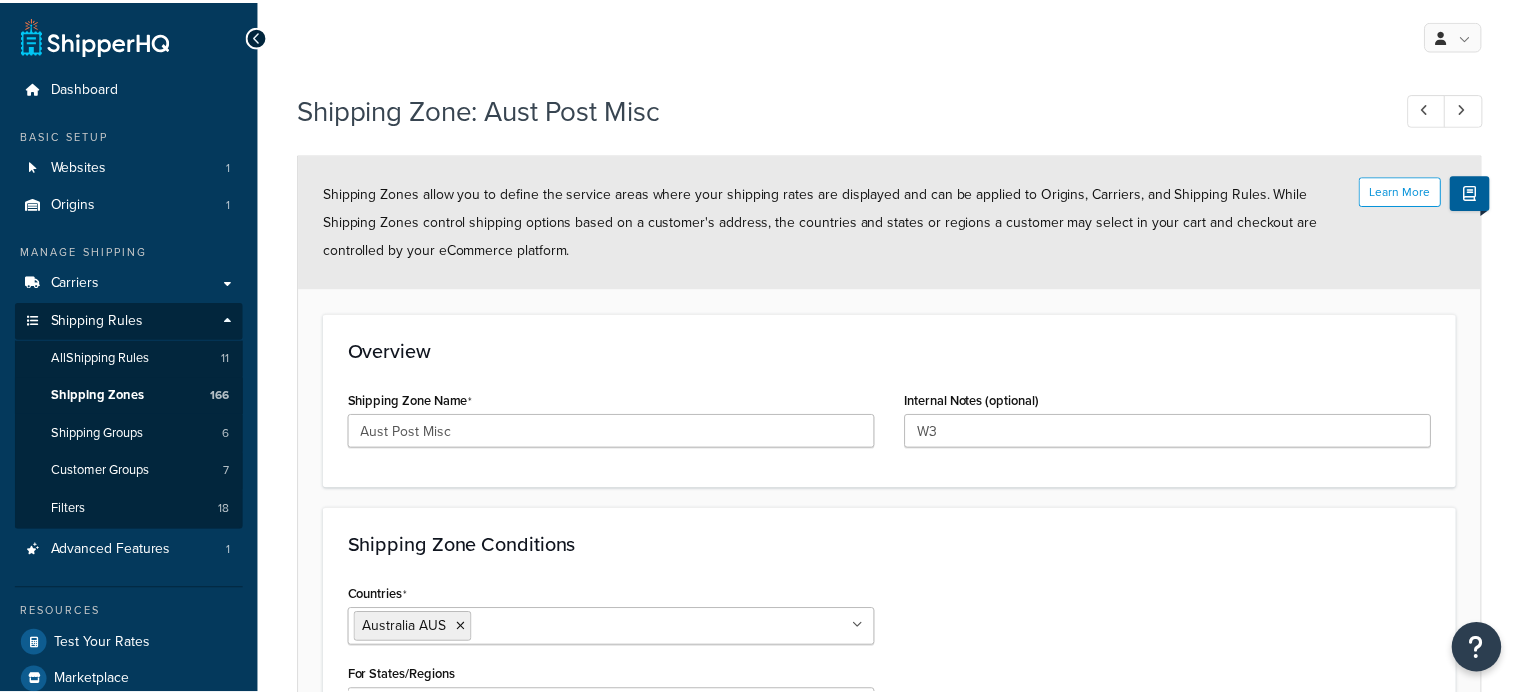 scroll, scrollTop: 0, scrollLeft: 0, axis: both 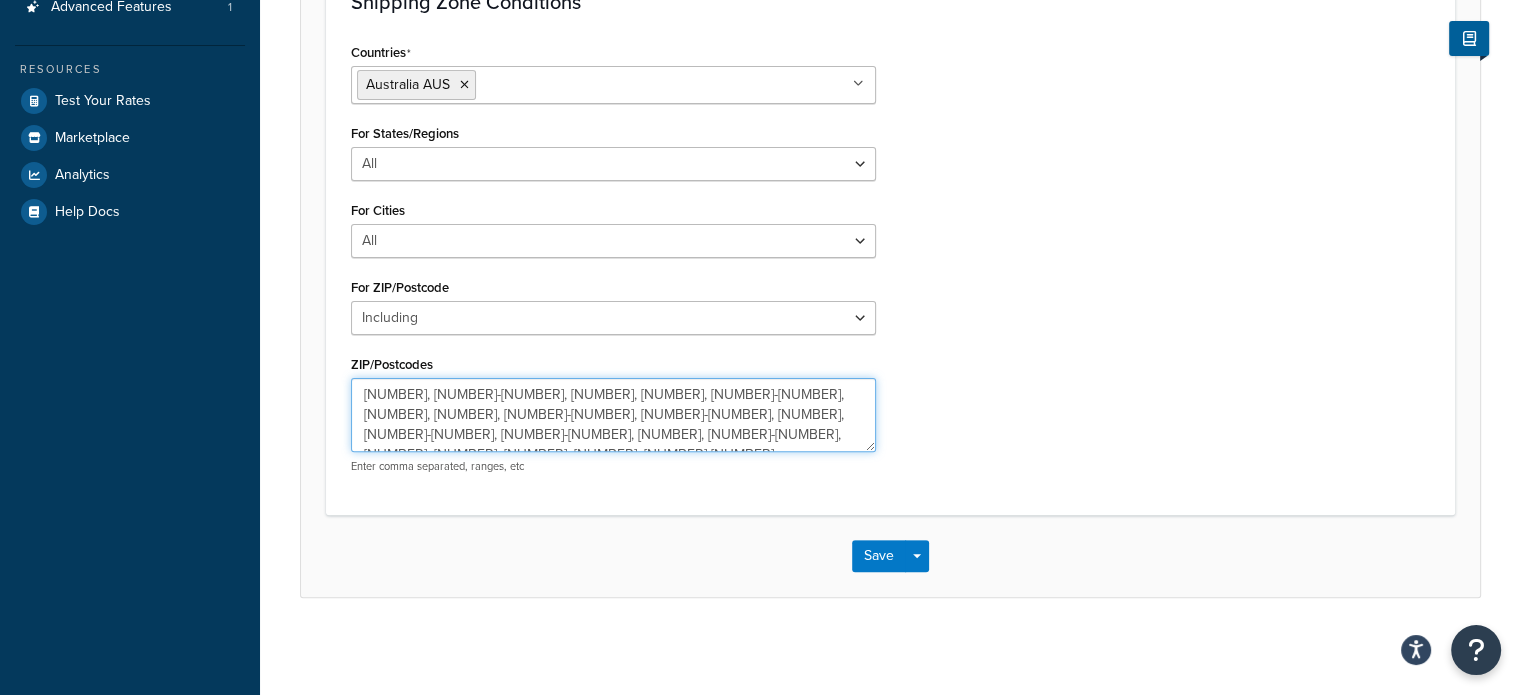 drag, startPoint x: 777, startPoint y: 414, endPoint x: 855, endPoint y: 417, distance: 78.05767 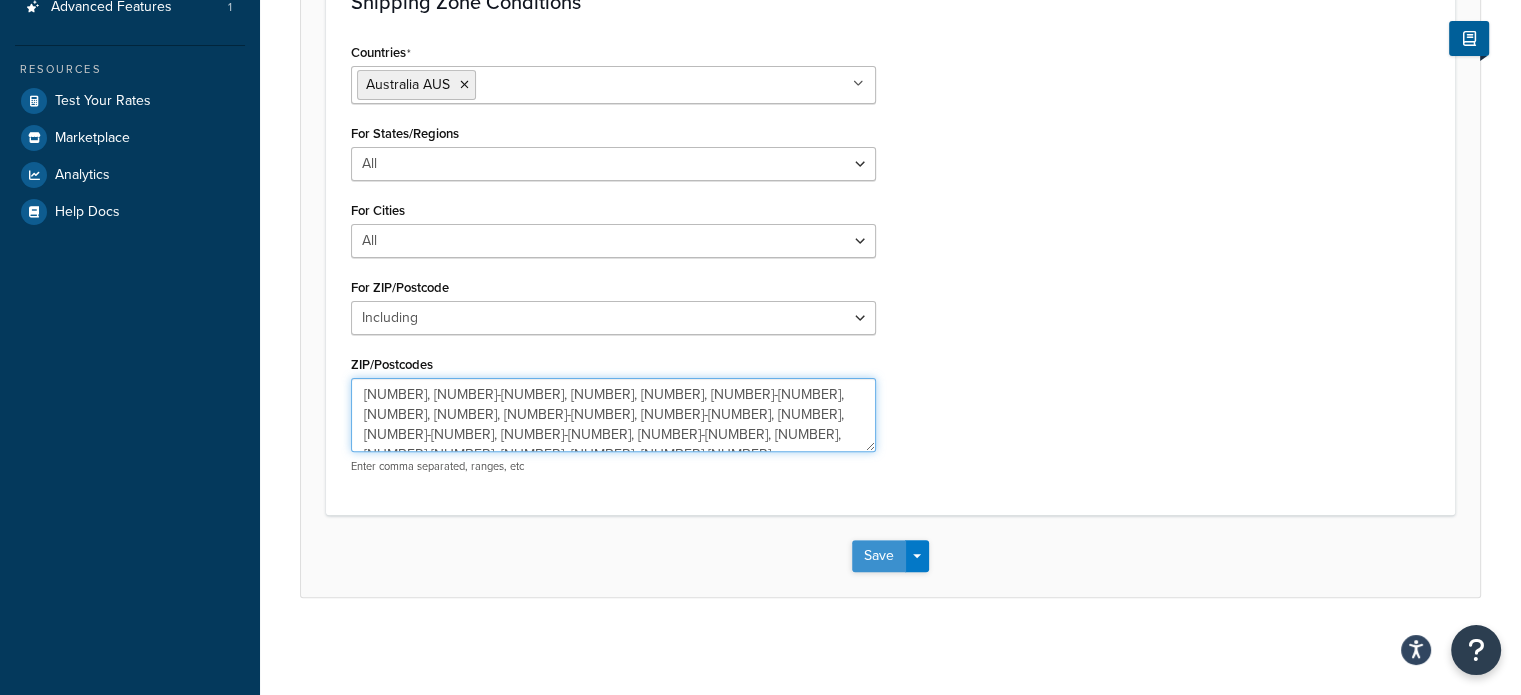 type on "[NUMBER], [NUMBER]-[NUMBER], [NUMBER], [NUMBER], [NUMBER]-[NUMBER], [NUMBER], [NUMBER], [NUMBER]-[NUMBER], [NUMBER]-[NUMBER], [NUMBER], [NUMBER]-[NUMBER], [NUMBER]-[NUMBER], [NUMBER]-[NUMBER], [NUMBER], [NUMBER]-[NUMBER], [NUMBER], [NUMBER], [NUMBER]-[NUMBER]" 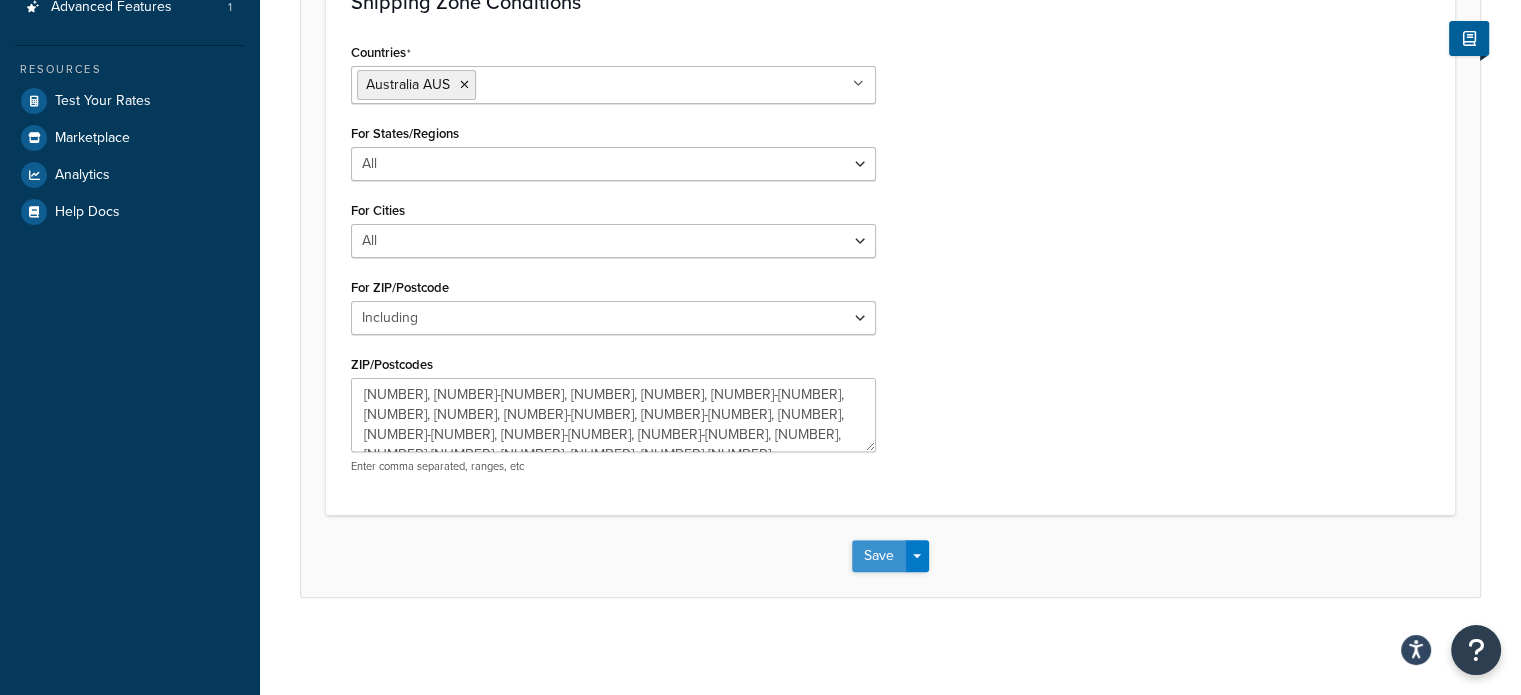 click on "Save" at bounding box center (879, 556) 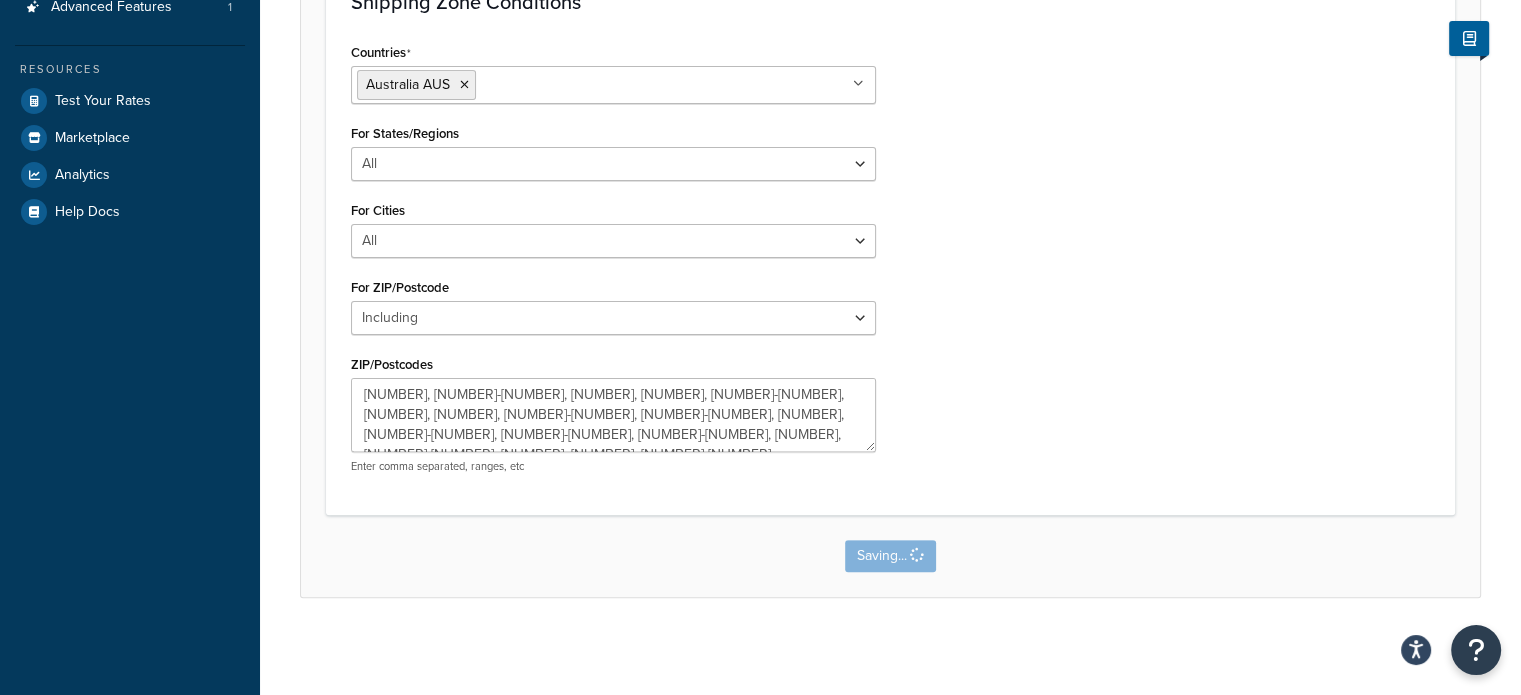 scroll, scrollTop: 0, scrollLeft: 0, axis: both 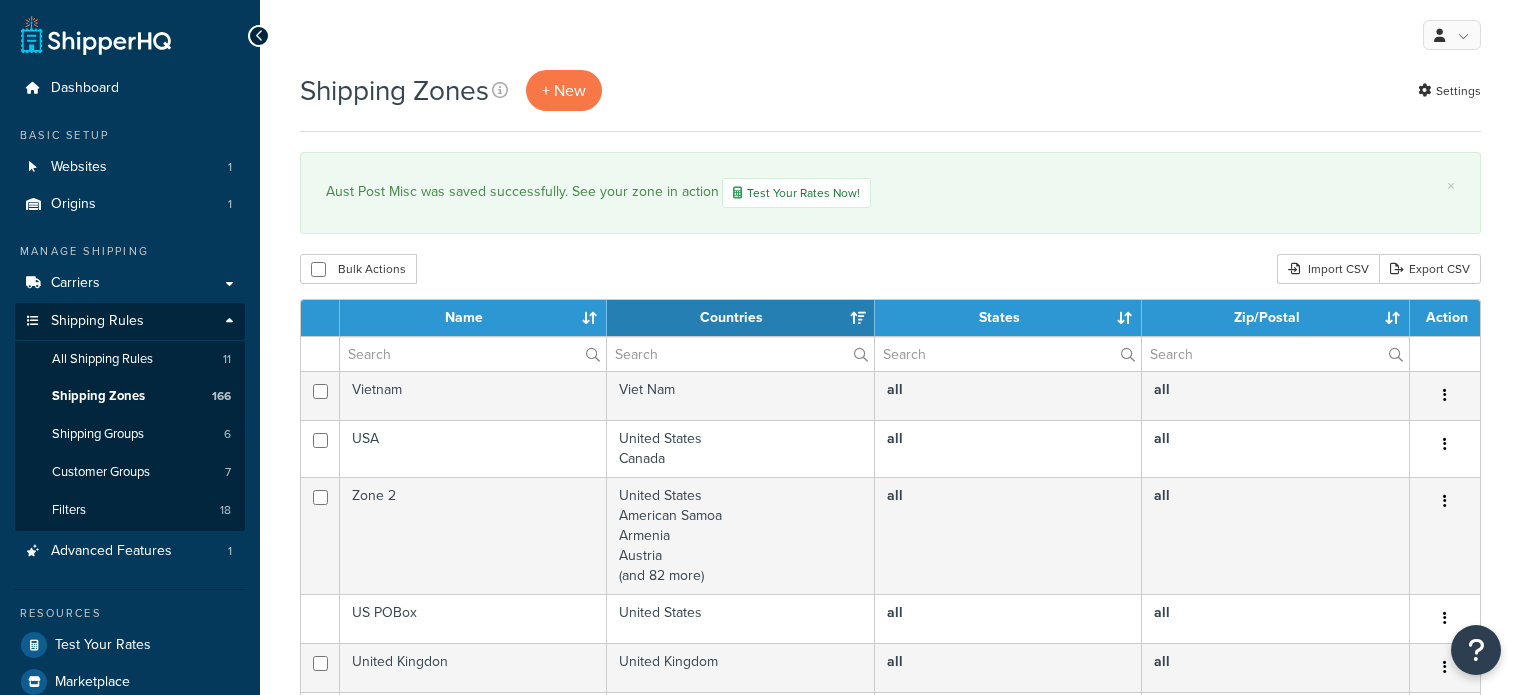 select on "15" 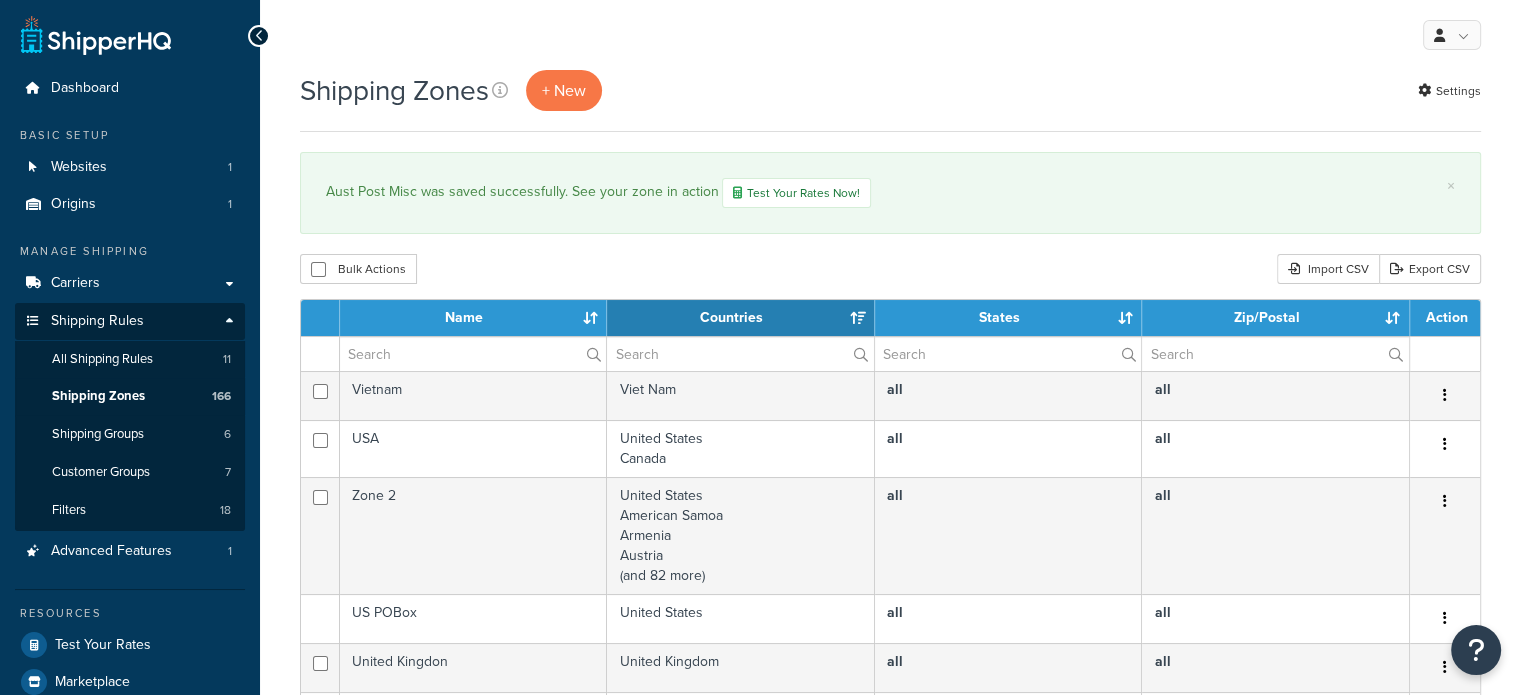 scroll, scrollTop: 0, scrollLeft: 0, axis: both 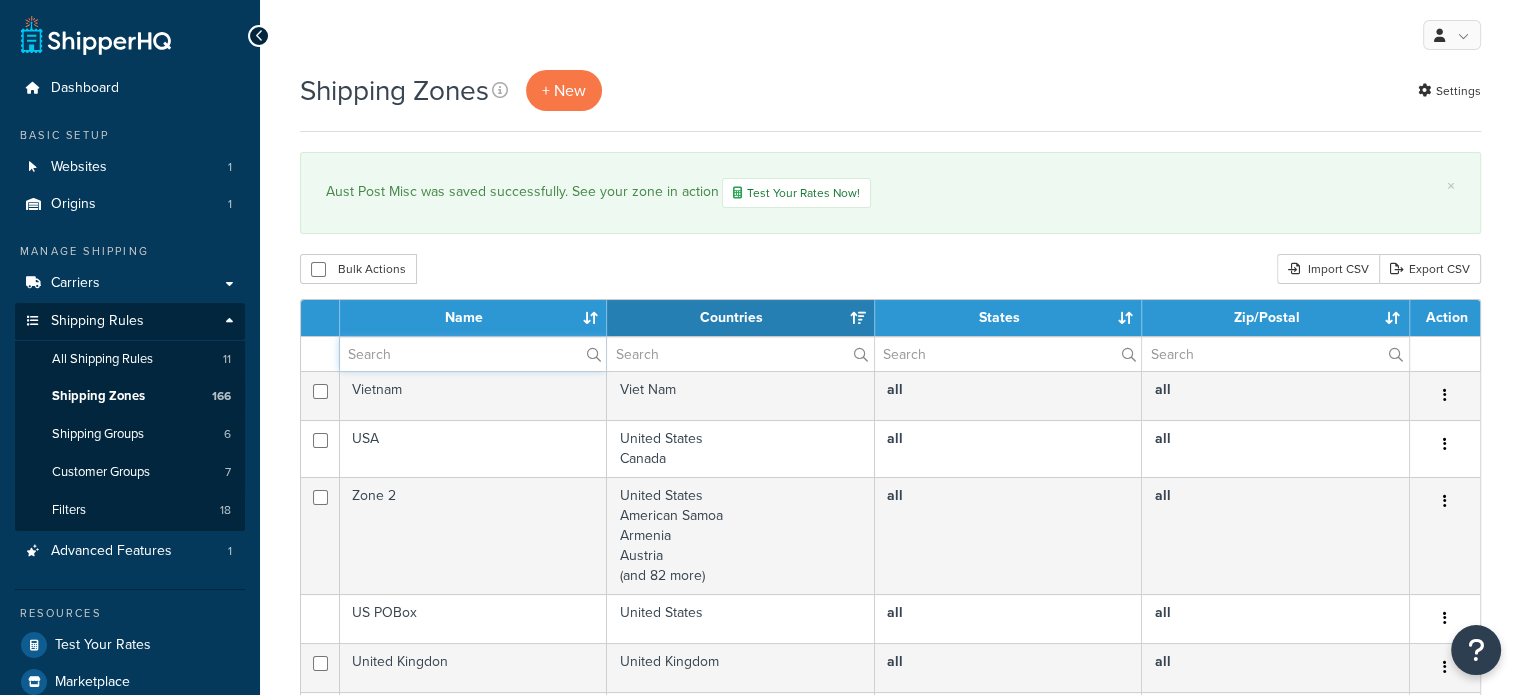 click at bounding box center [473, 354] 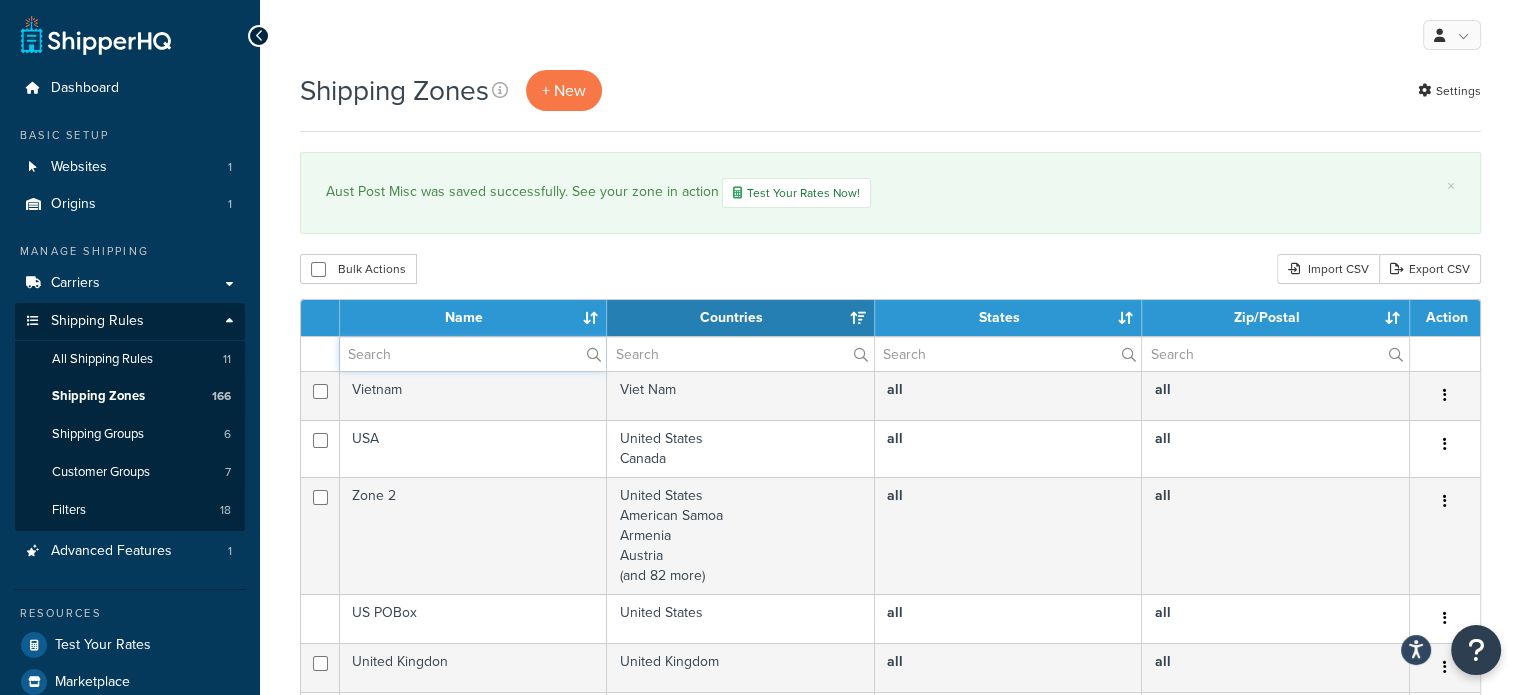 type on "aust post" 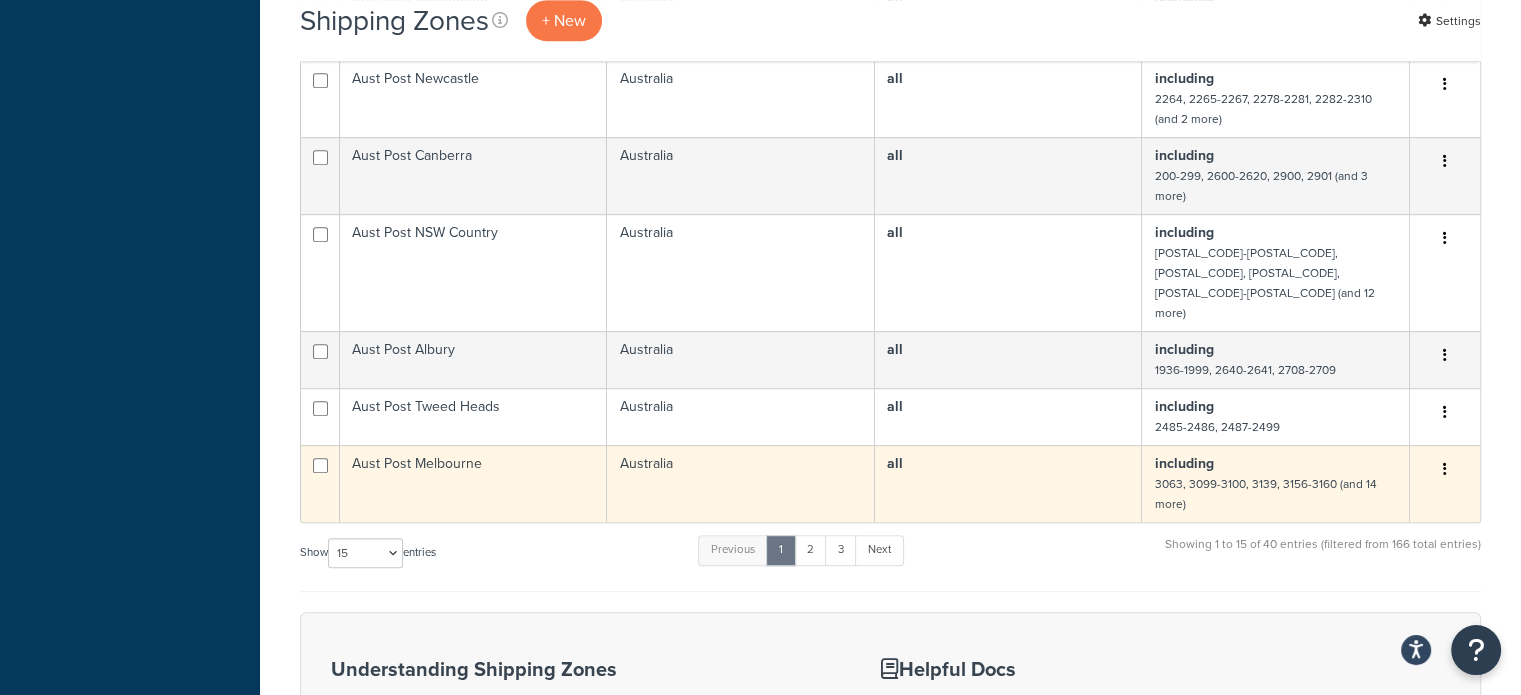 scroll, scrollTop: 1000, scrollLeft: 0, axis: vertical 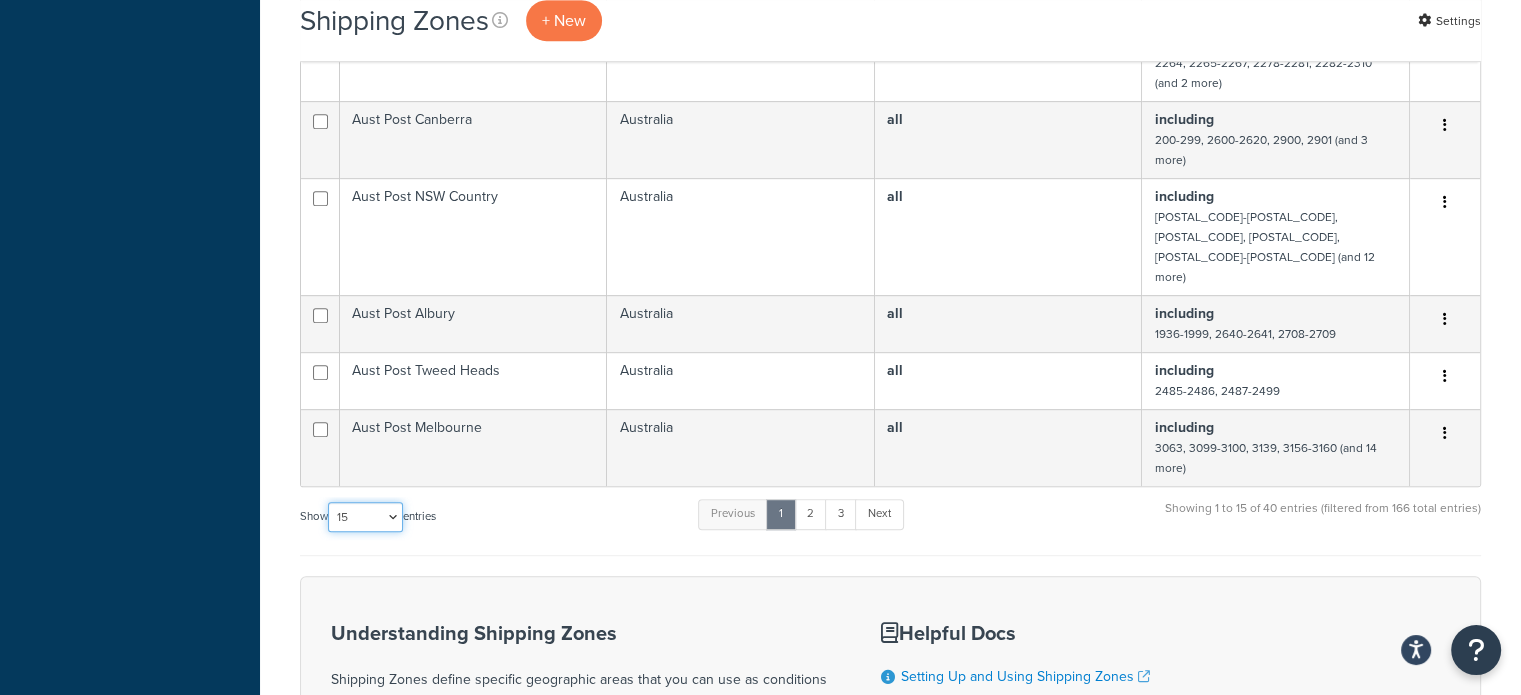 click on "10 15 25 50 100" at bounding box center (365, 517) 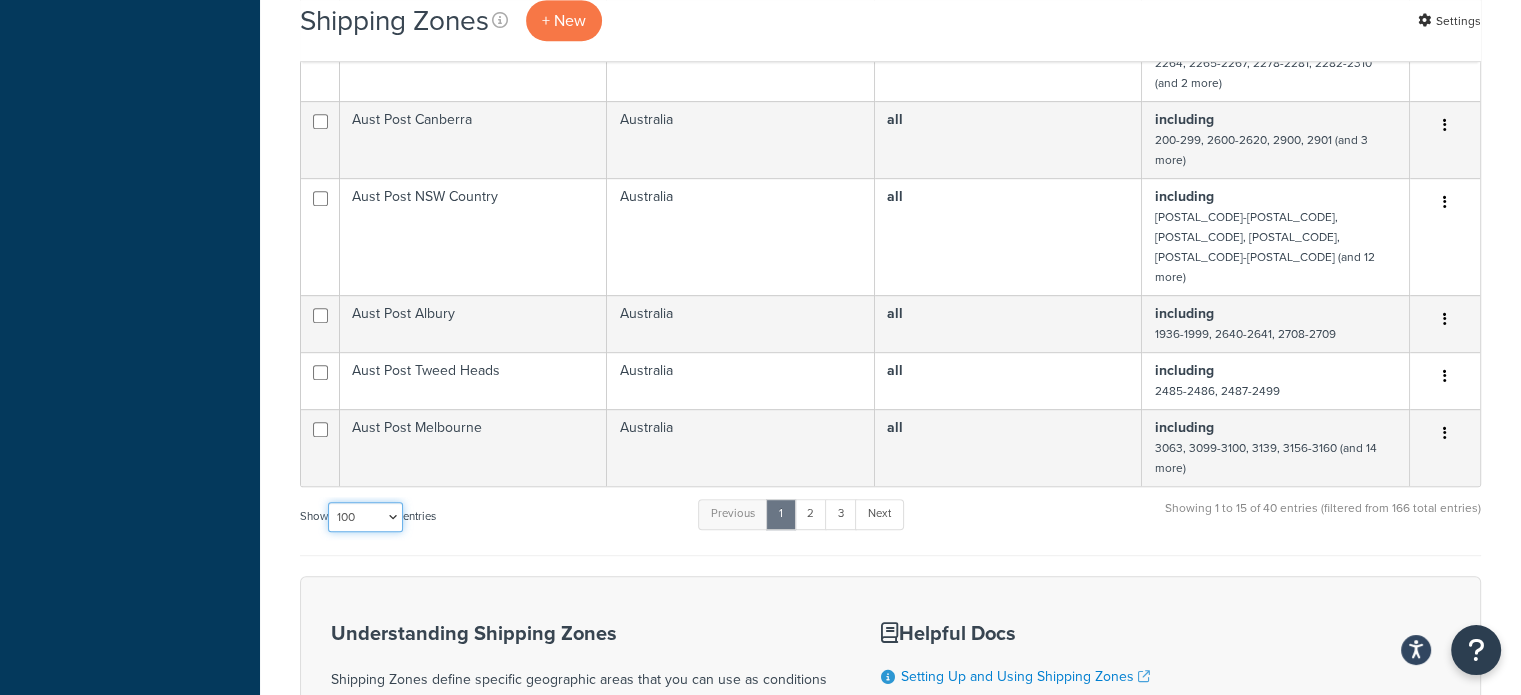 click on "10 15 25 50 100" at bounding box center [365, 517] 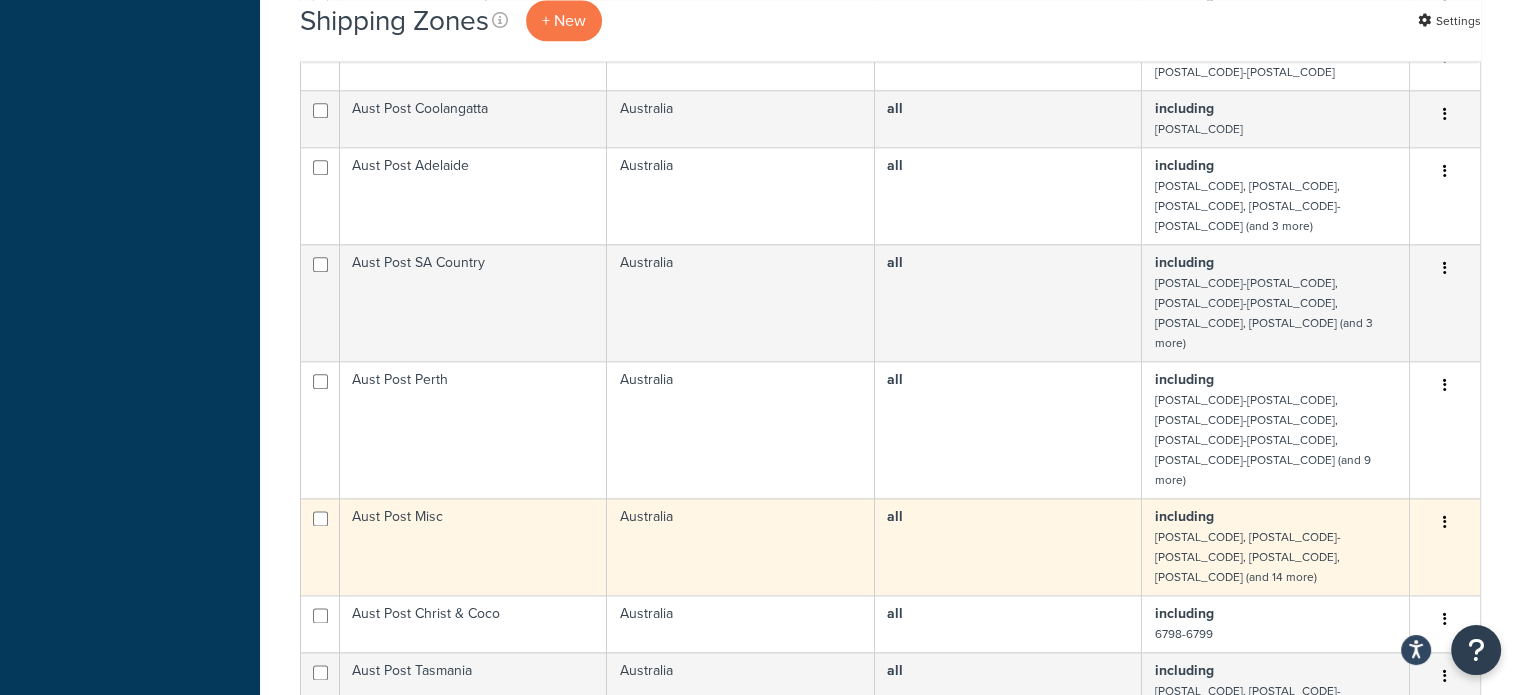 scroll, scrollTop: 2400, scrollLeft: 0, axis: vertical 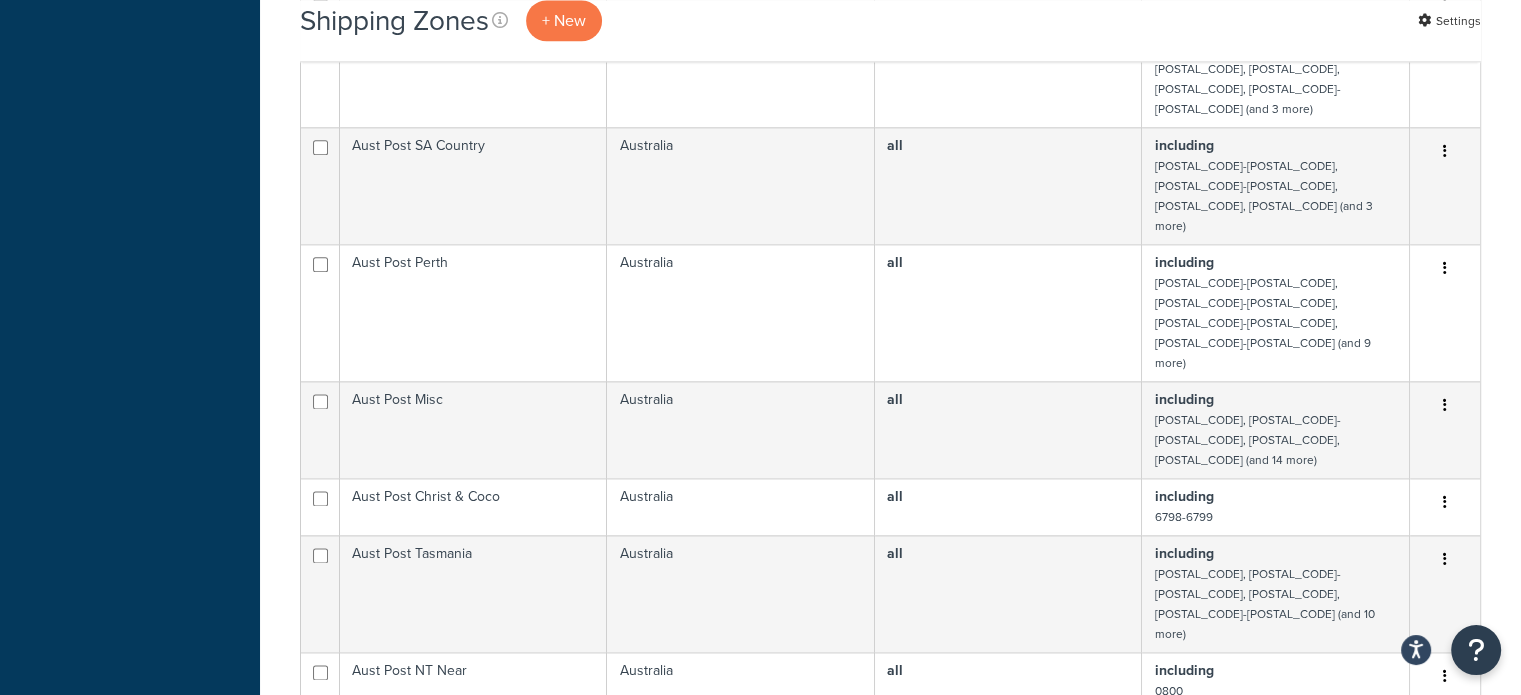 click on "Aust Post Semi Remote" at bounding box center (473, 1065) 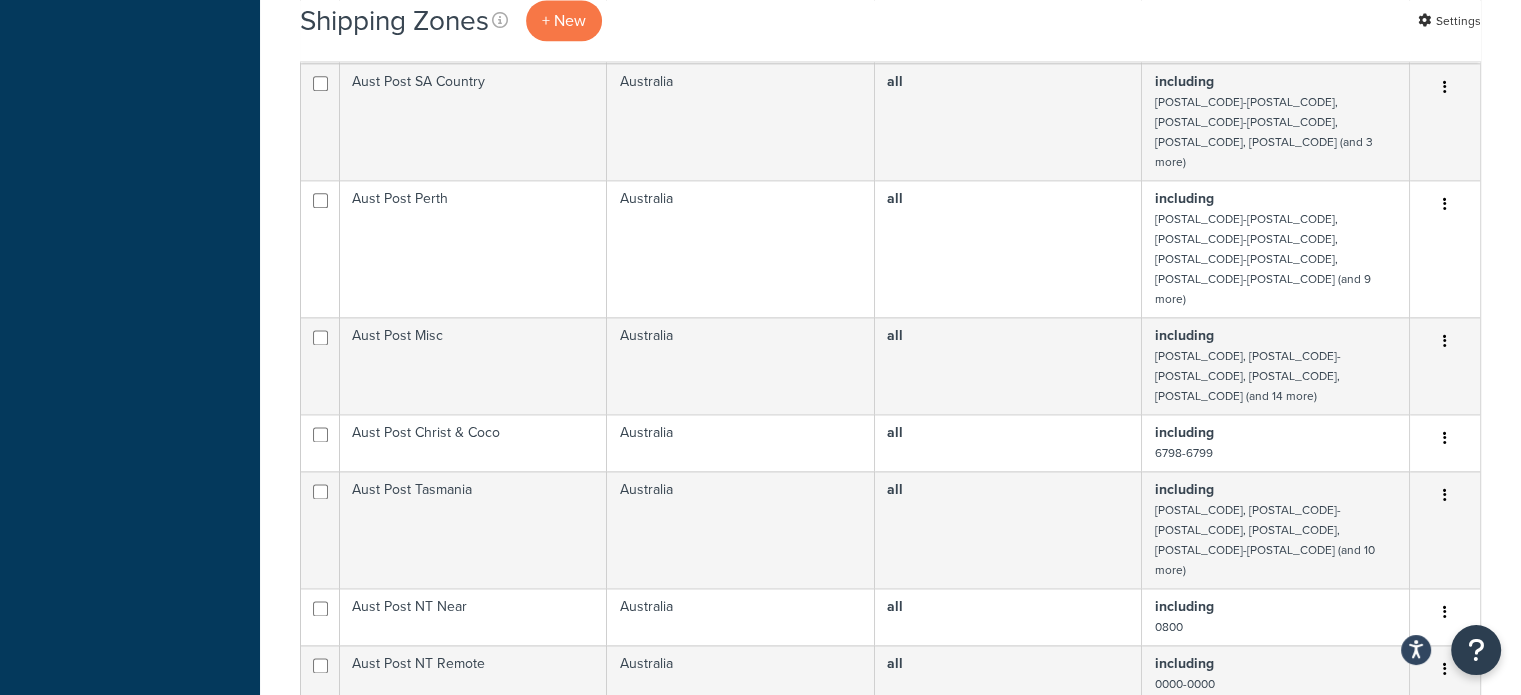 scroll, scrollTop: 2600, scrollLeft: 0, axis: vertical 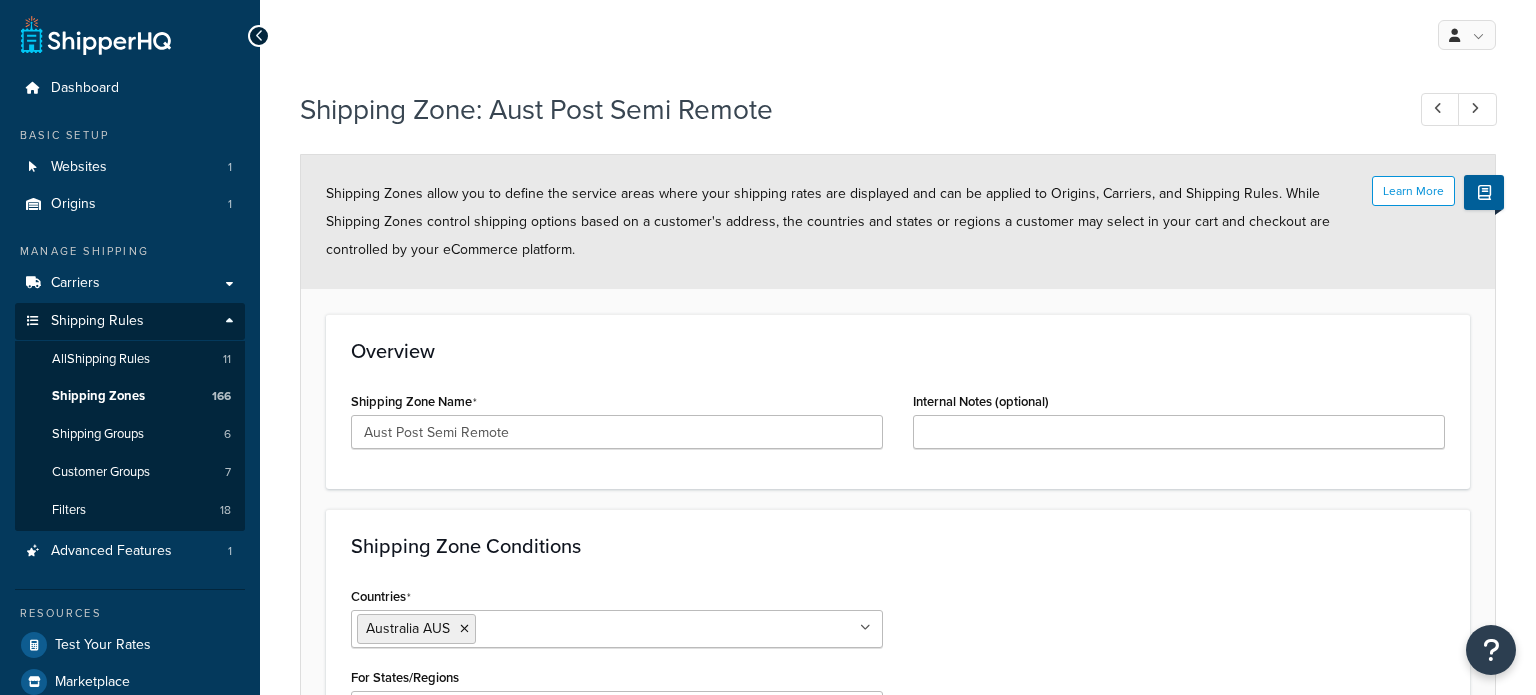 select on "including" 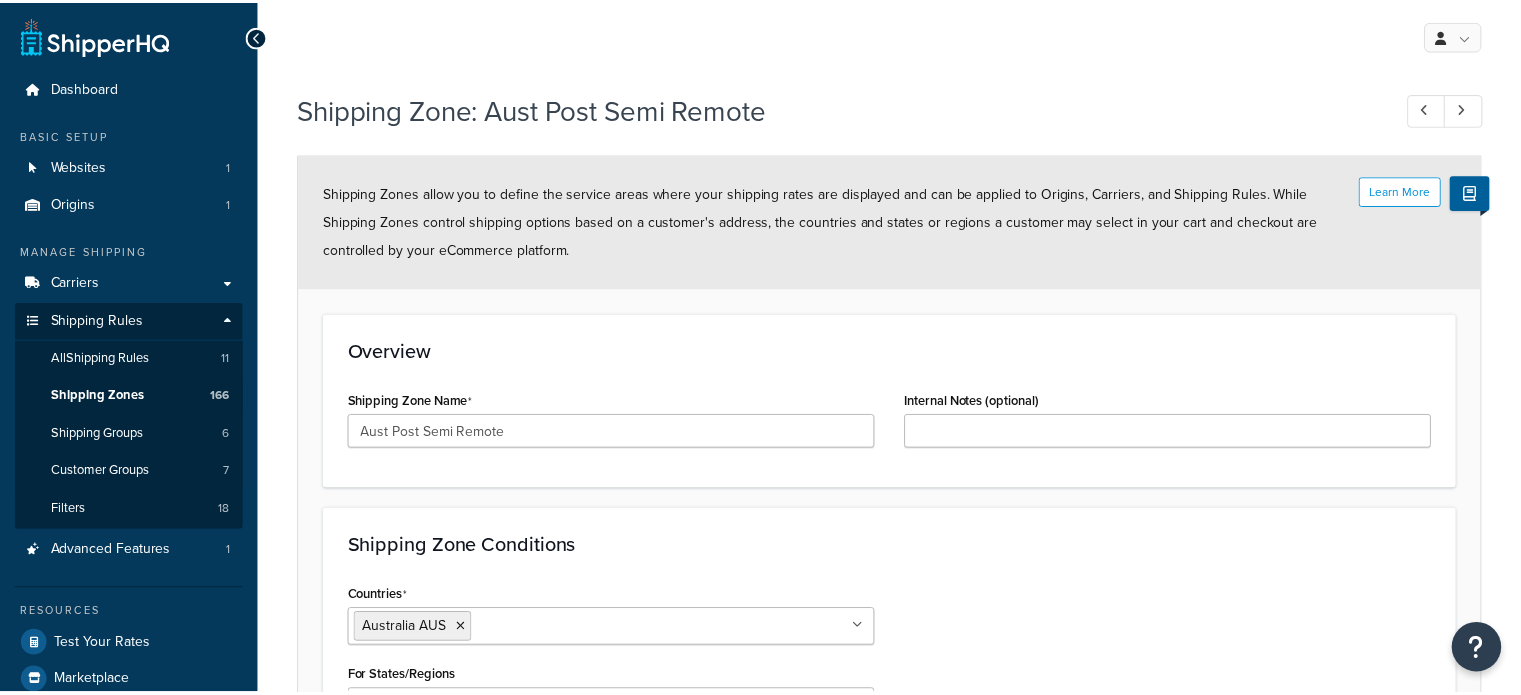 scroll, scrollTop: 0, scrollLeft: 0, axis: both 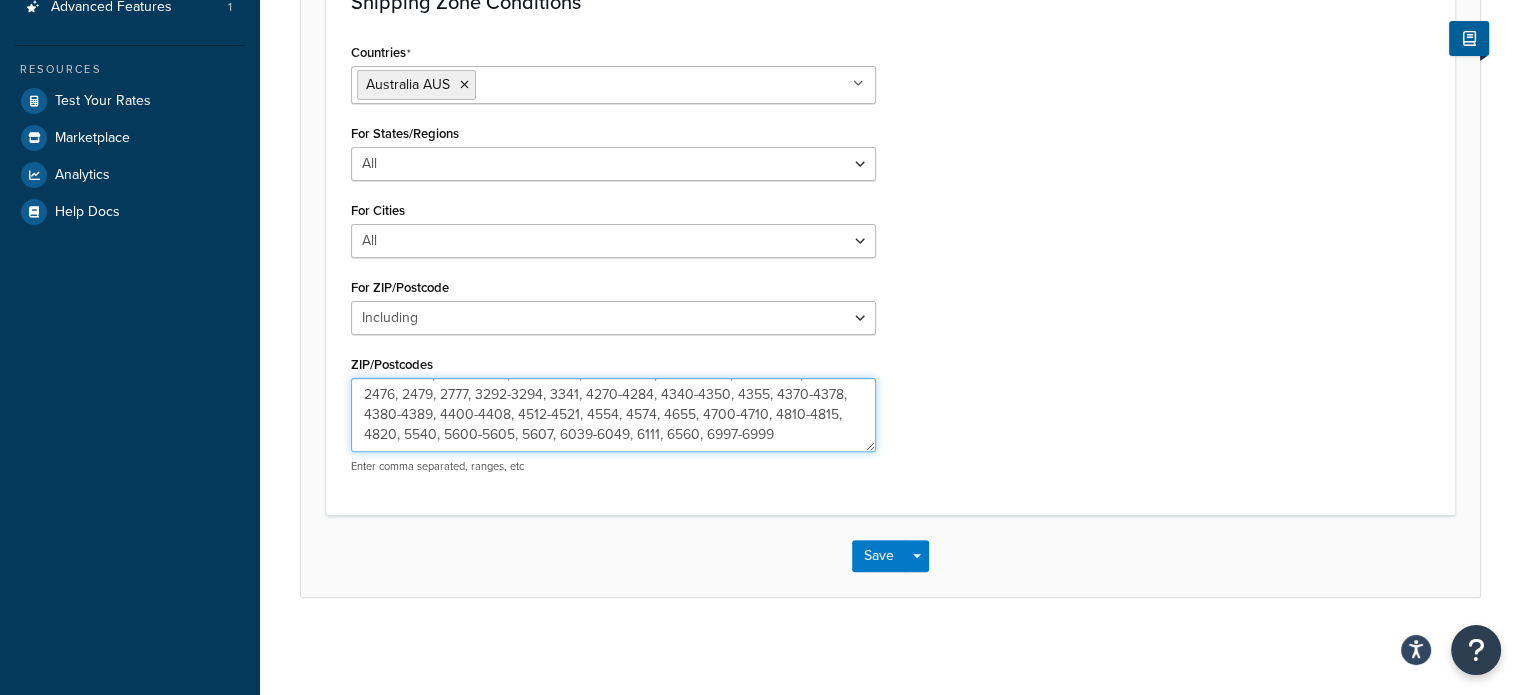 click on "2324-2325, 2389-2399, 2431-2439, 2442-2443, 2445-2450, 2471-2472, 2475-2476, 2479, 2777, 3292-3294, 3341, 4270-4284, 4340-4350, 4355, 4370-4378, 4380-4389, 4400-4408, 4512-4521, 4554, 4574, 4655, 4700-4710, 4810-4815, 4820, 5540, 5600-5605, 5607, 6039-6049, 6111, 6560, 6997-6999" at bounding box center [613, 415] 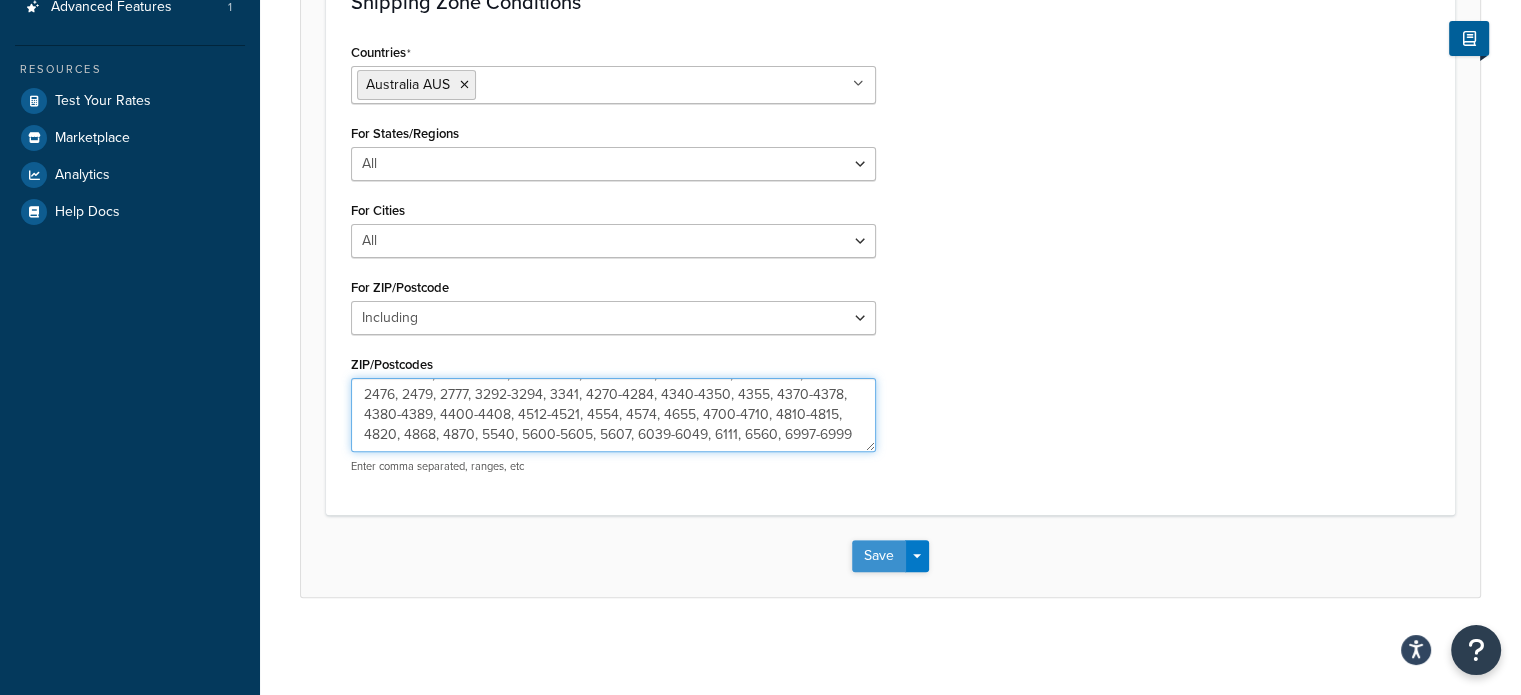 type on "2324-2325, 2389-2399, 2431-2439, 2442-2443, 2445-2450, 2471-2472, 2475-2476, 2479, 2777, 3292-3294, 3341, 4270-4284, 4340-4350, 4355, 4370-4378, 4380-4389, 4400-4408, 4512-4521, 4554, 4574, 4655, 4700-4710, 4810-4815, 4820, 4868, 4870, 5540, 5600-5605, 5607, 6039-6049, 6111, 6560, 6997-6999" 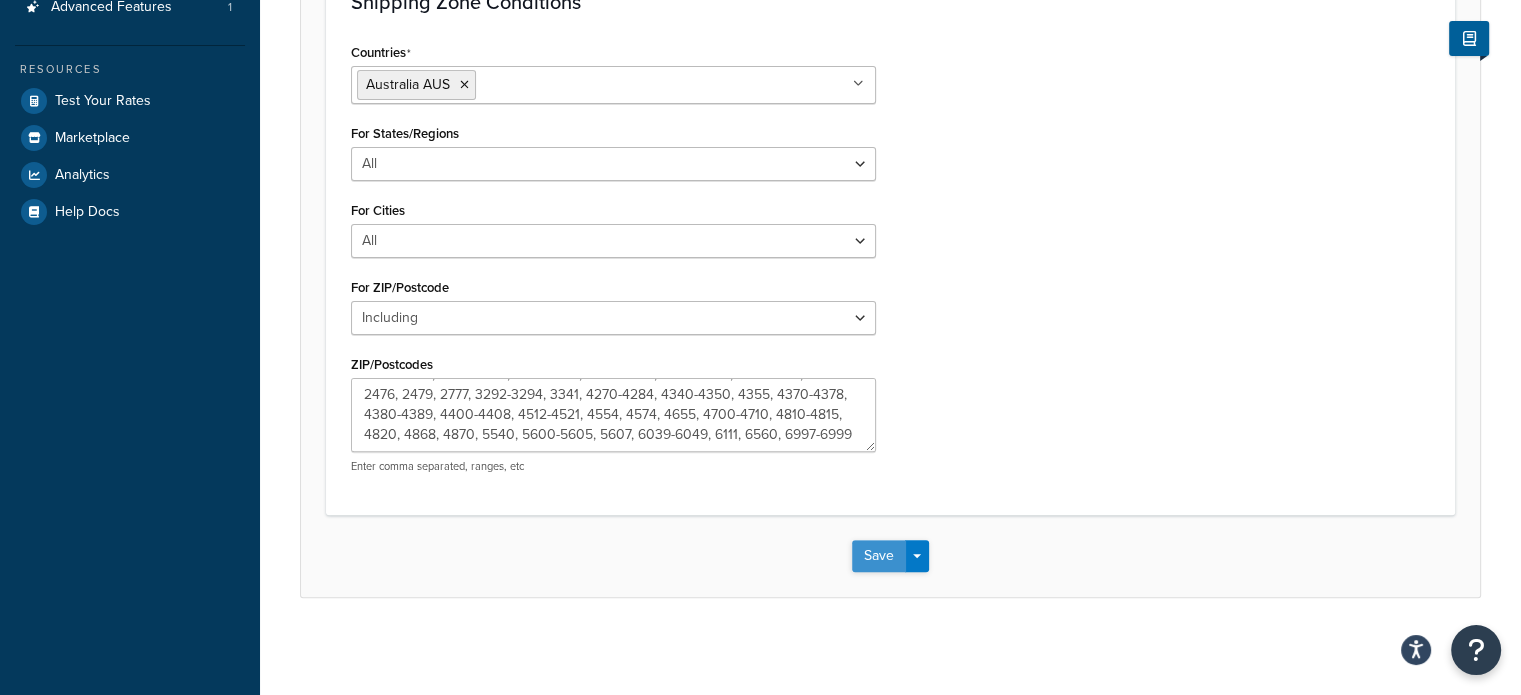 click on "Save" at bounding box center (879, 556) 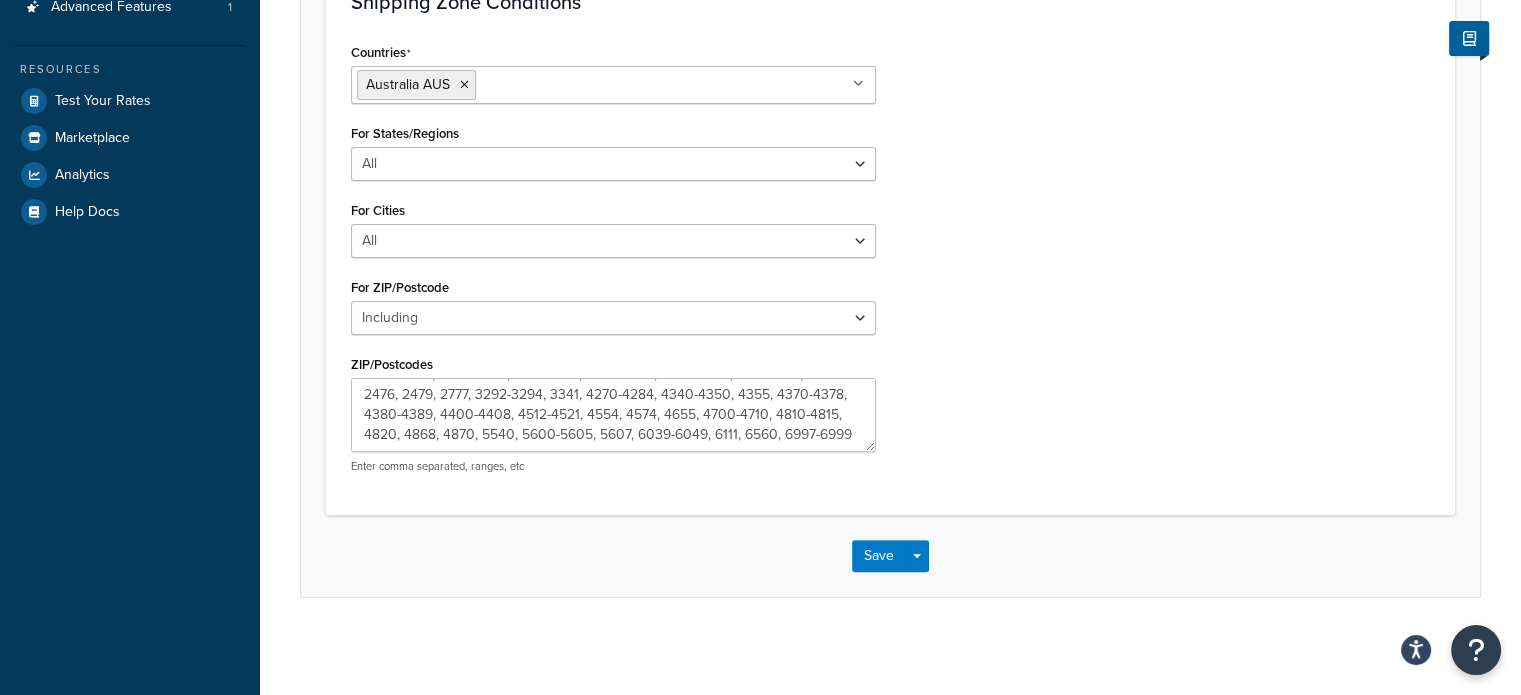 scroll, scrollTop: 0, scrollLeft: 0, axis: both 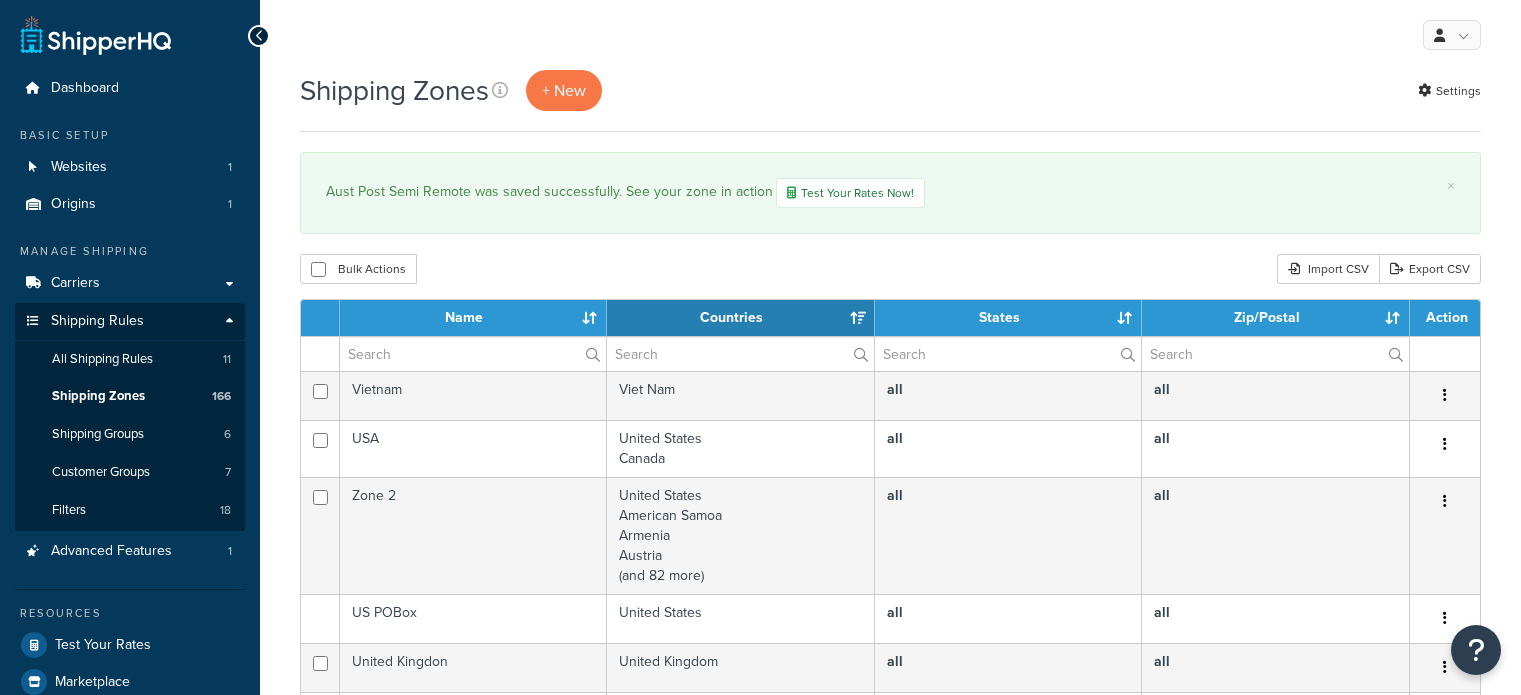select on "15" 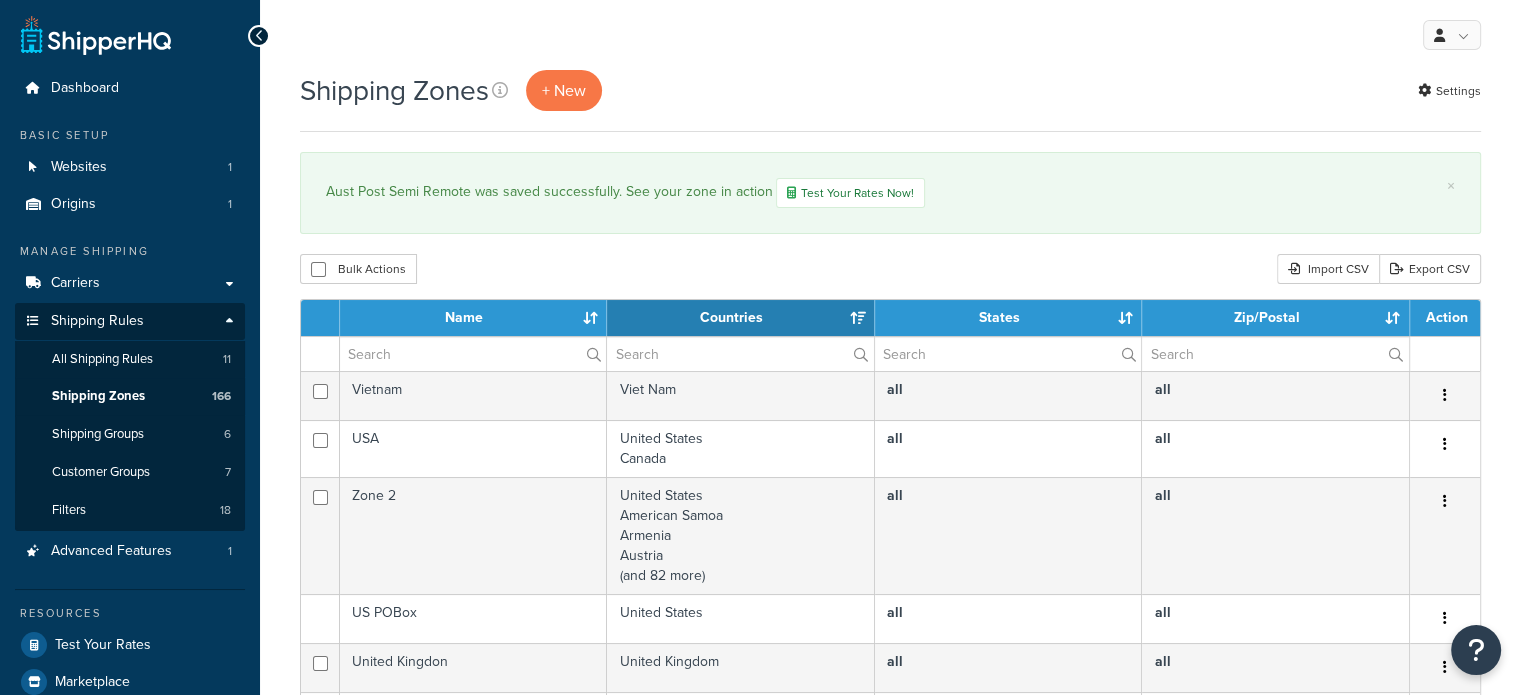 scroll, scrollTop: 0, scrollLeft: 0, axis: both 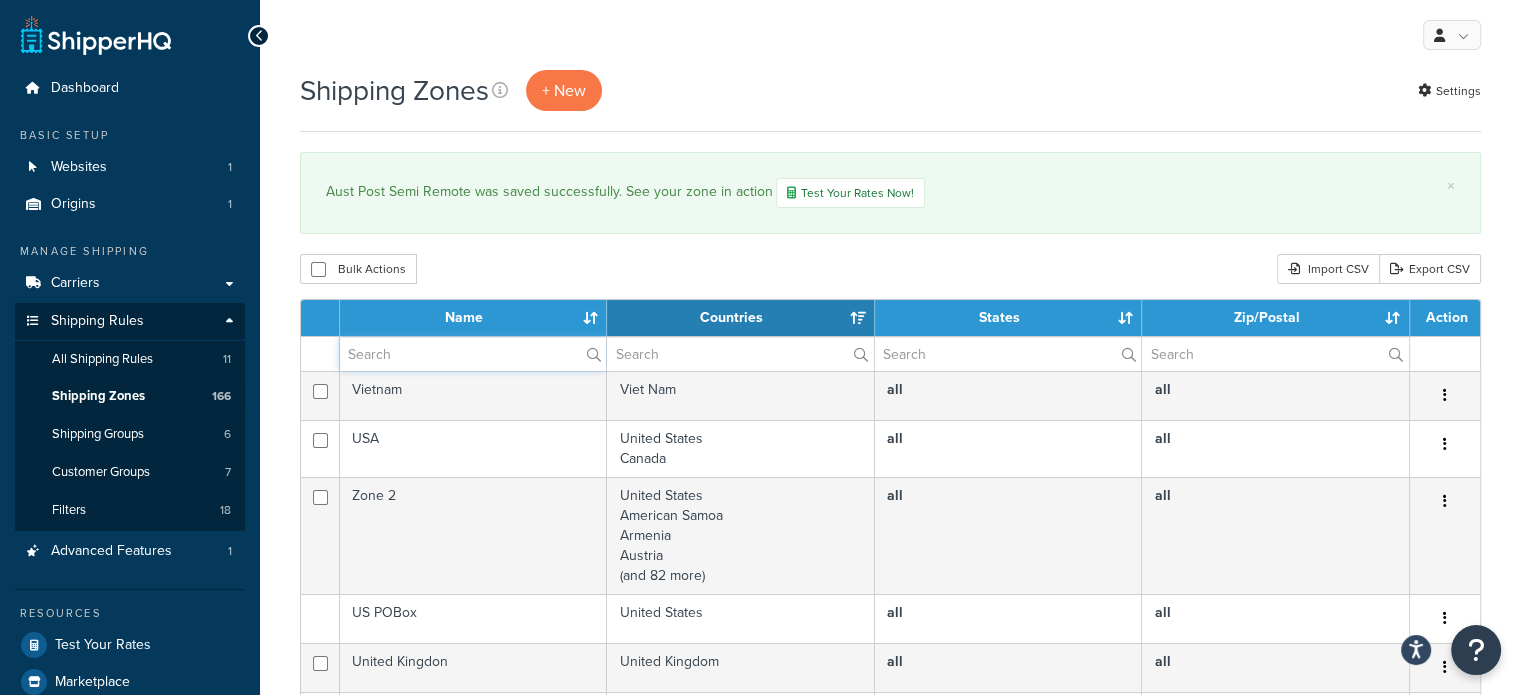 click at bounding box center (473, 354) 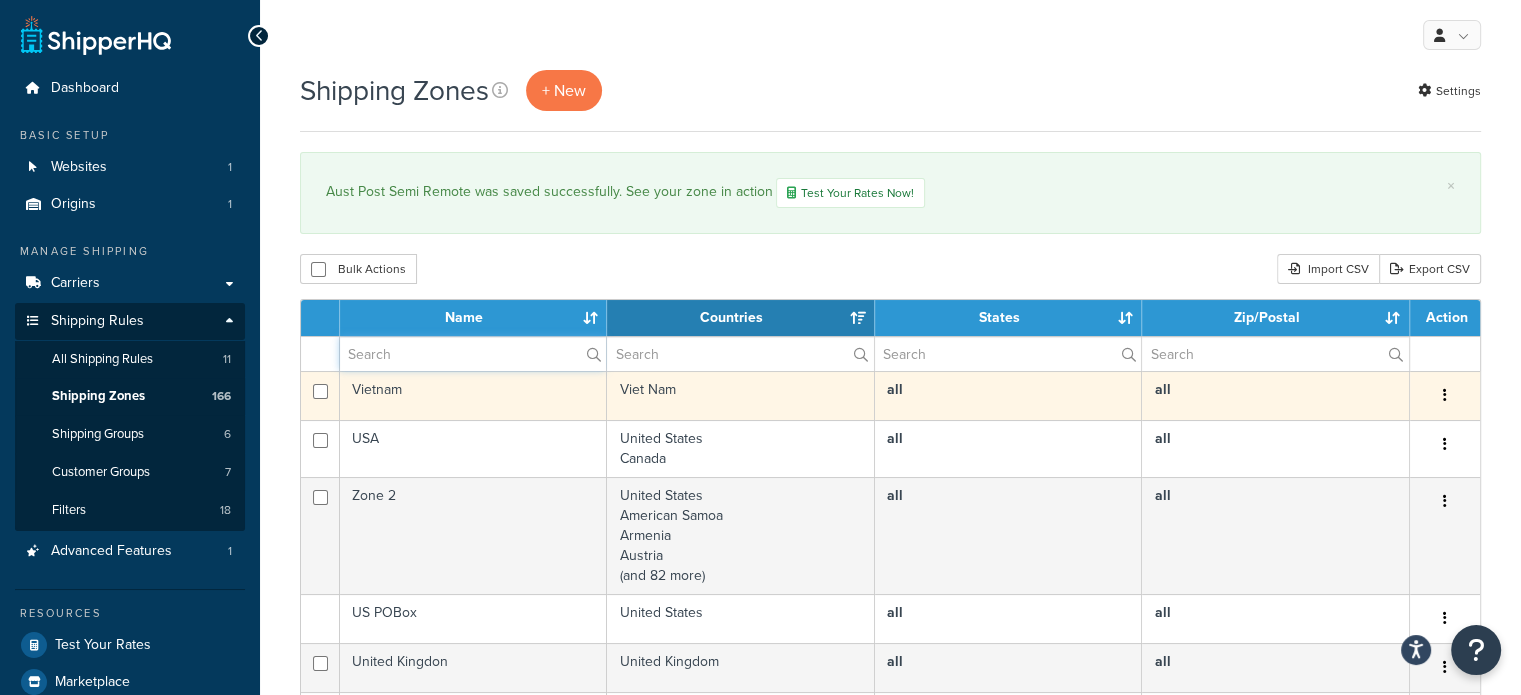 type on "aust post" 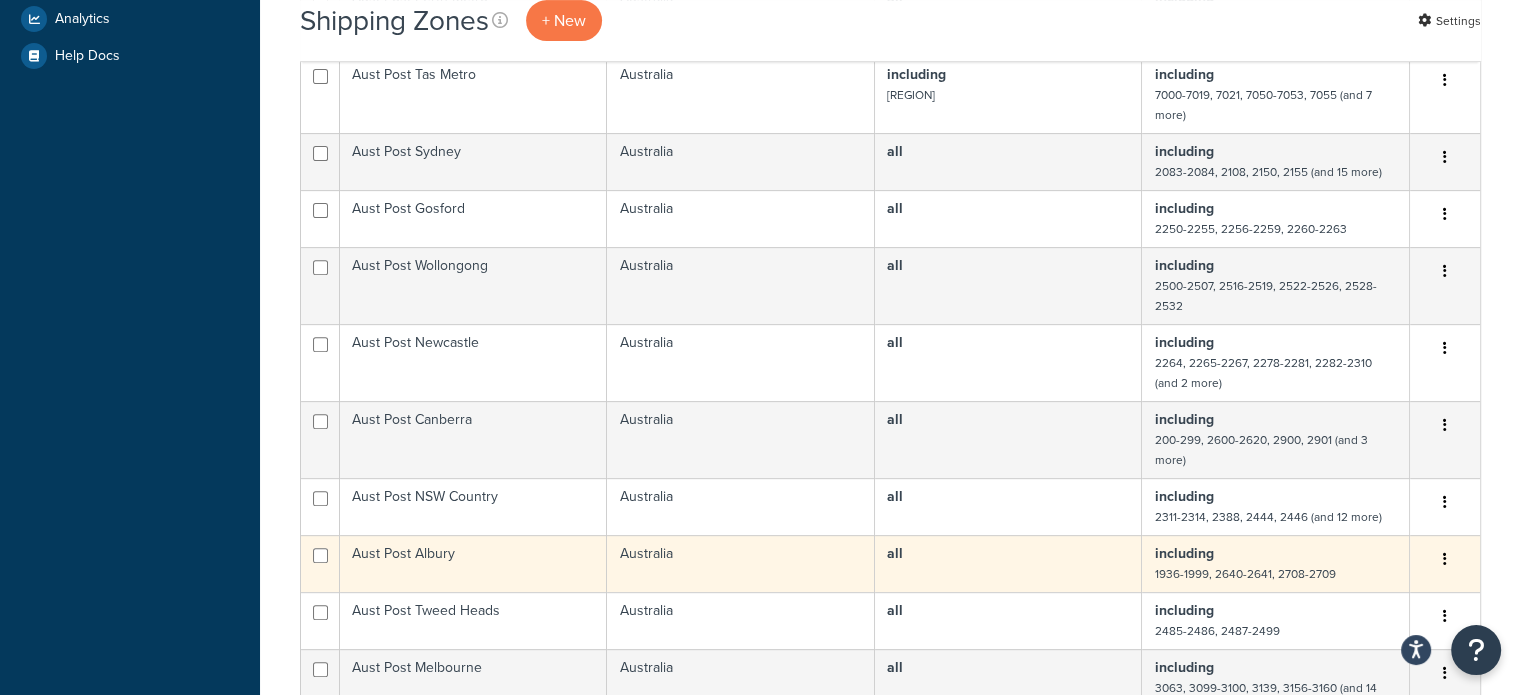 scroll, scrollTop: 800, scrollLeft: 0, axis: vertical 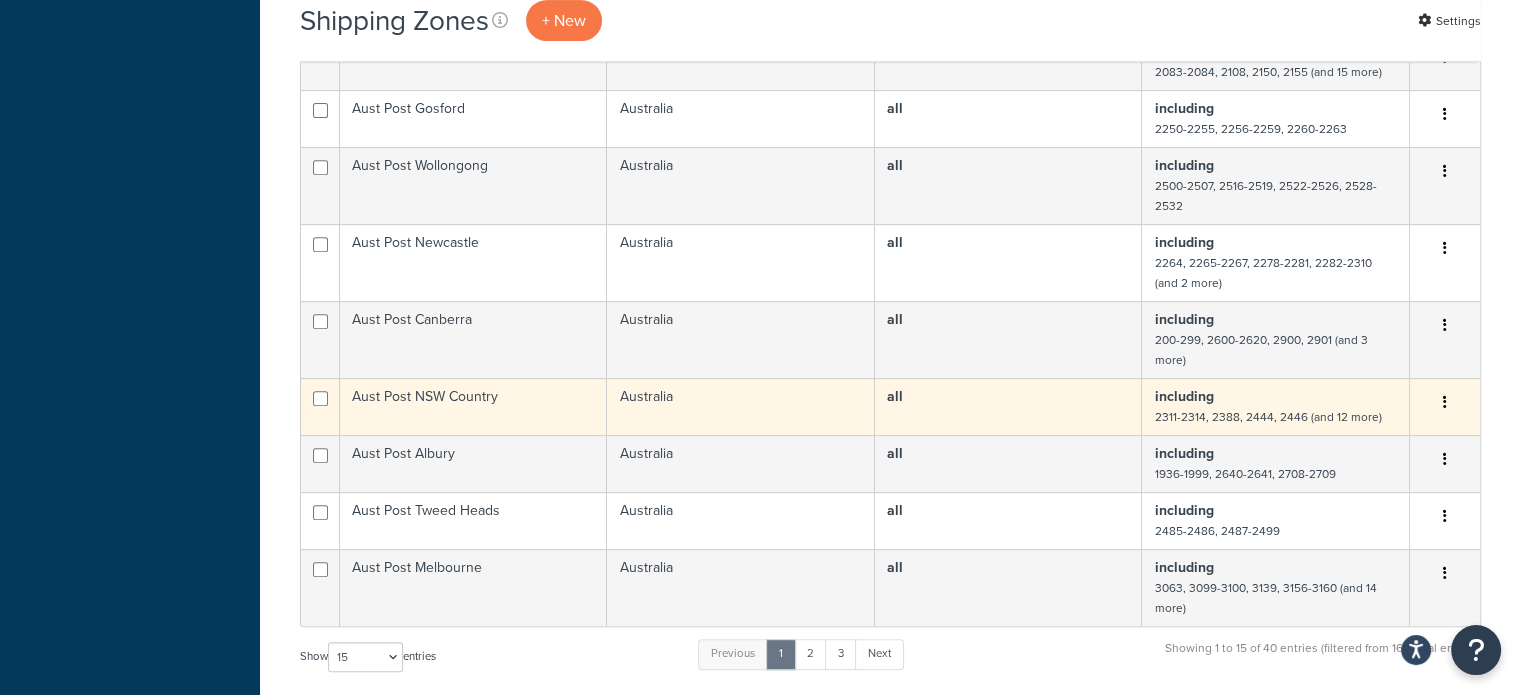 click on "Aust Post NSW Country" at bounding box center [473, 406] 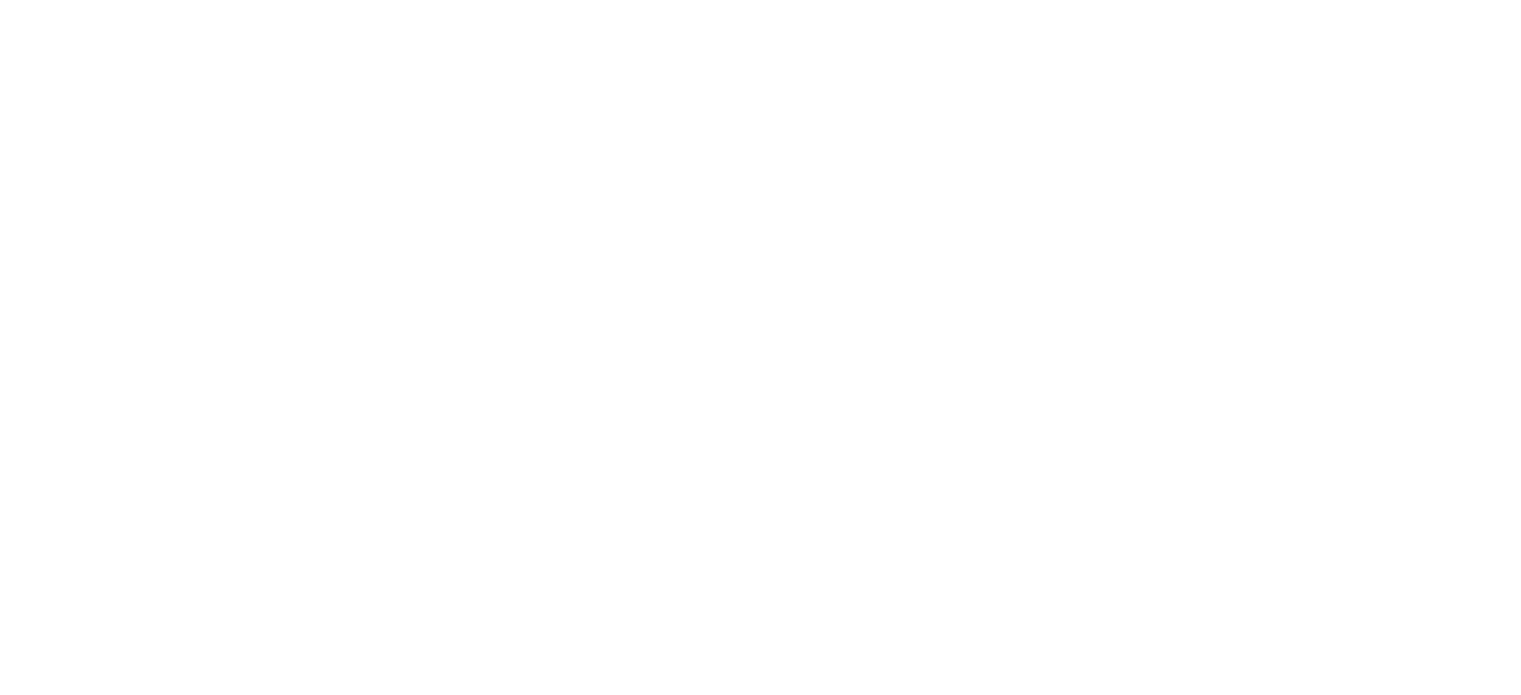 scroll, scrollTop: 0, scrollLeft: 0, axis: both 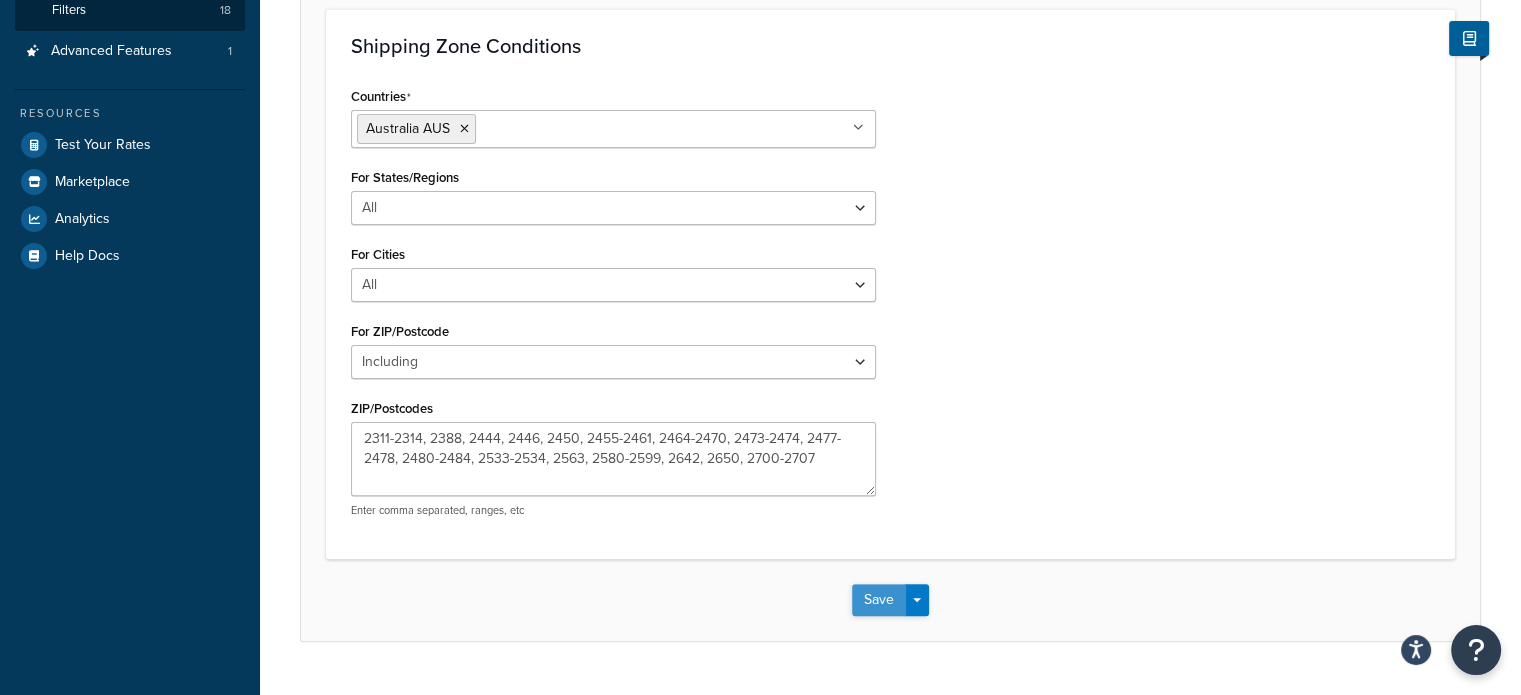 click on "Save" at bounding box center [879, 600] 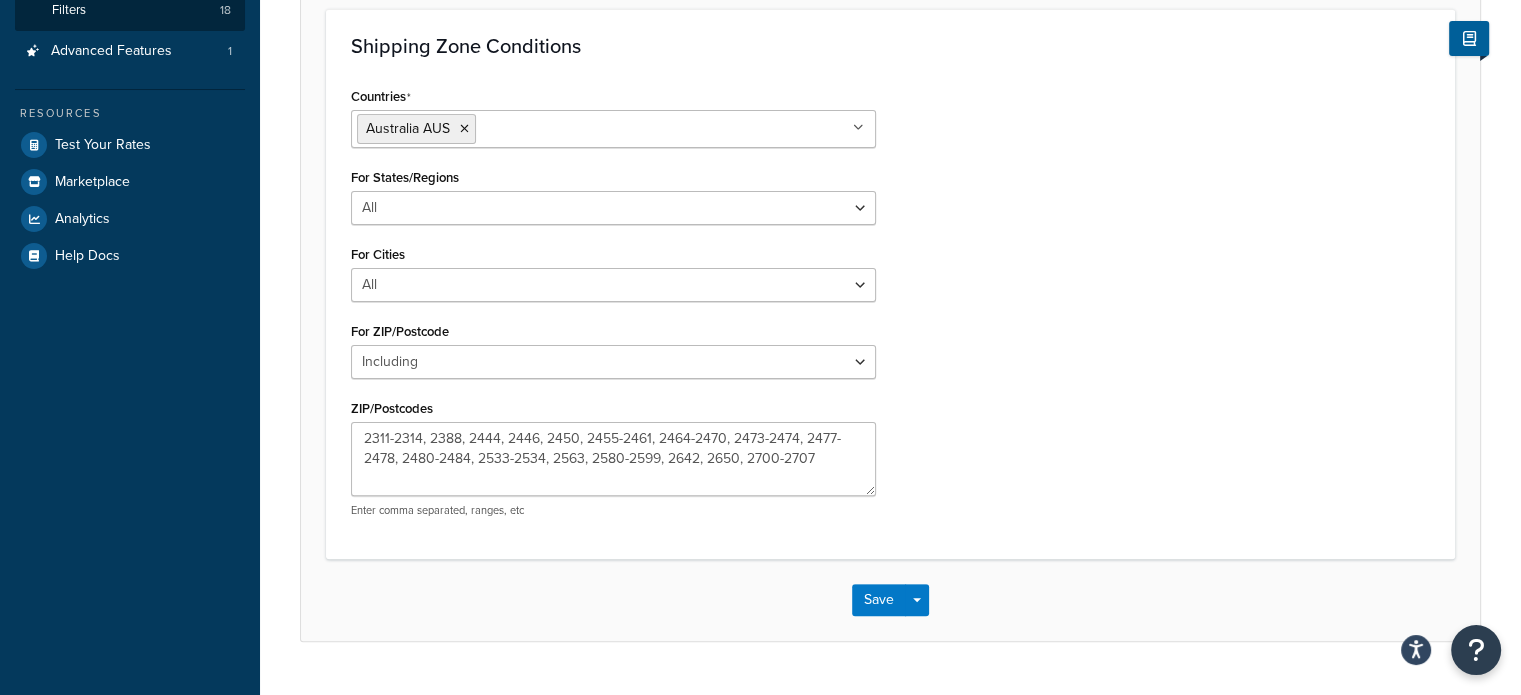 scroll, scrollTop: 0, scrollLeft: 0, axis: both 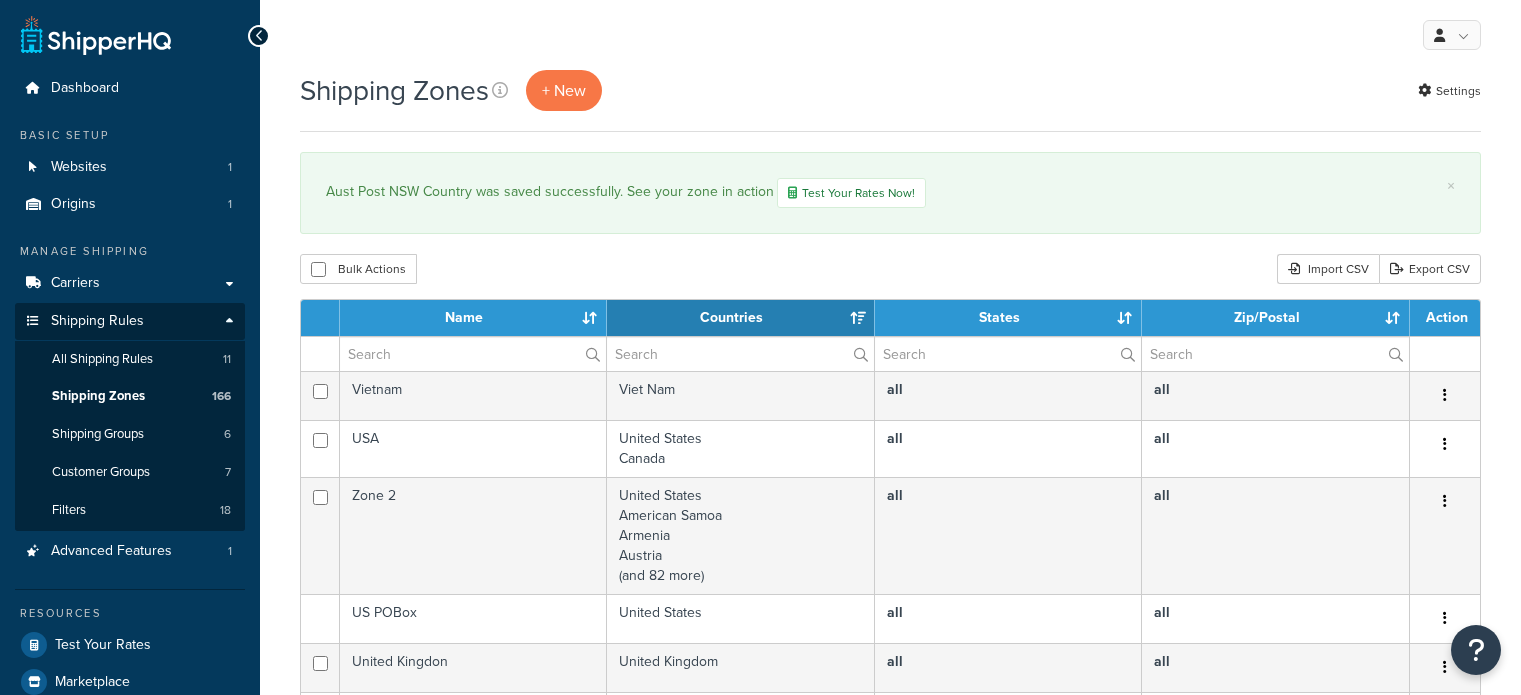 select on "15" 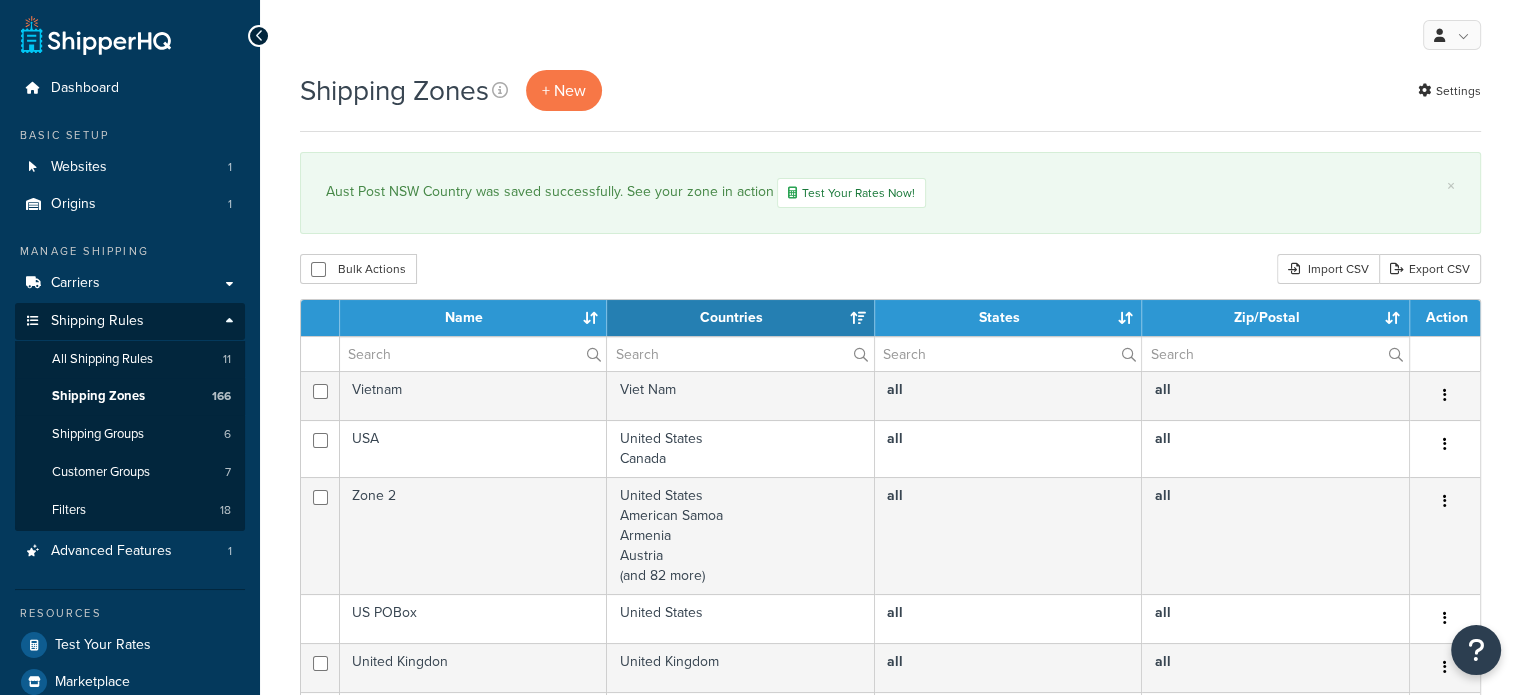 scroll, scrollTop: 0, scrollLeft: 0, axis: both 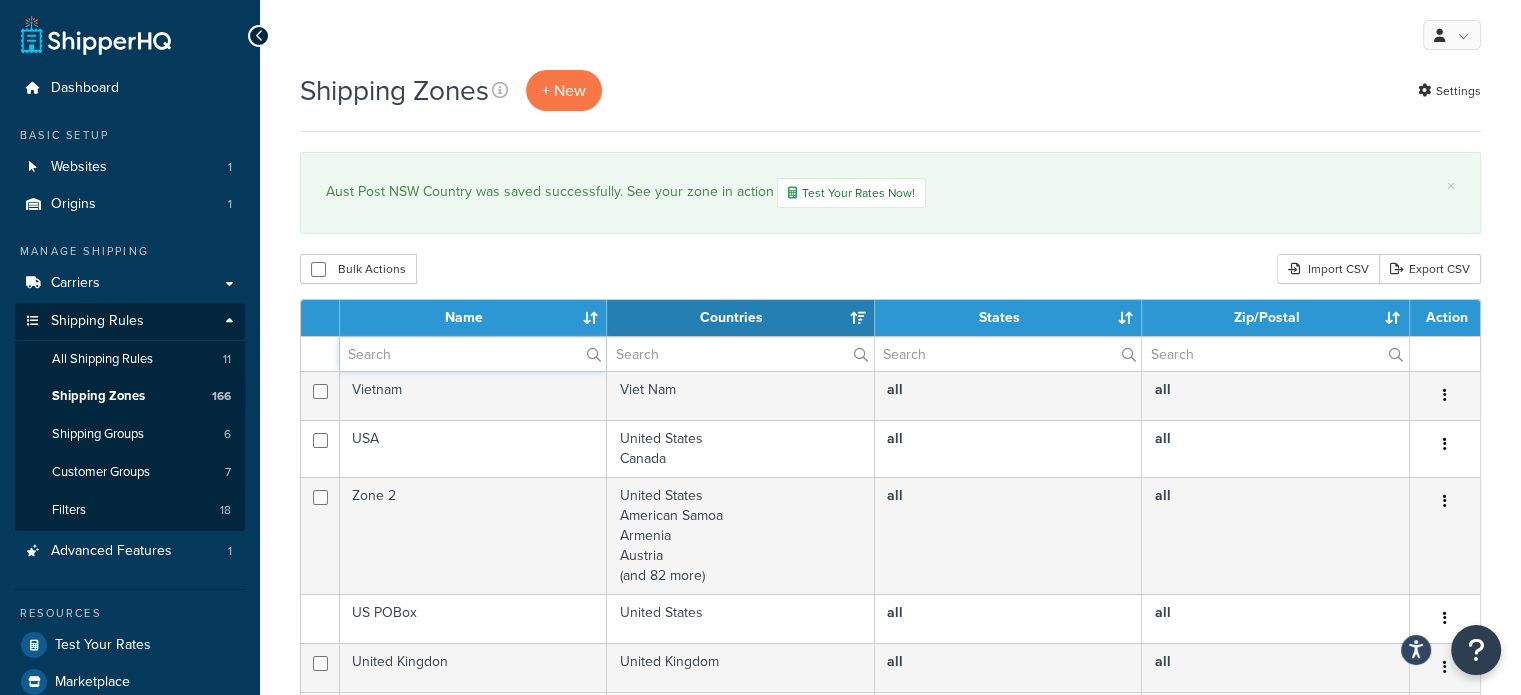 click at bounding box center [473, 354] 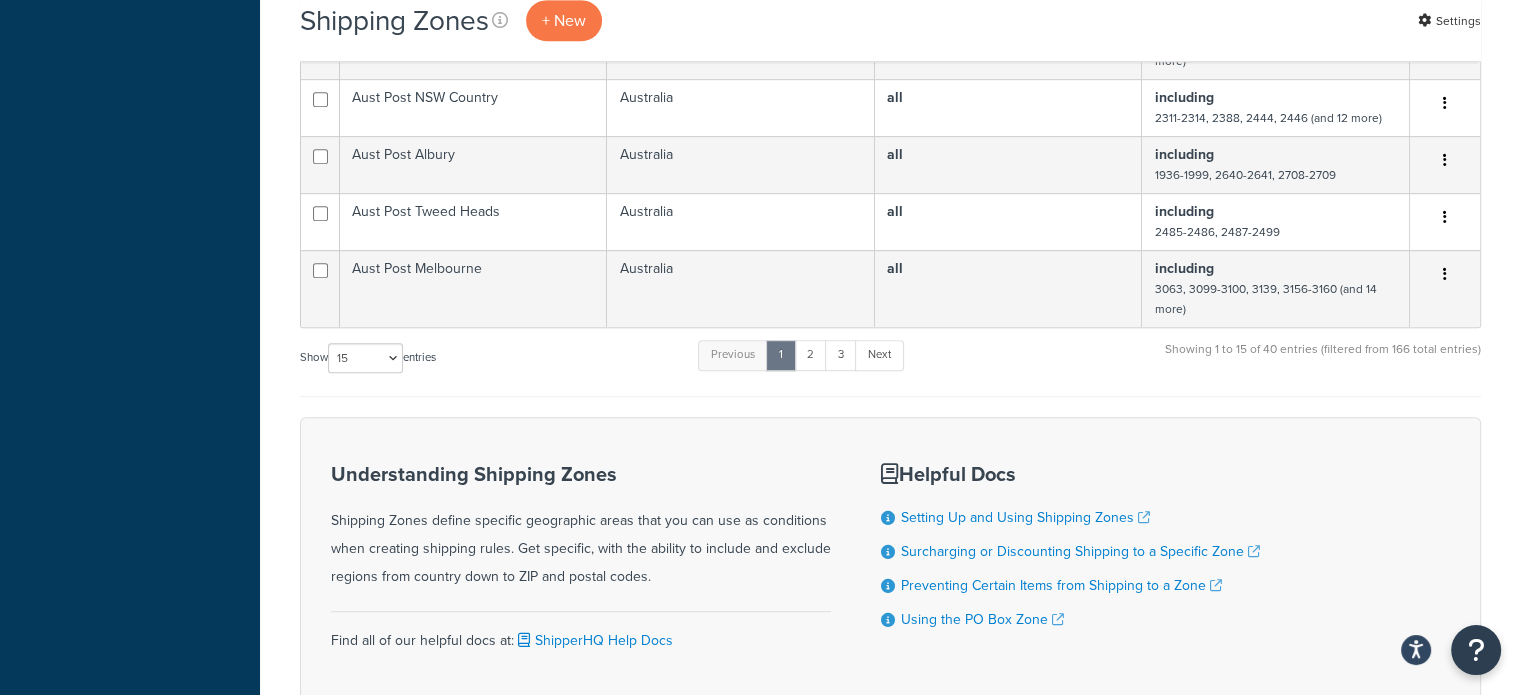 scroll, scrollTop: 1100, scrollLeft: 0, axis: vertical 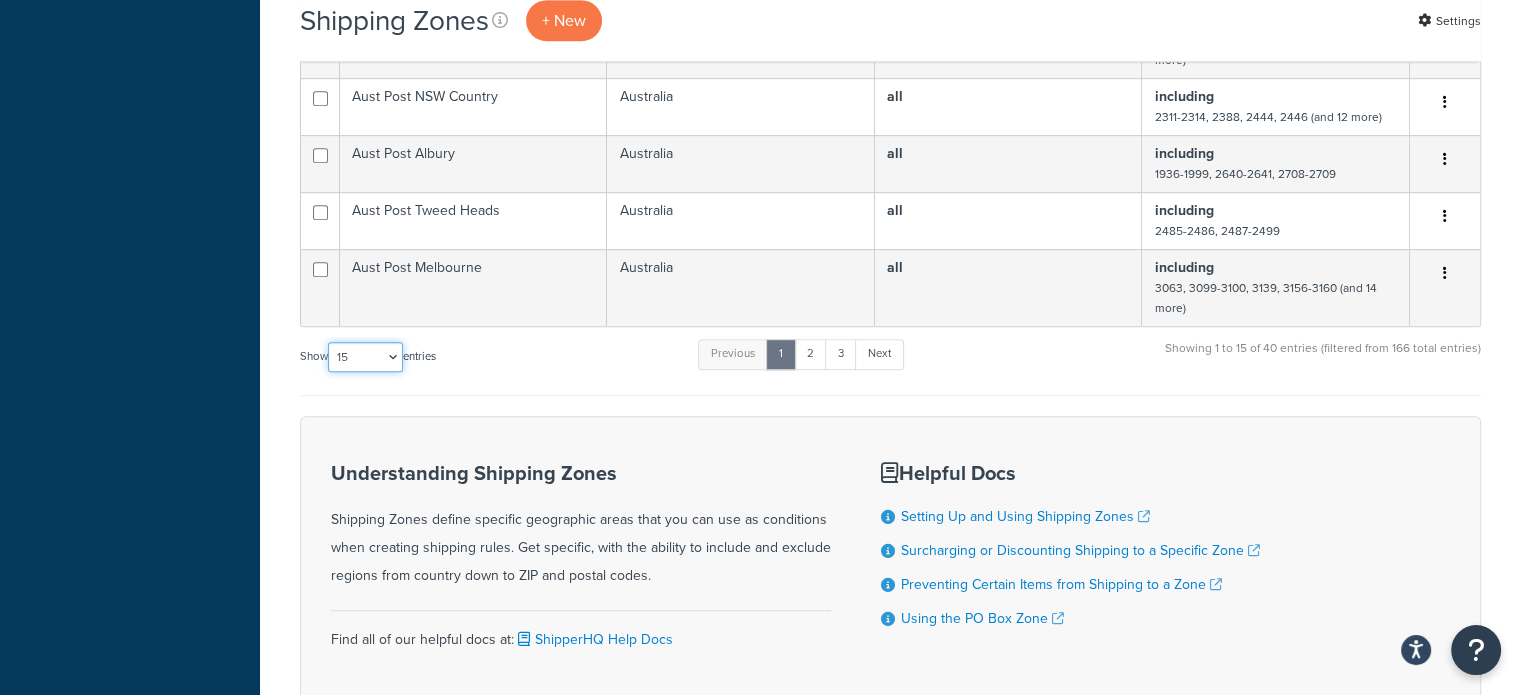 click on "10 15 25 50 100" at bounding box center (365, 357) 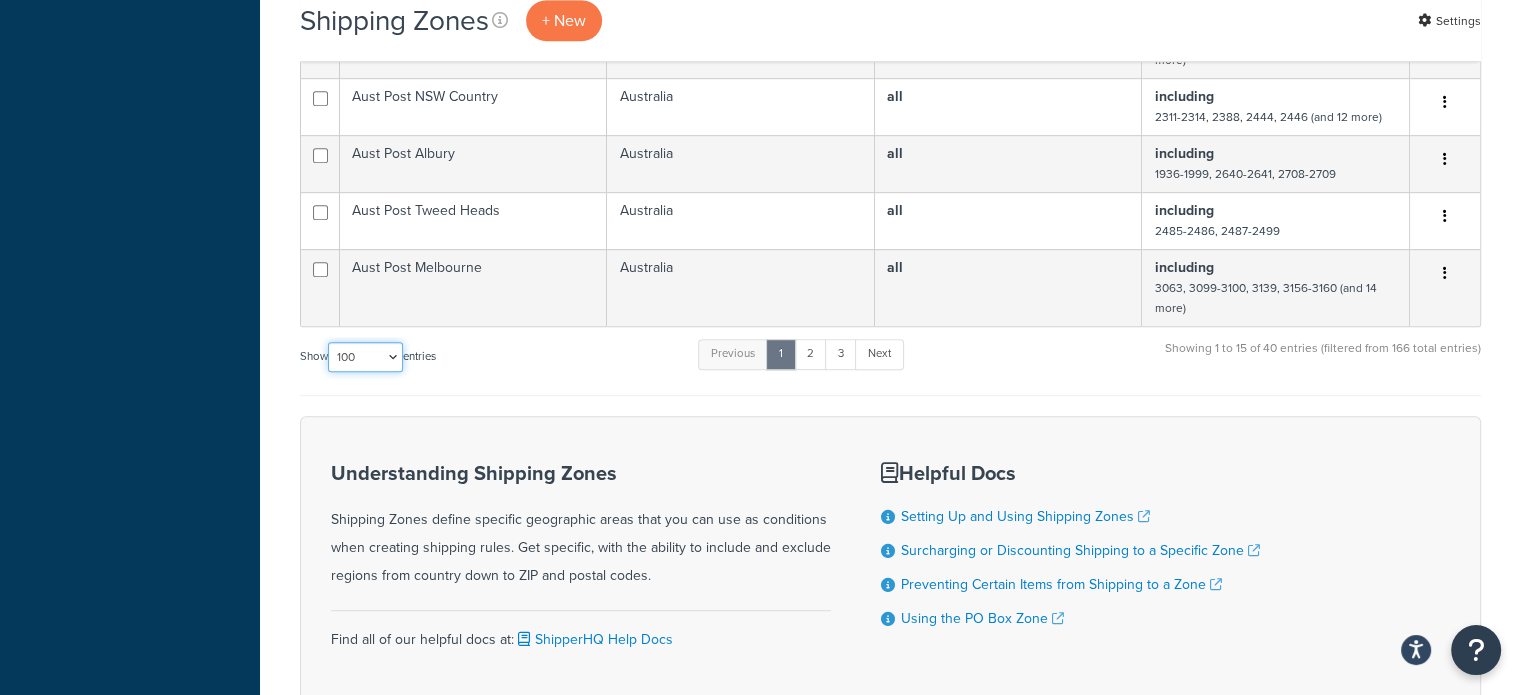 click on "10 15 25 50 100" at bounding box center [365, 357] 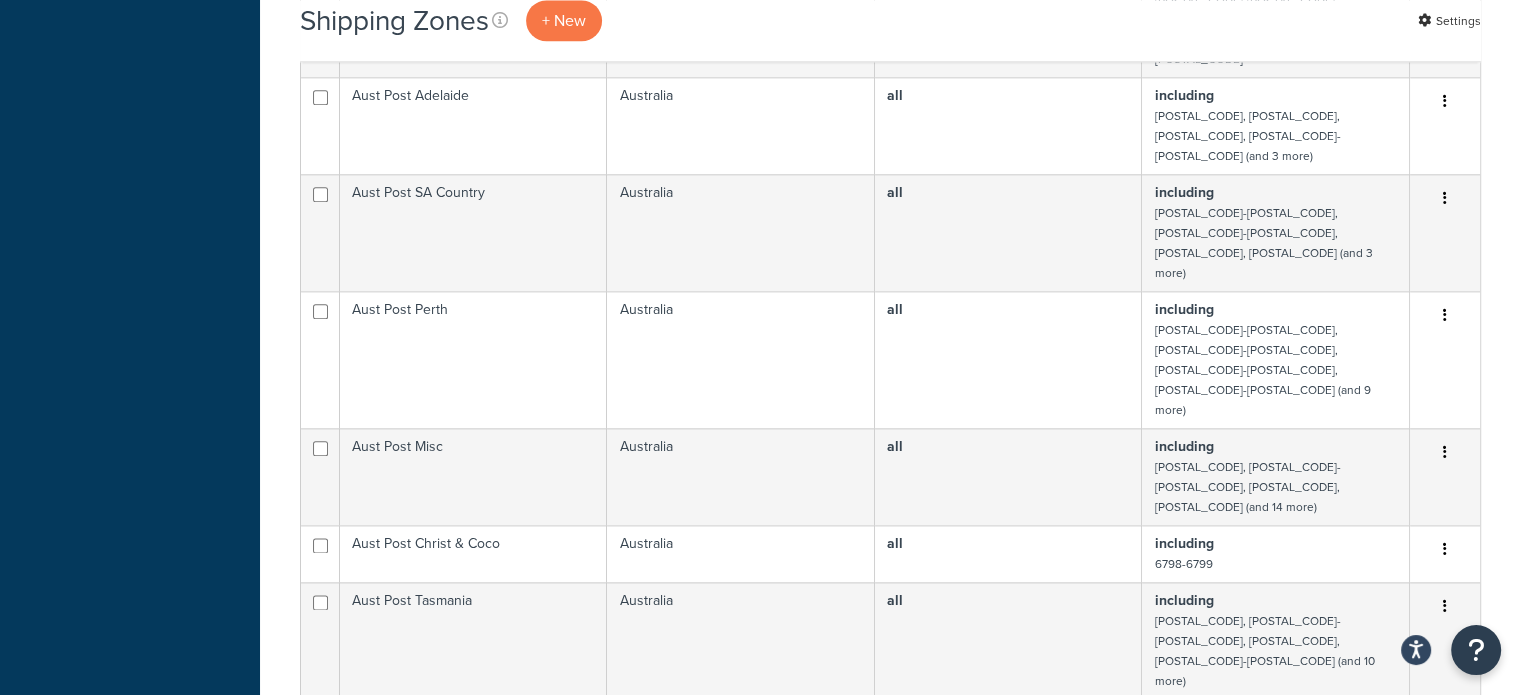 scroll, scrollTop: 2700, scrollLeft: 0, axis: vertical 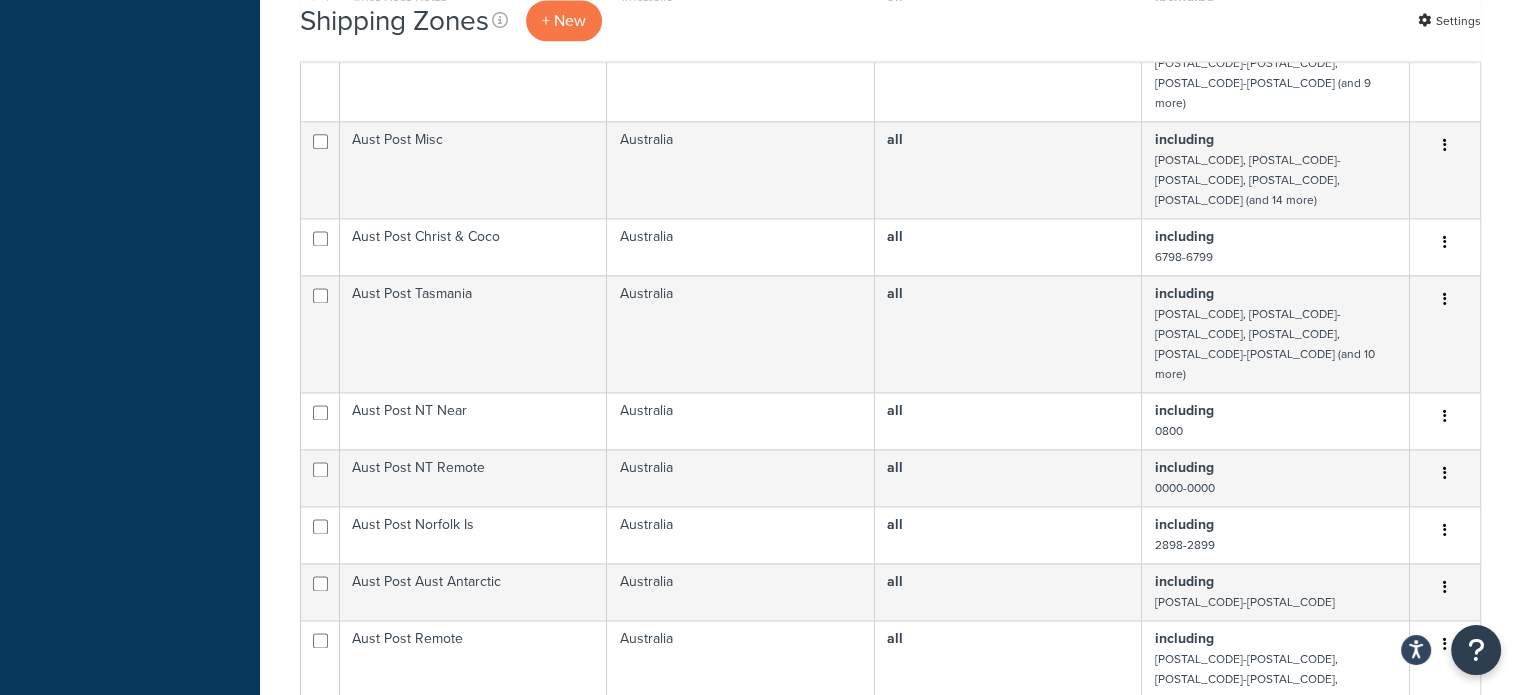 click on "Aust Post Semi Remote" at bounding box center (473, 805) 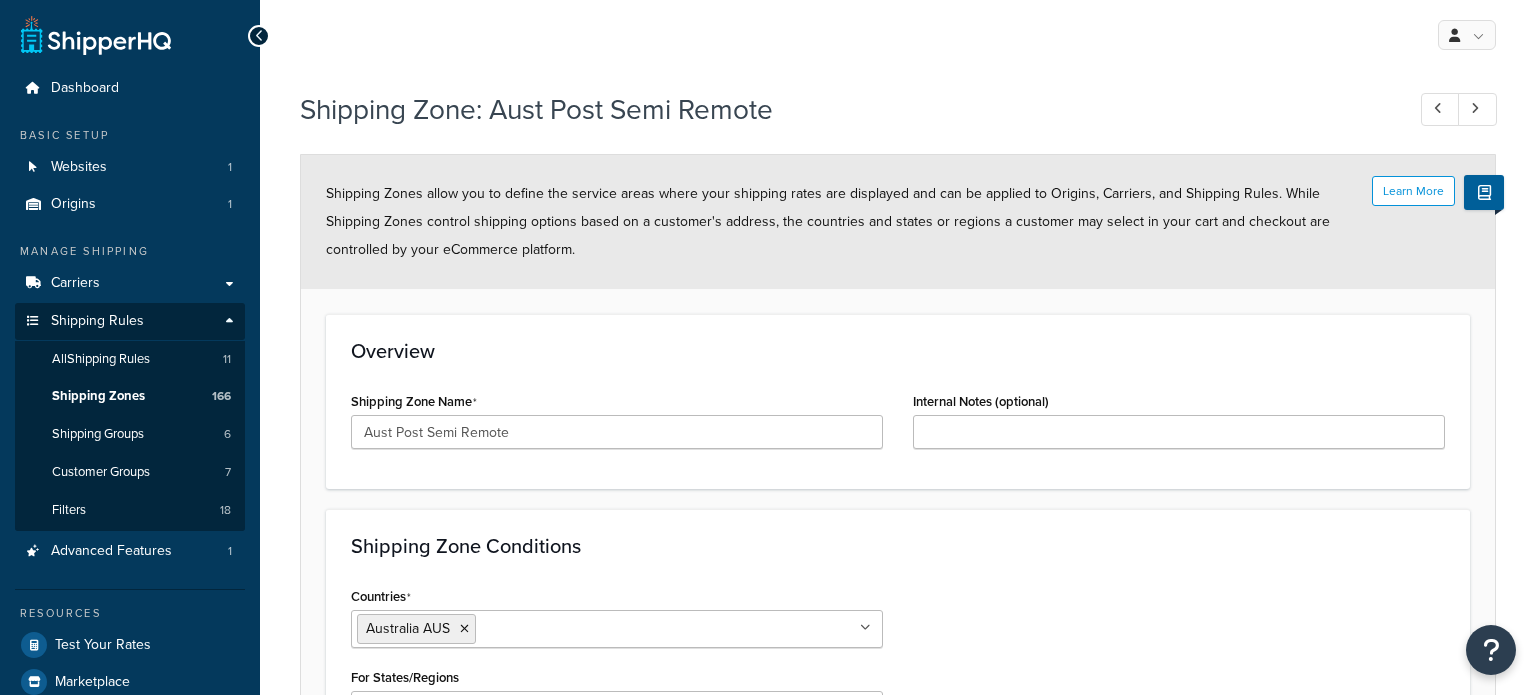 select on "including" 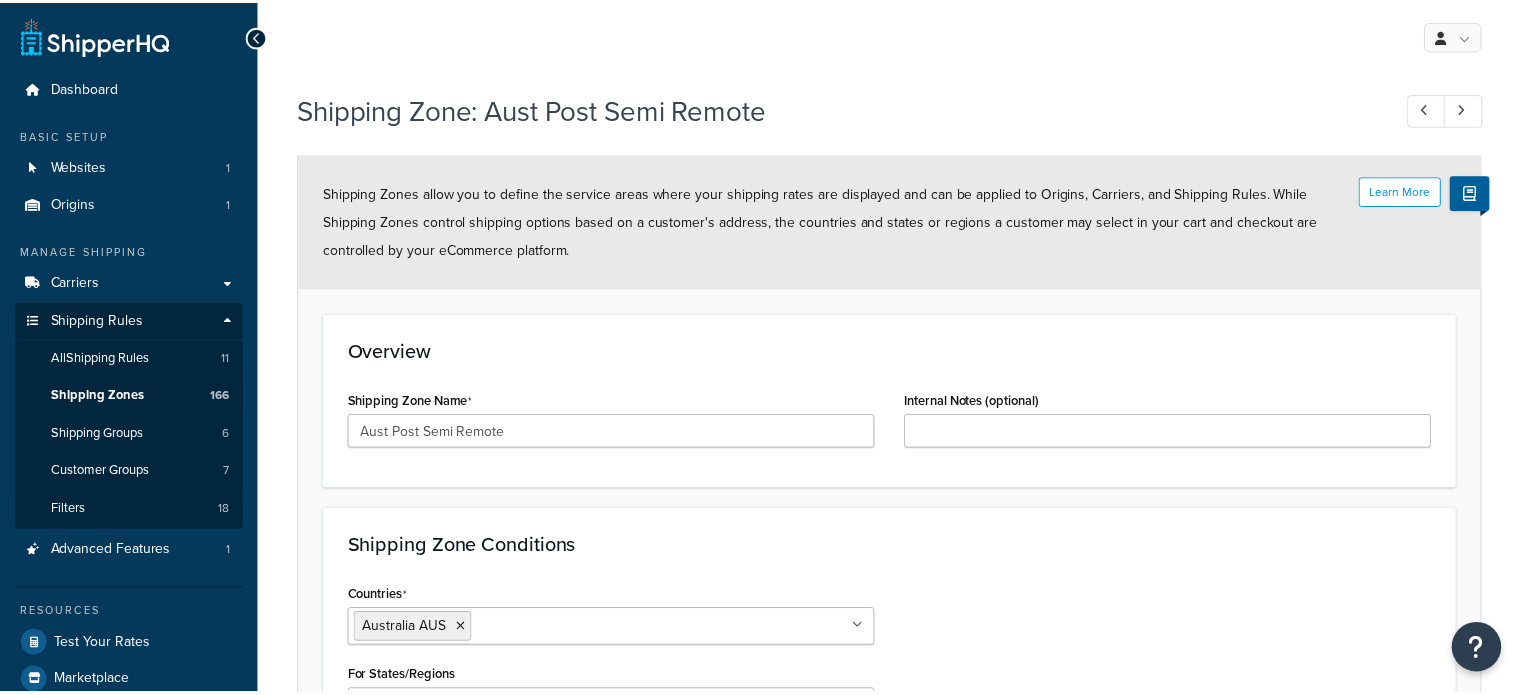 scroll, scrollTop: 0, scrollLeft: 0, axis: both 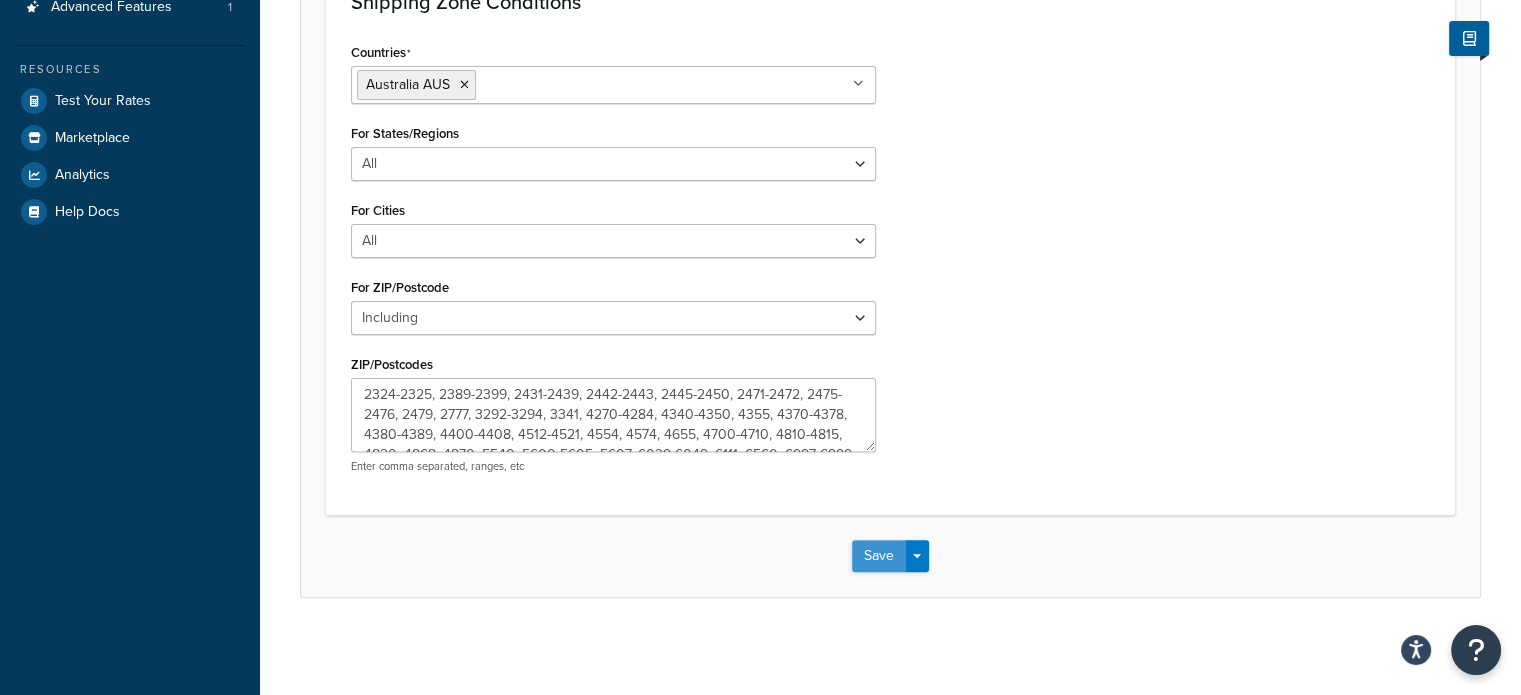 click on "Save" at bounding box center (879, 556) 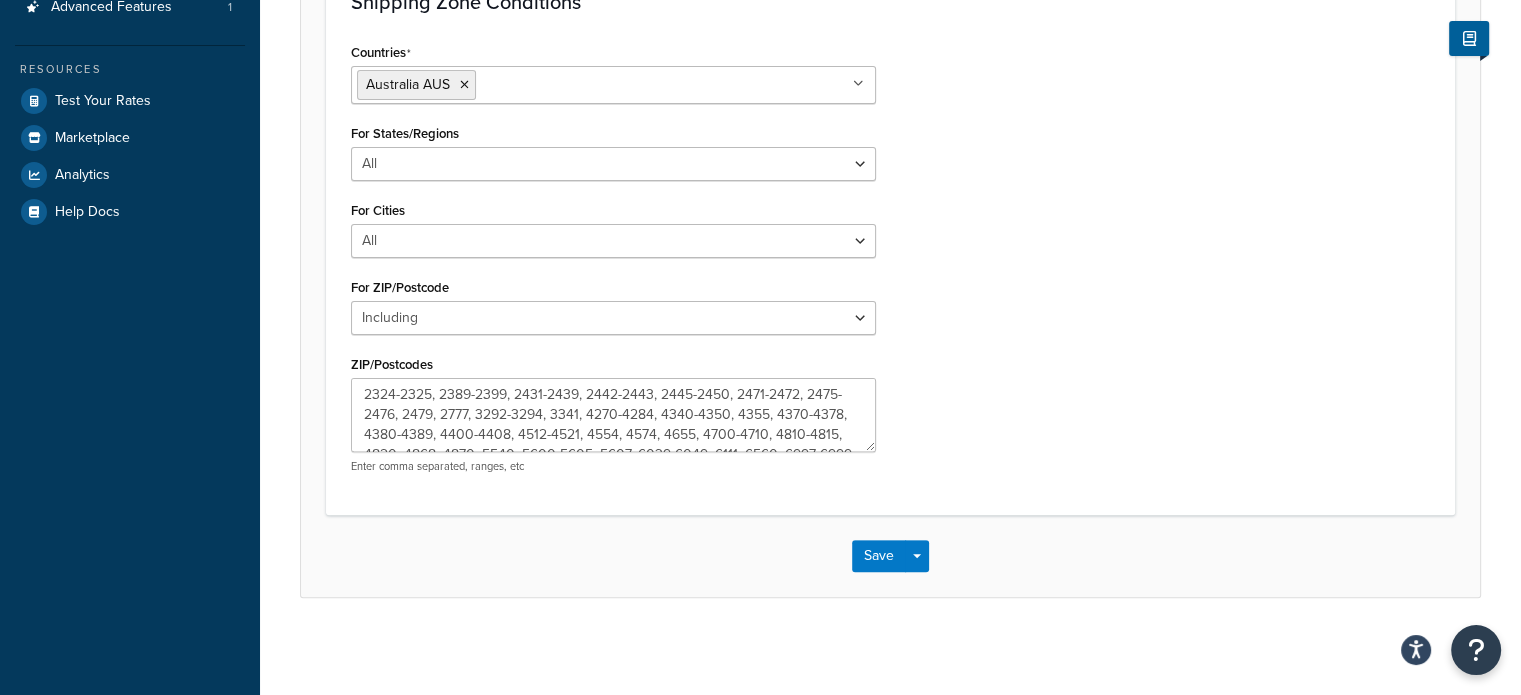 scroll, scrollTop: 0, scrollLeft: 0, axis: both 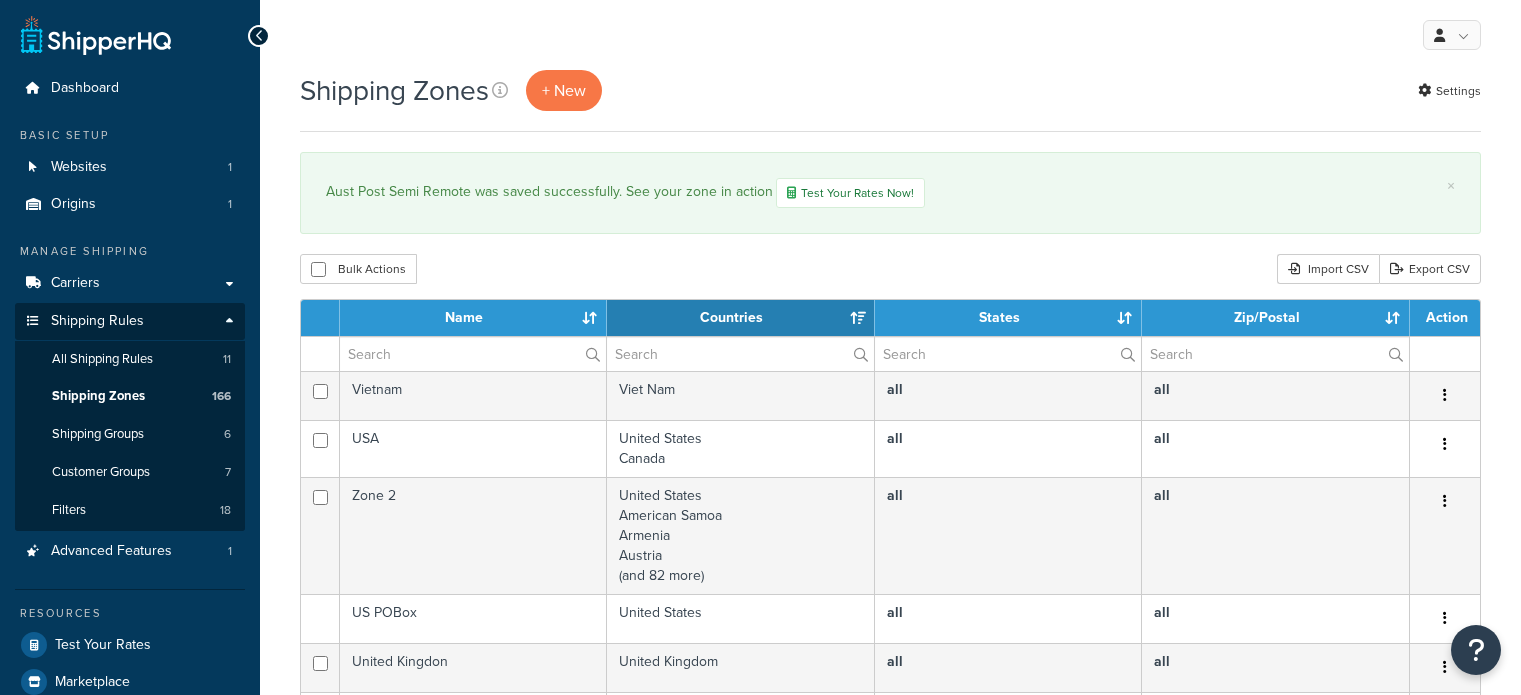 select on "15" 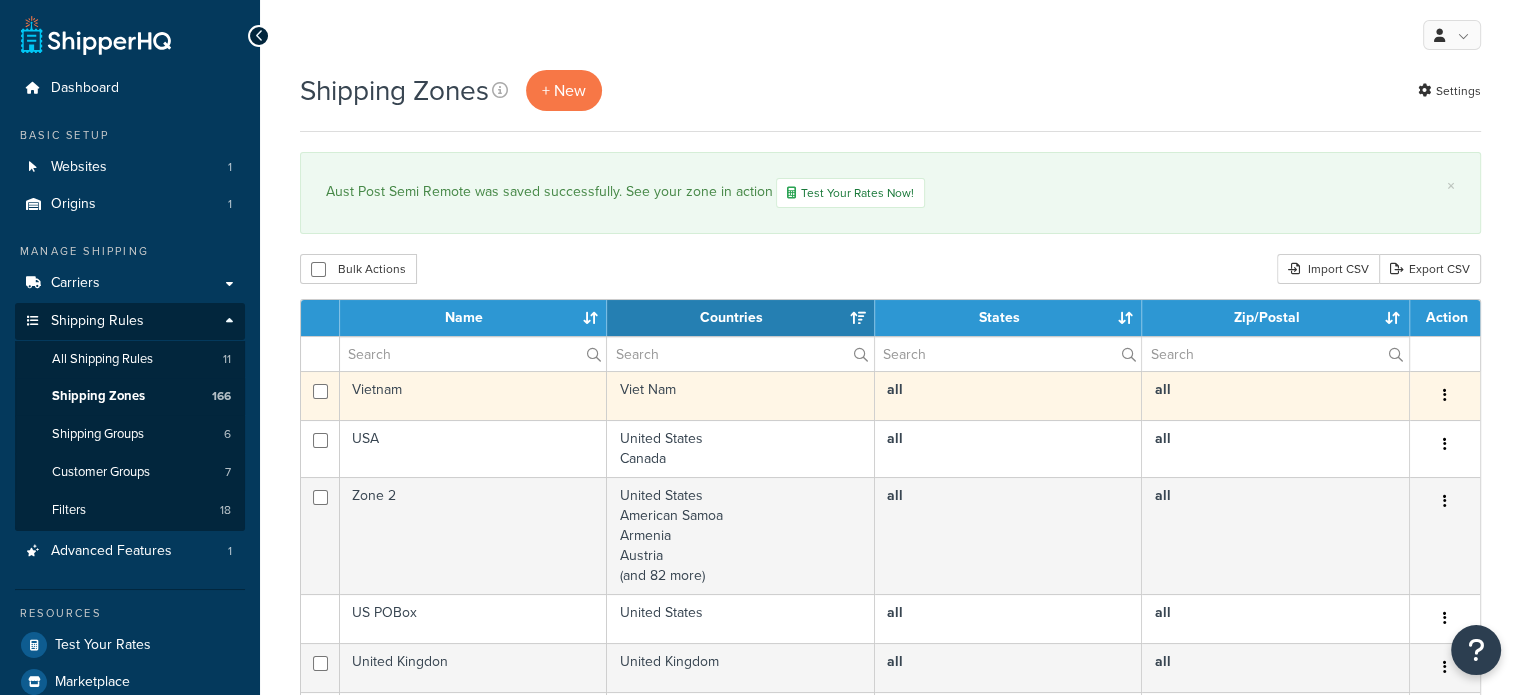 scroll, scrollTop: 0, scrollLeft: 0, axis: both 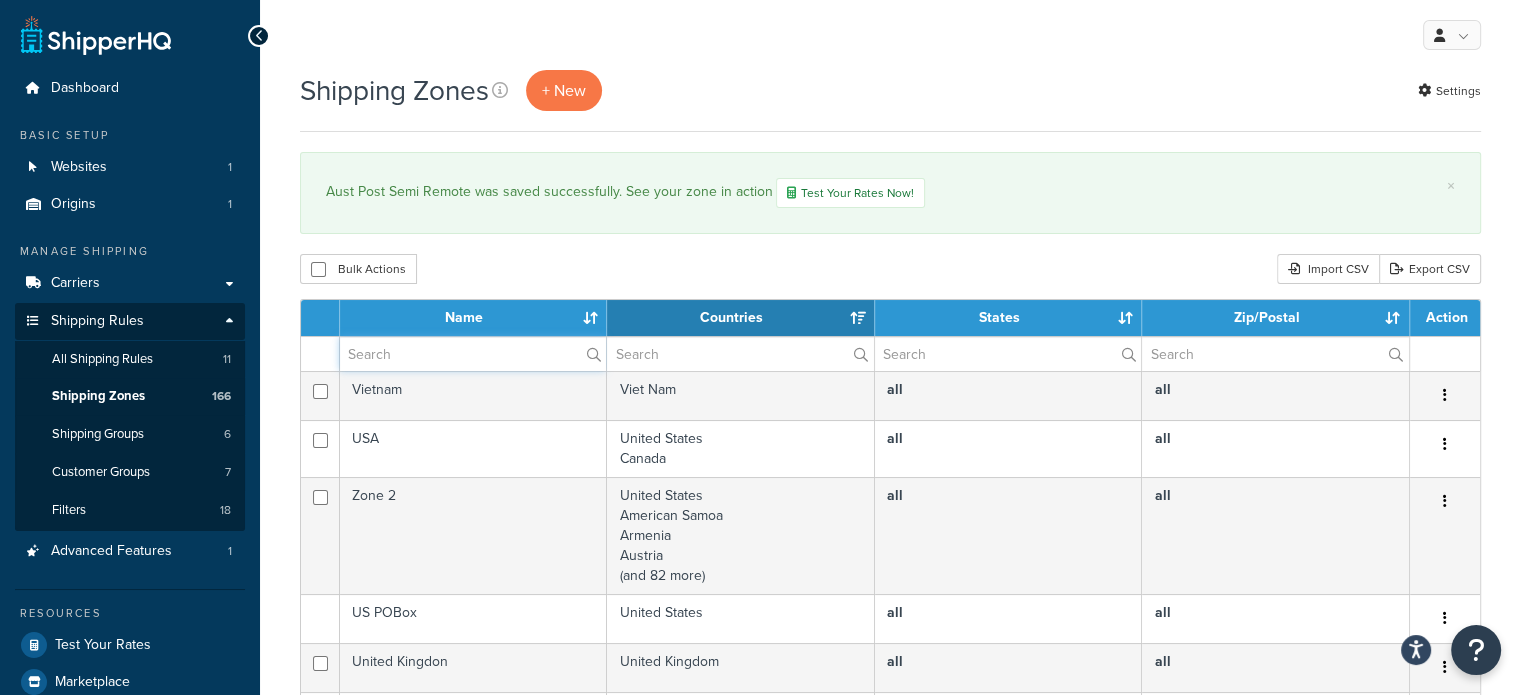 click at bounding box center (473, 354) 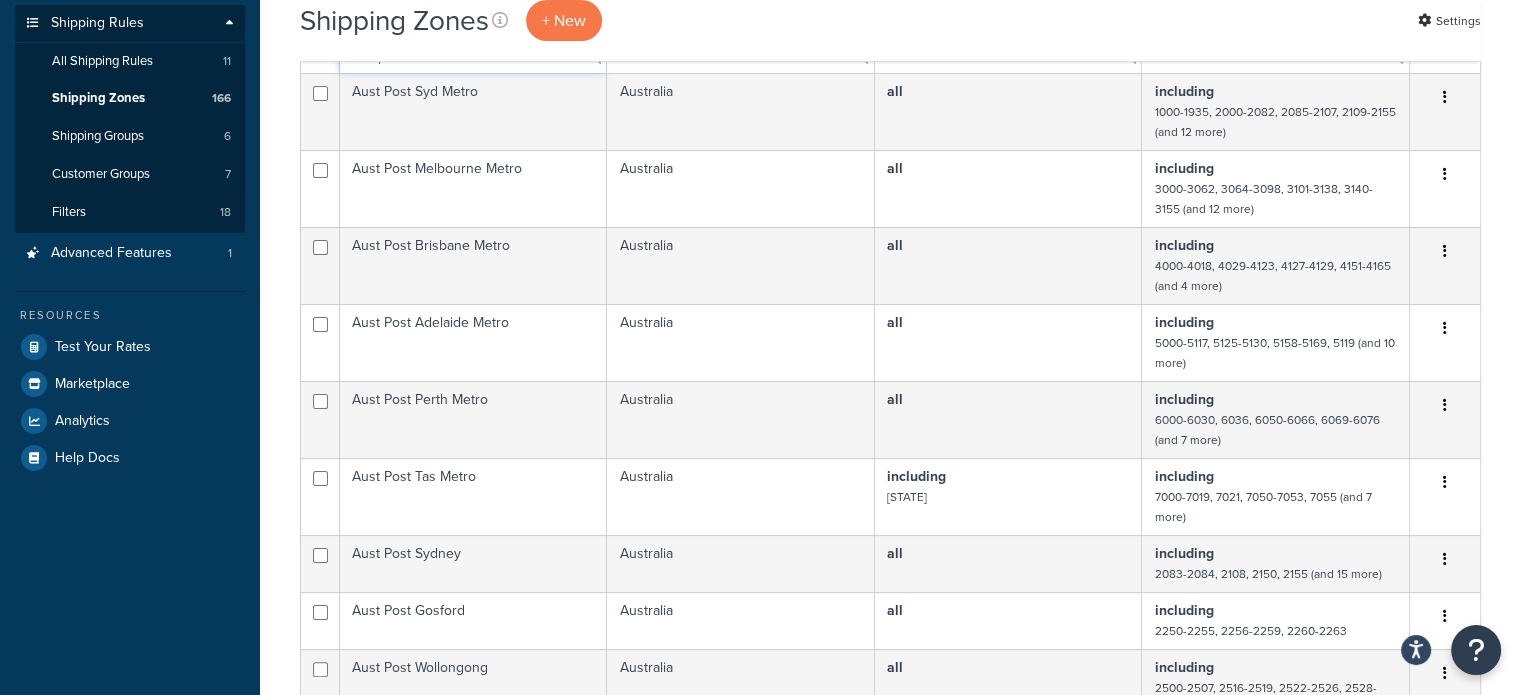 scroll, scrollTop: 300, scrollLeft: 0, axis: vertical 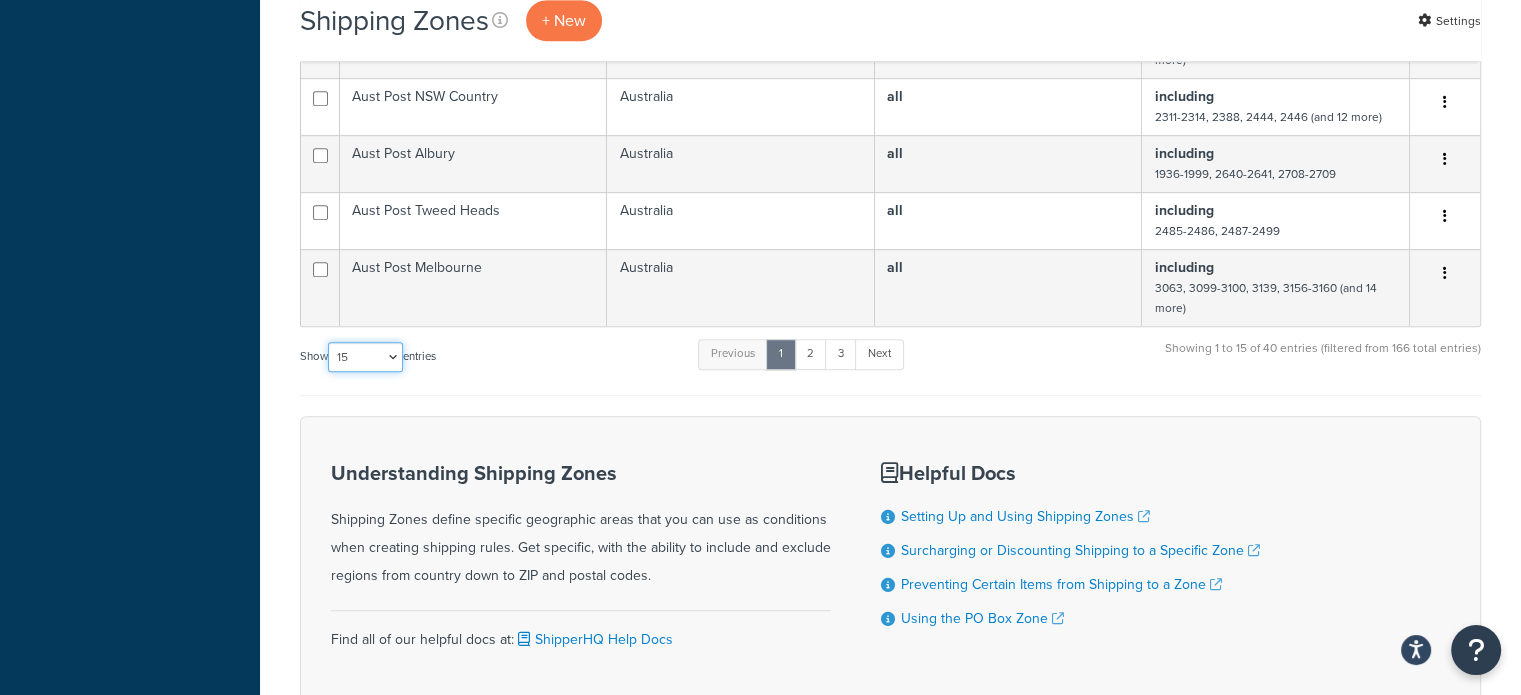 click on "10 15 25 50 100" at bounding box center [365, 357] 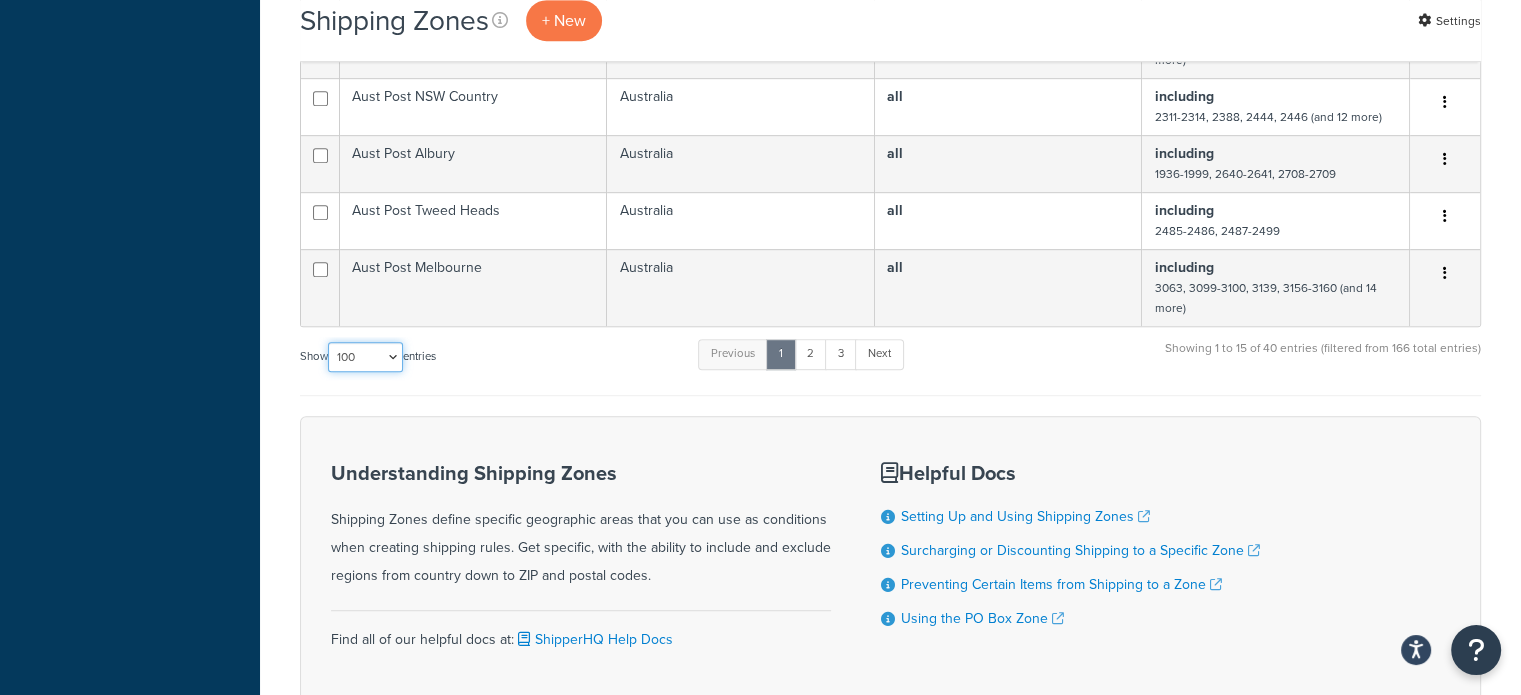click on "10 15 25 50 100" at bounding box center (365, 357) 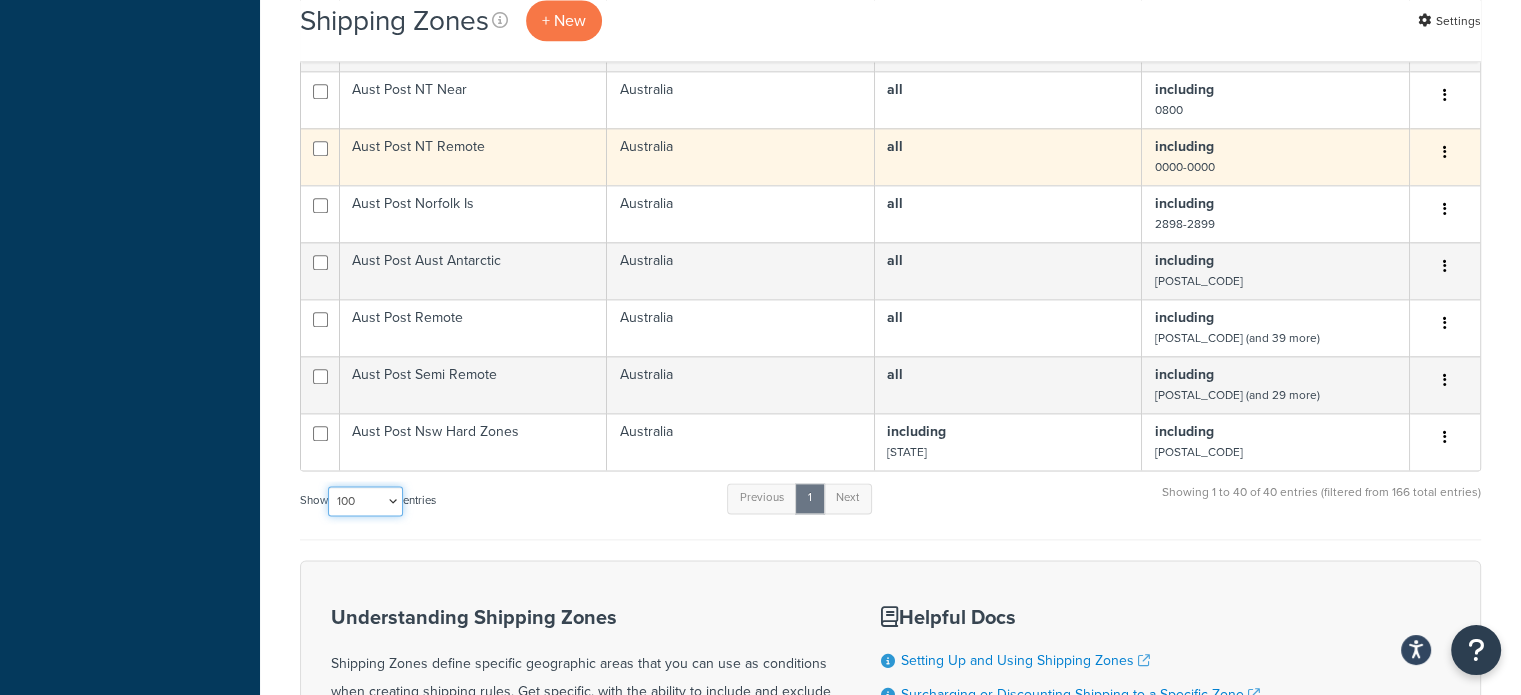 scroll, scrollTop: 2500, scrollLeft: 0, axis: vertical 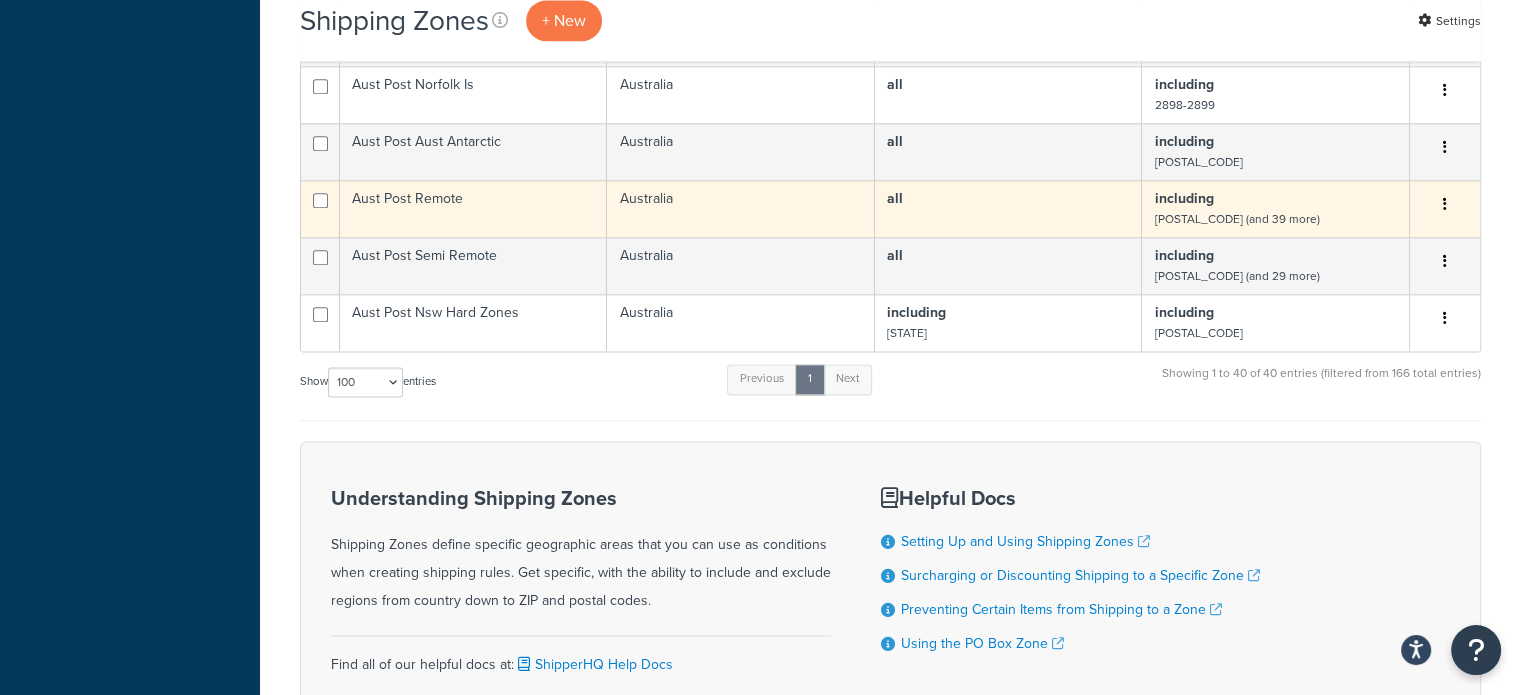 click on "Aust Post Remote" at bounding box center [473, 208] 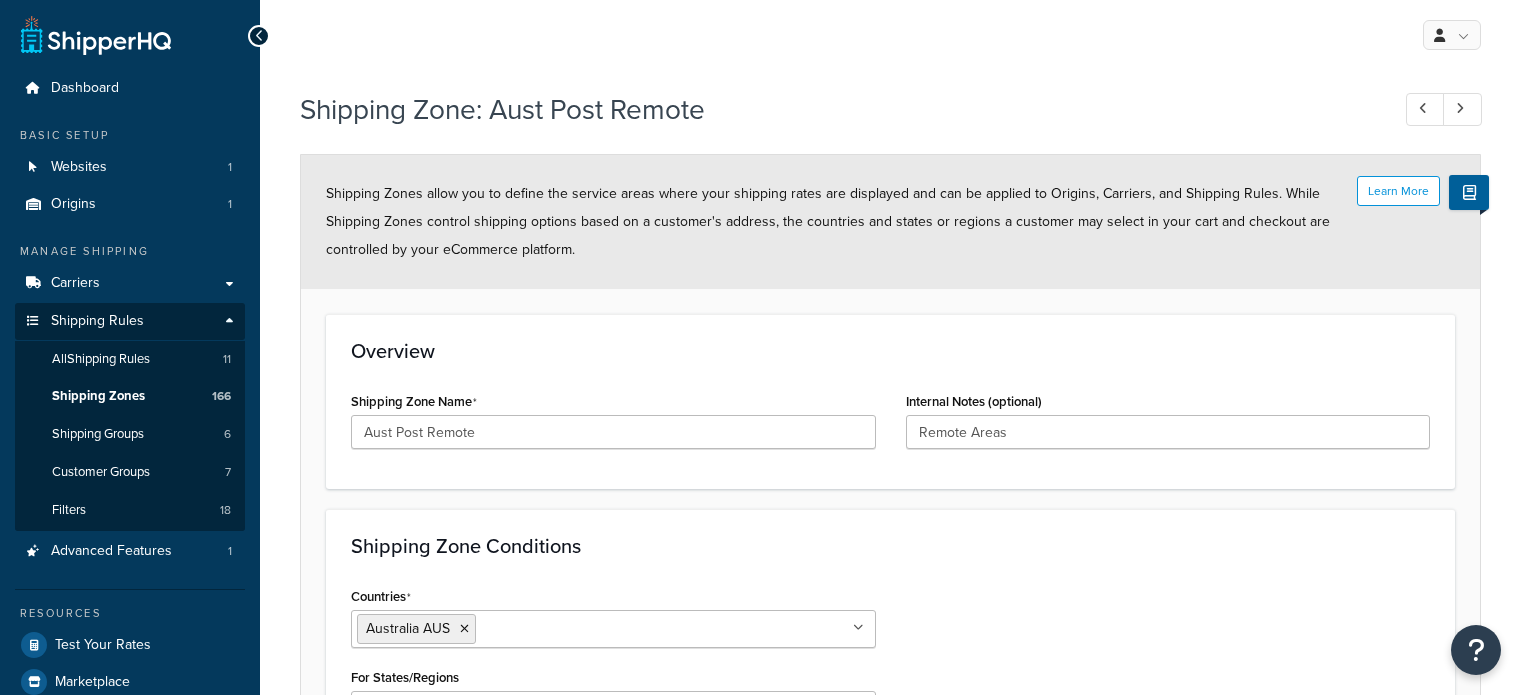 select on "including" 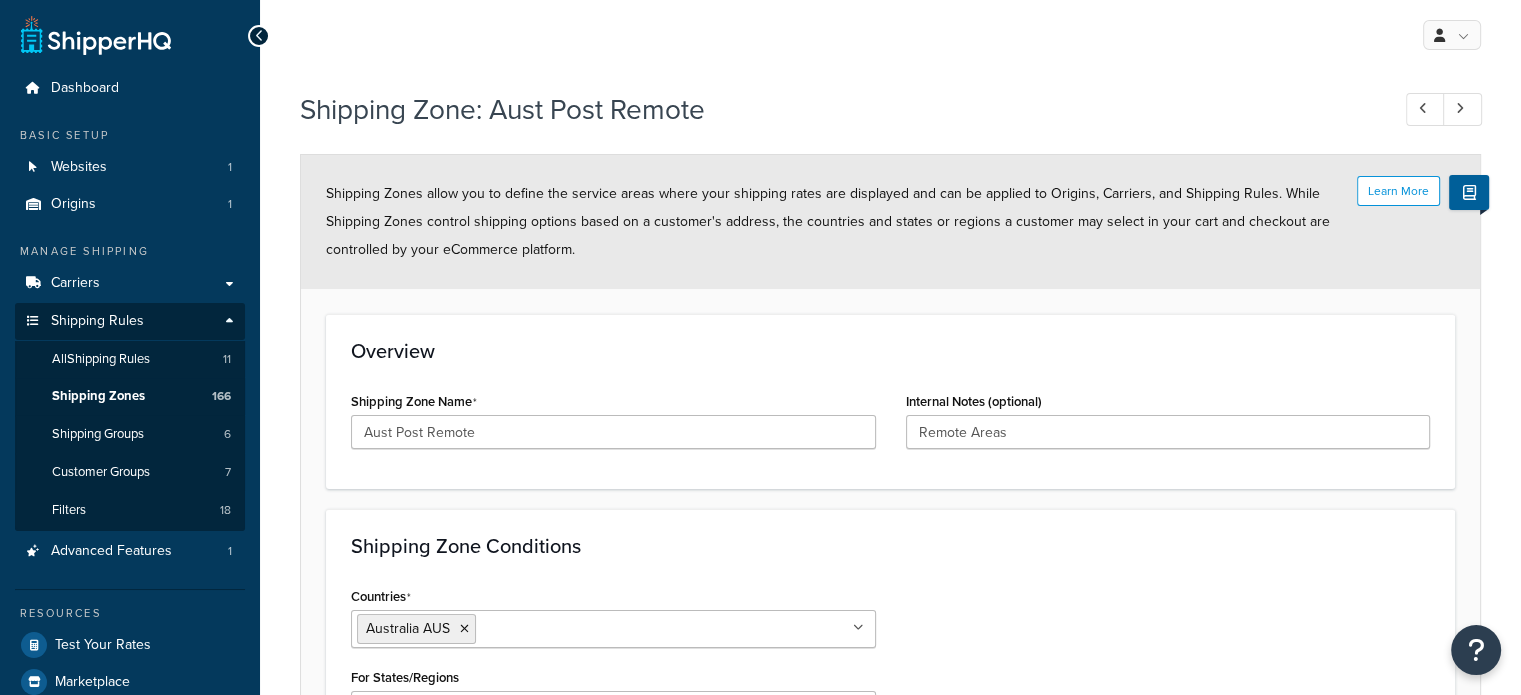 scroll, scrollTop: 0, scrollLeft: 0, axis: both 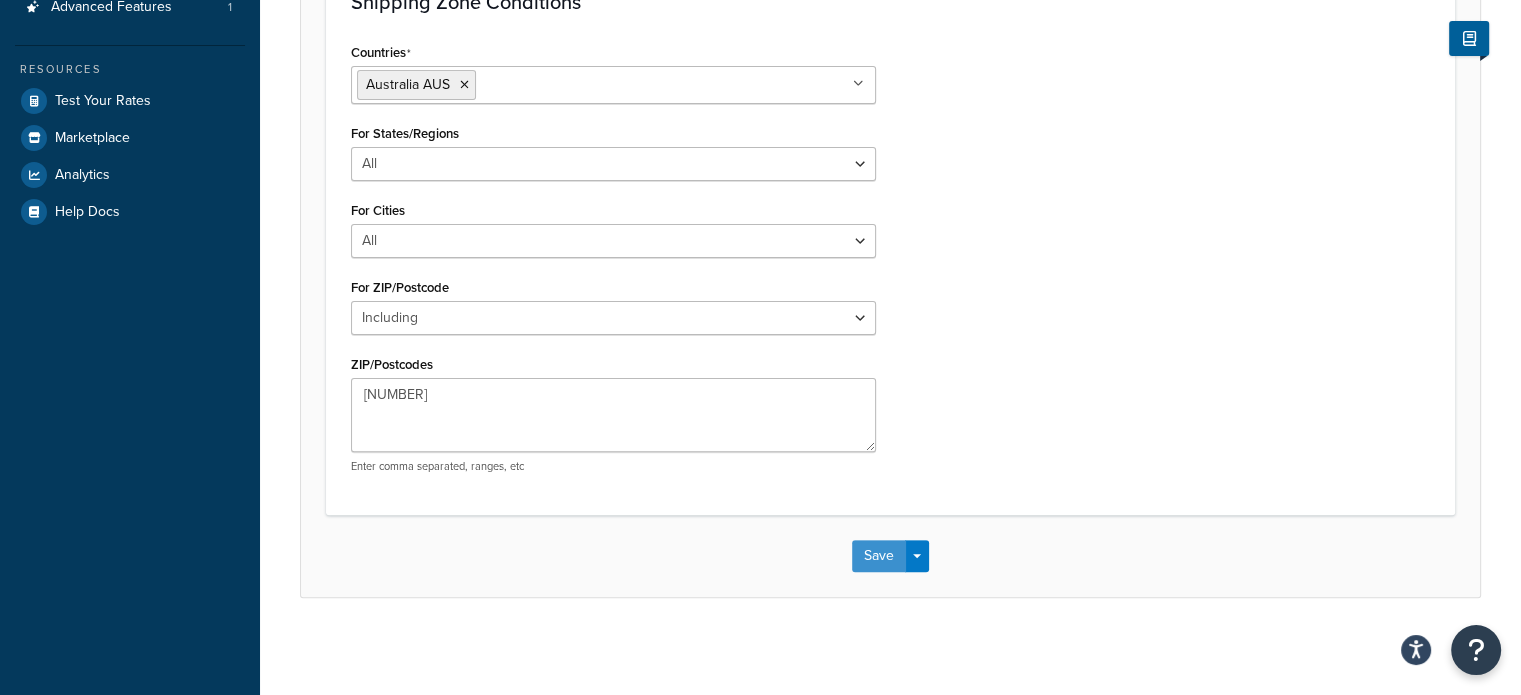 click on "Save" at bounding box center (879, 556) 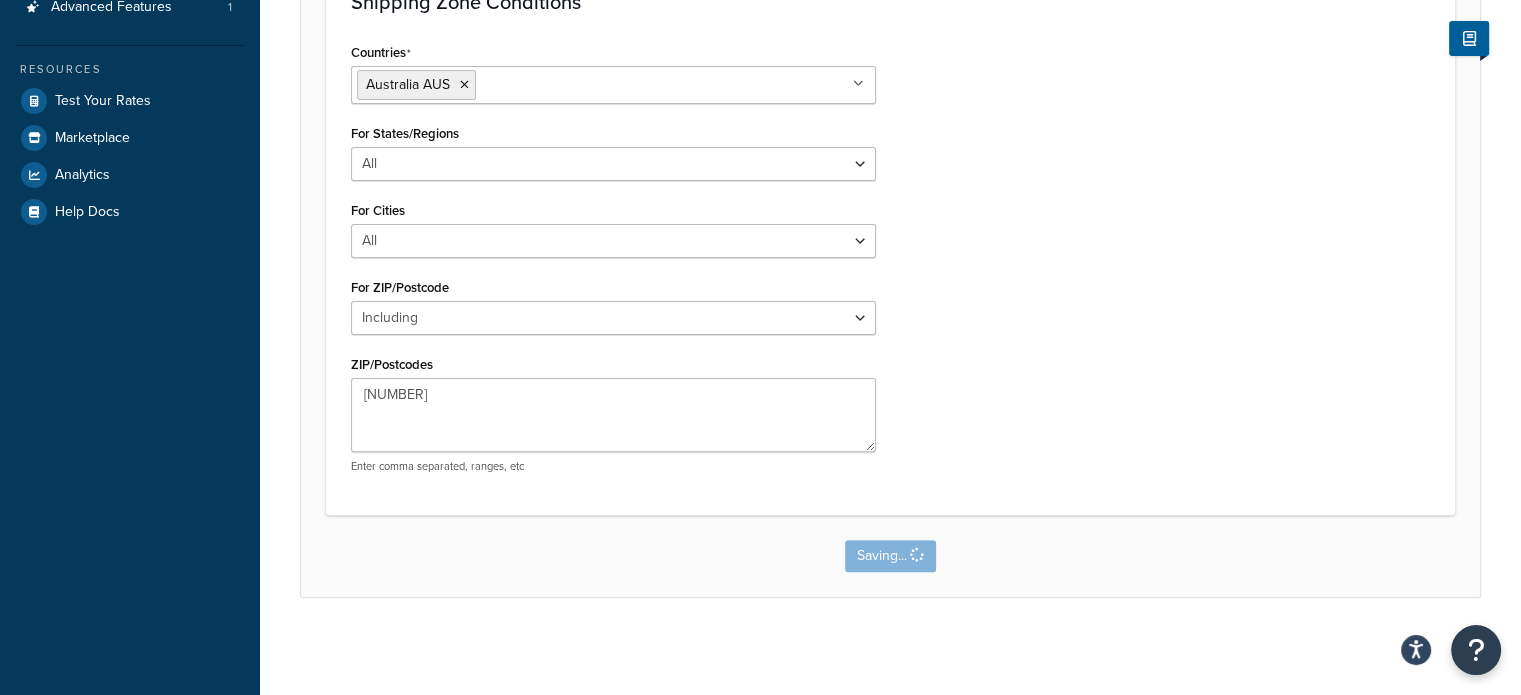 scroll, scrollTop: 0, scrollLeft: 0, axis: both 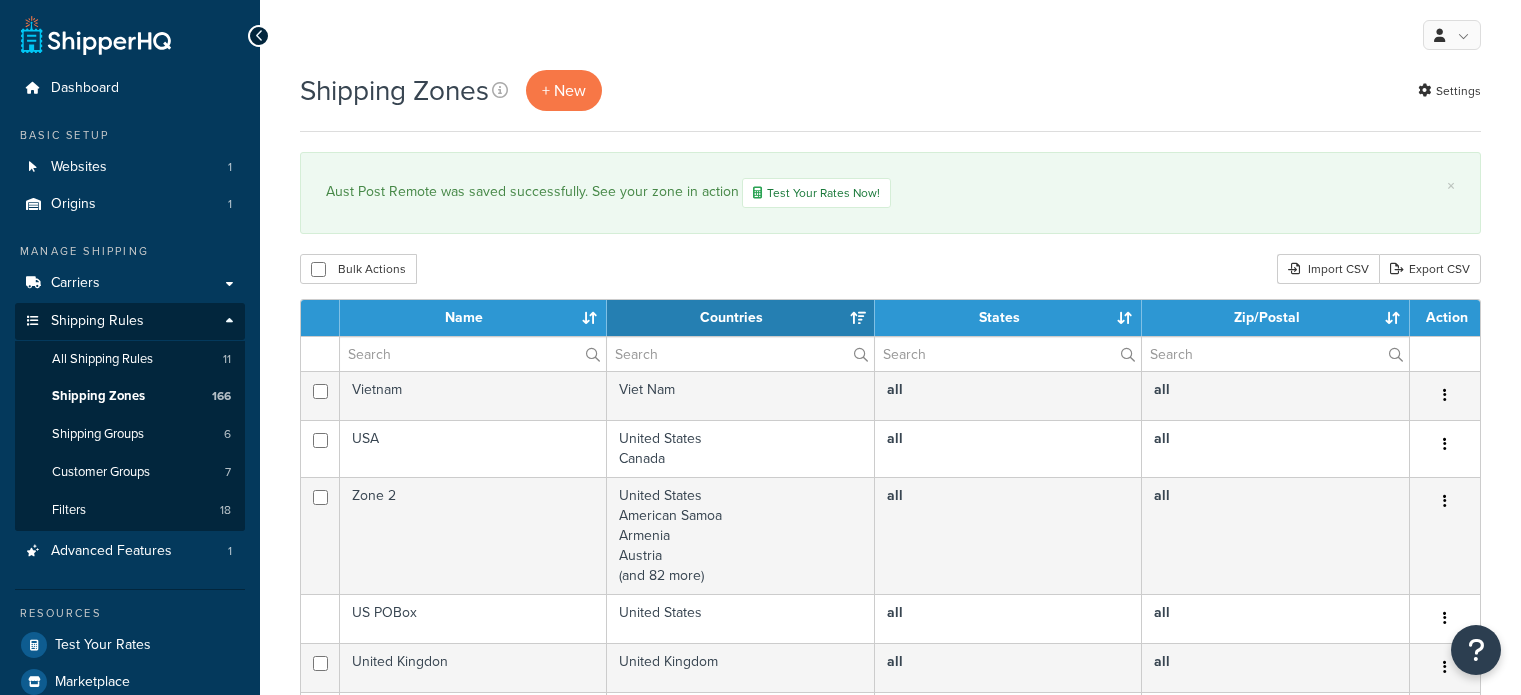 select on "15" 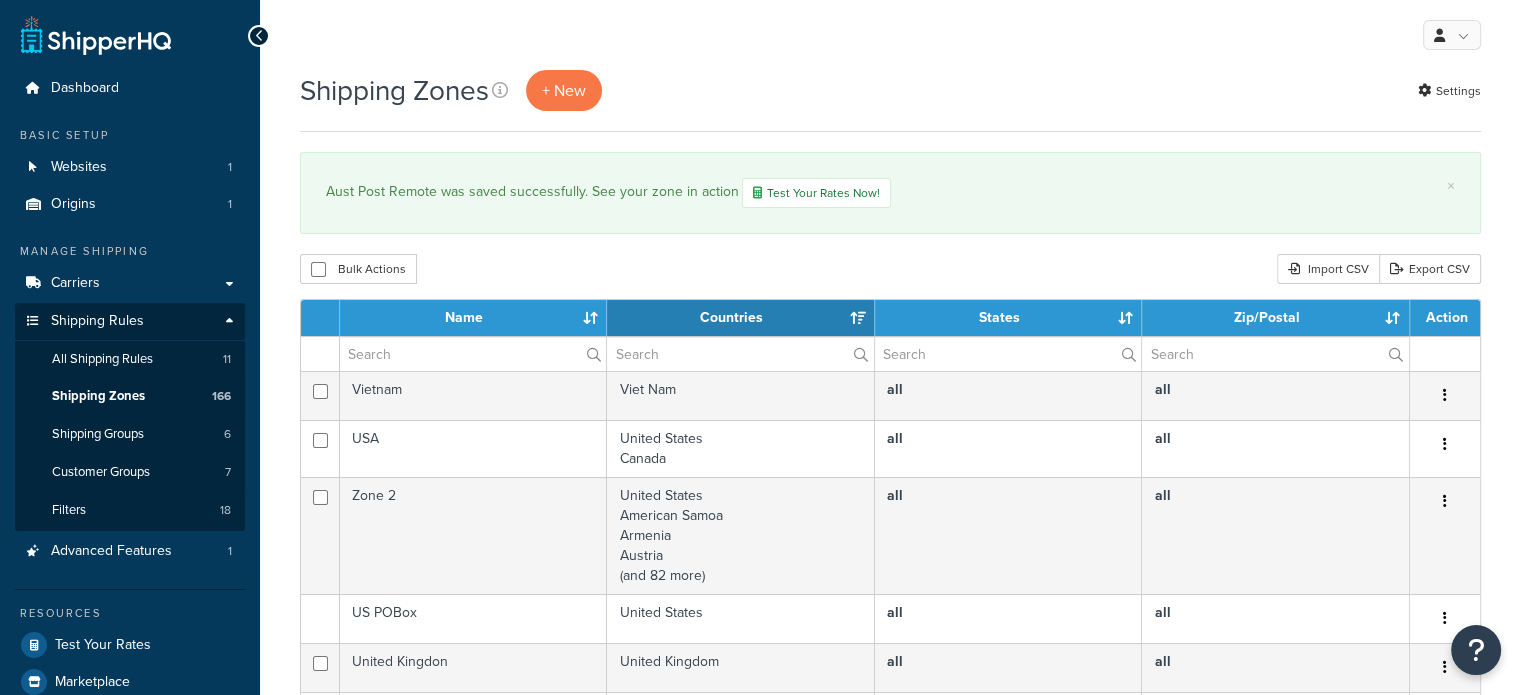 scroll, scrollTop: 0, scrollLeft: 0, axis: both 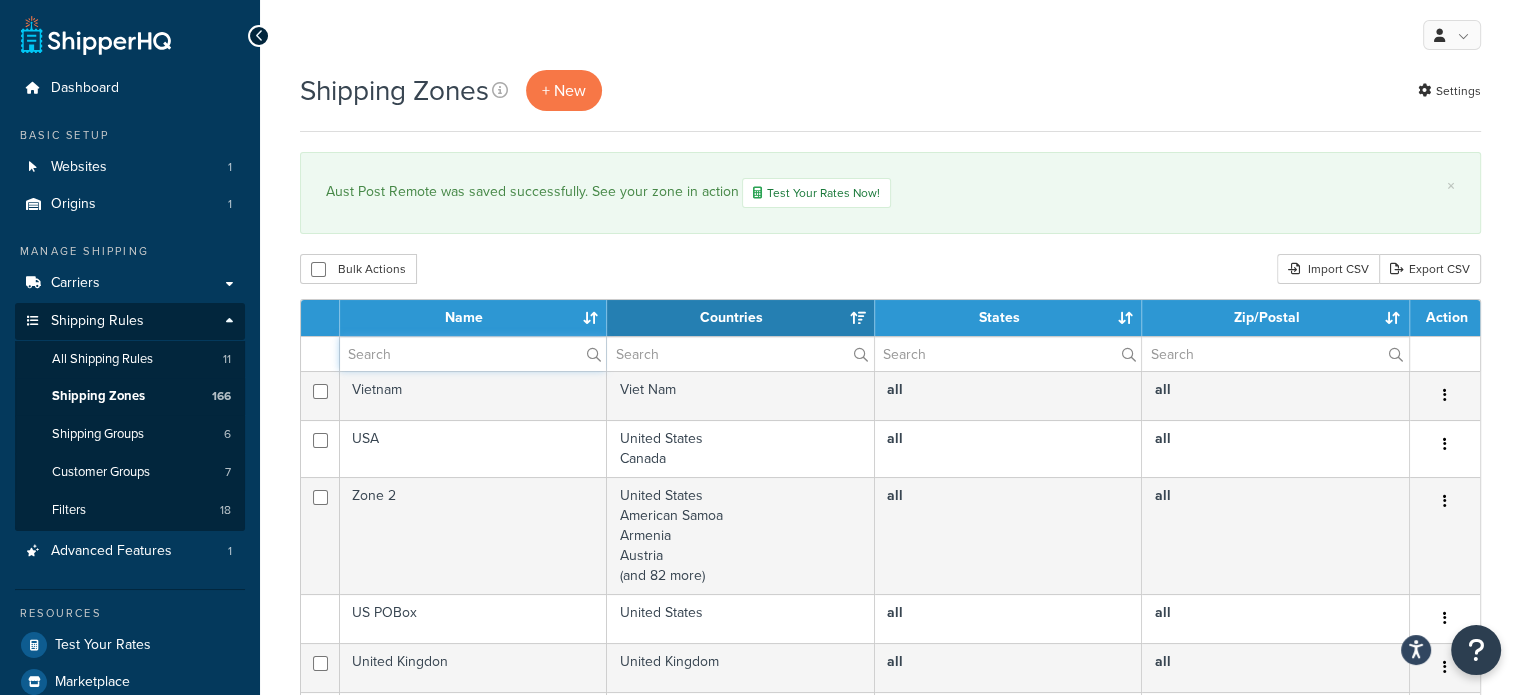 click at bounding box center [473, 354] 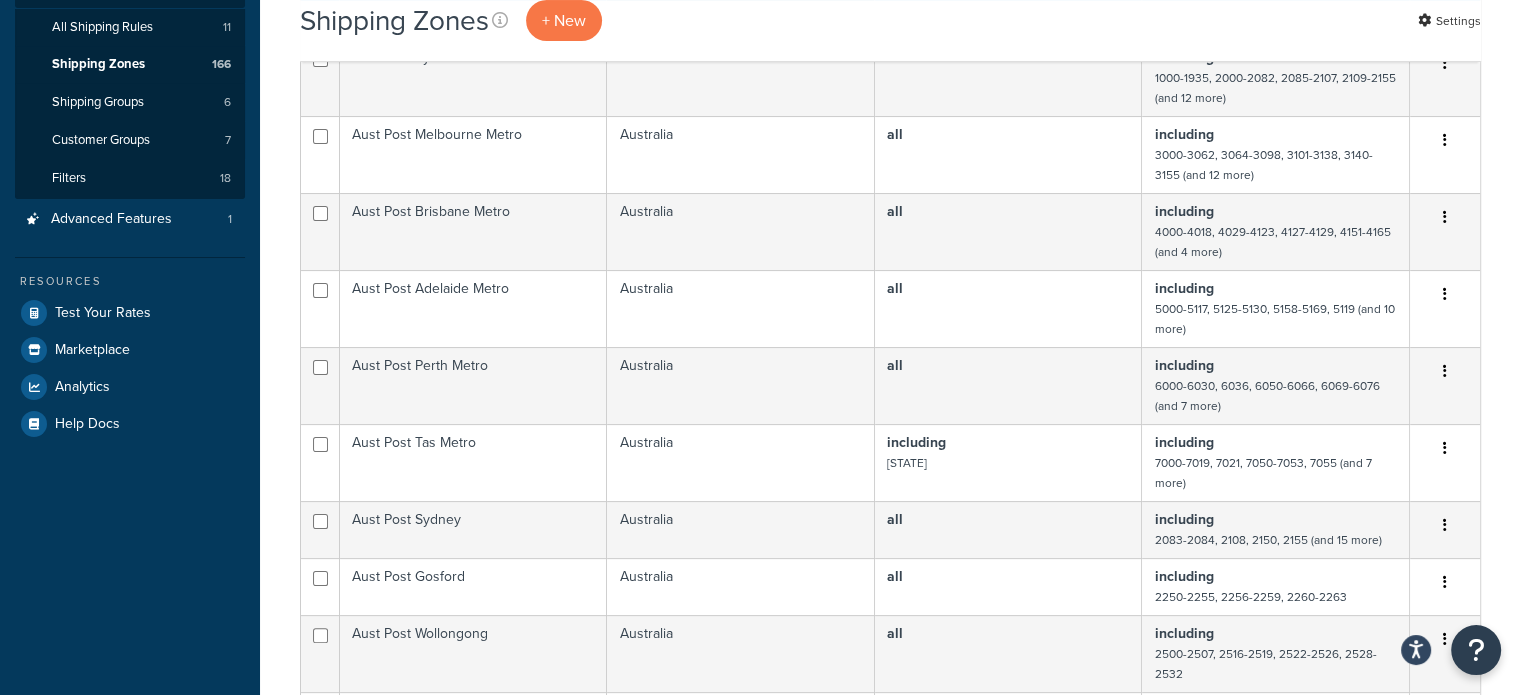 scroll, scrollTop: 1000, scrollLeft: 0, axis: vertical 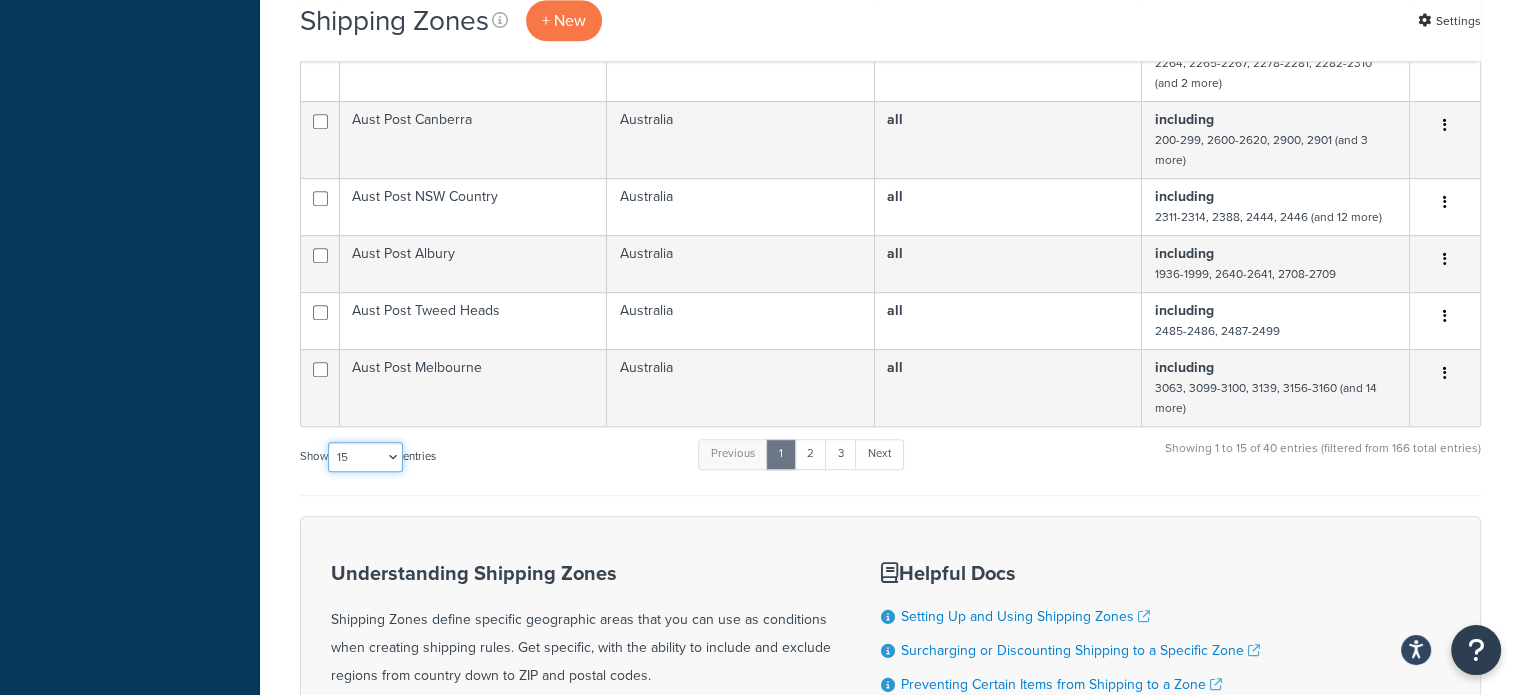 click on "10 15 25 50 100" at bounding box center (365, 457) 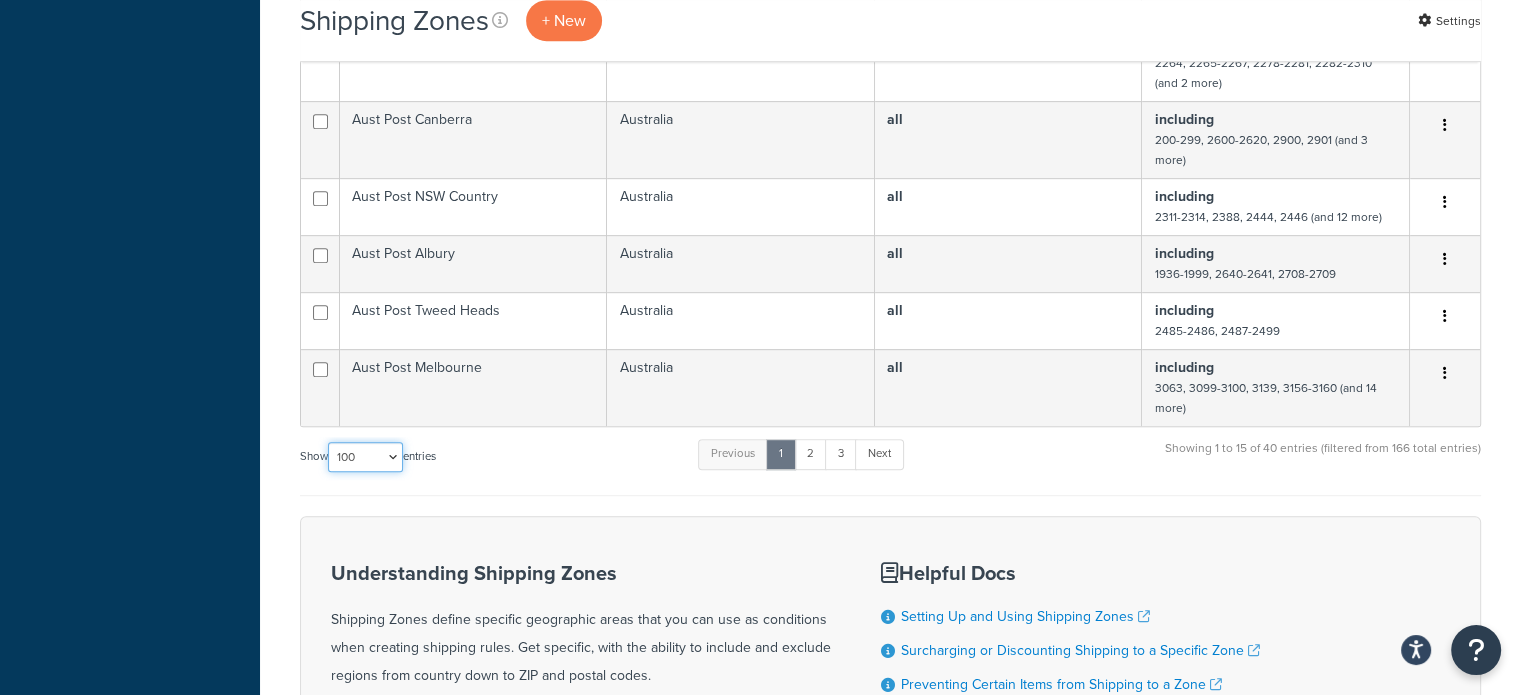 click on "10 15 25 50 100" at bounding box center (365, 457) 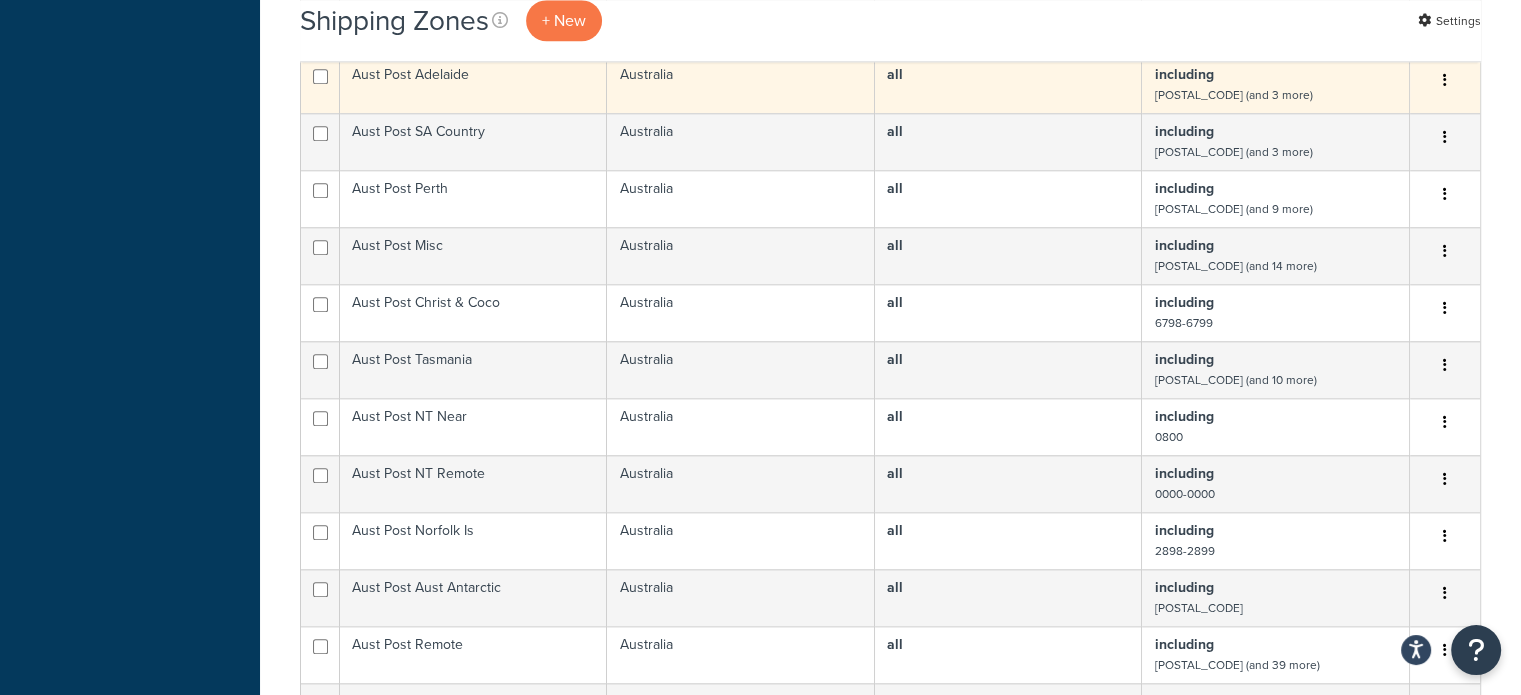 scroll, scrollTop: 2100, scrollLeft: 0, axis: vertical 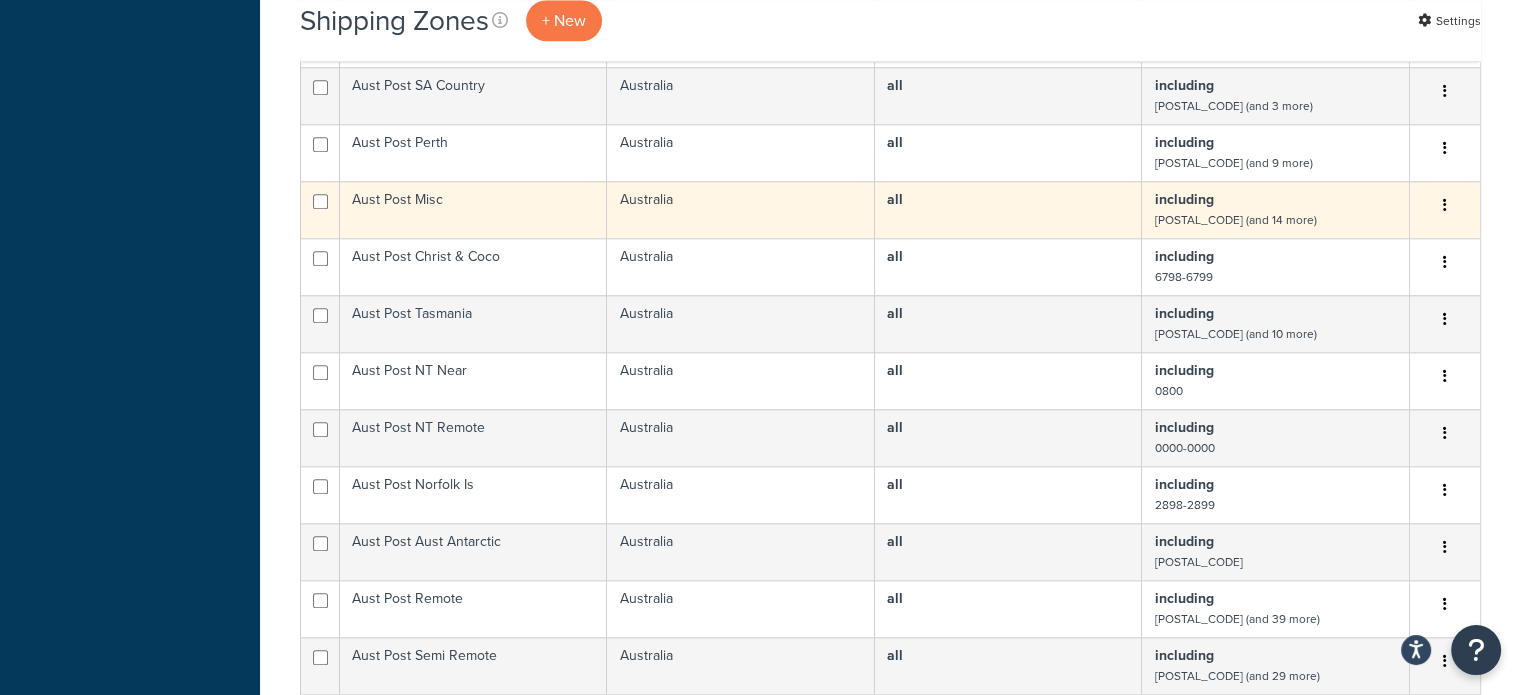 click on "Aust Post Misc" at bounding box center (473, 209) 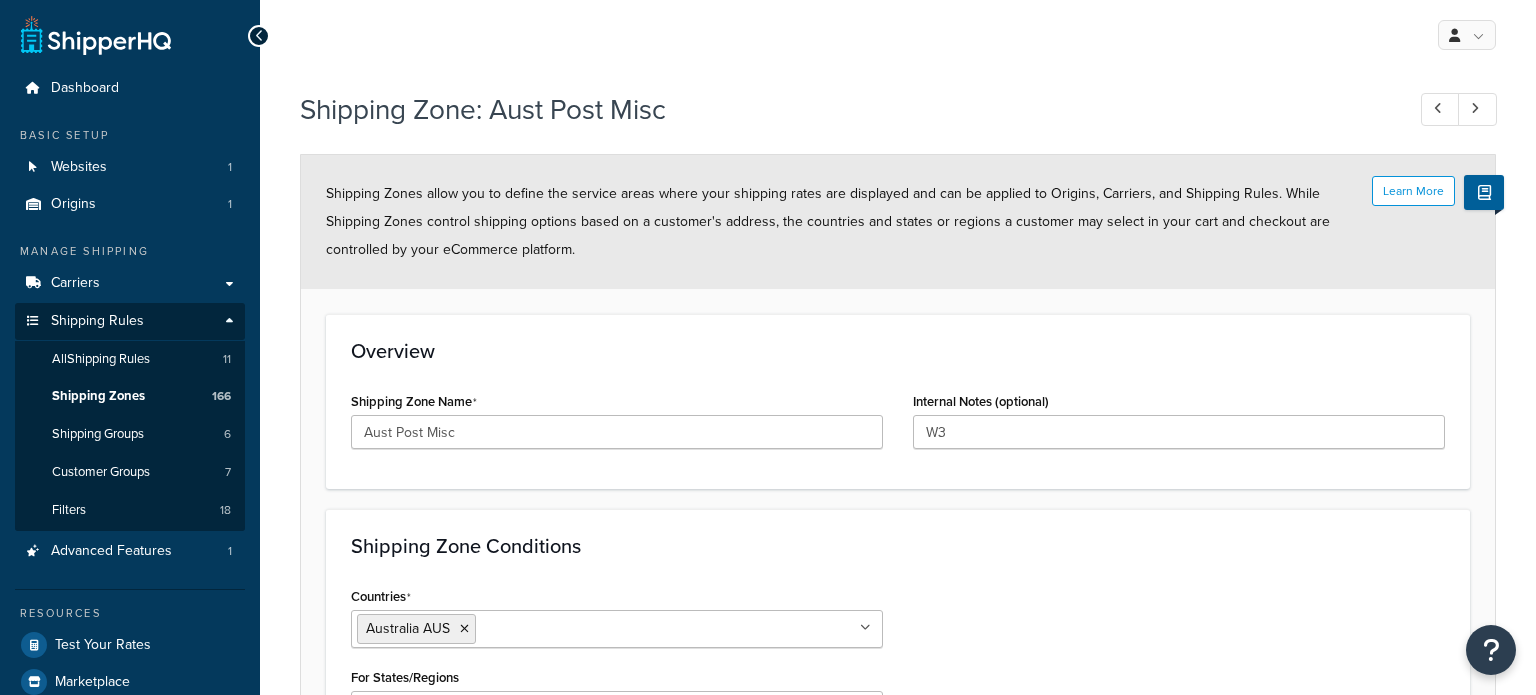 select on "including" 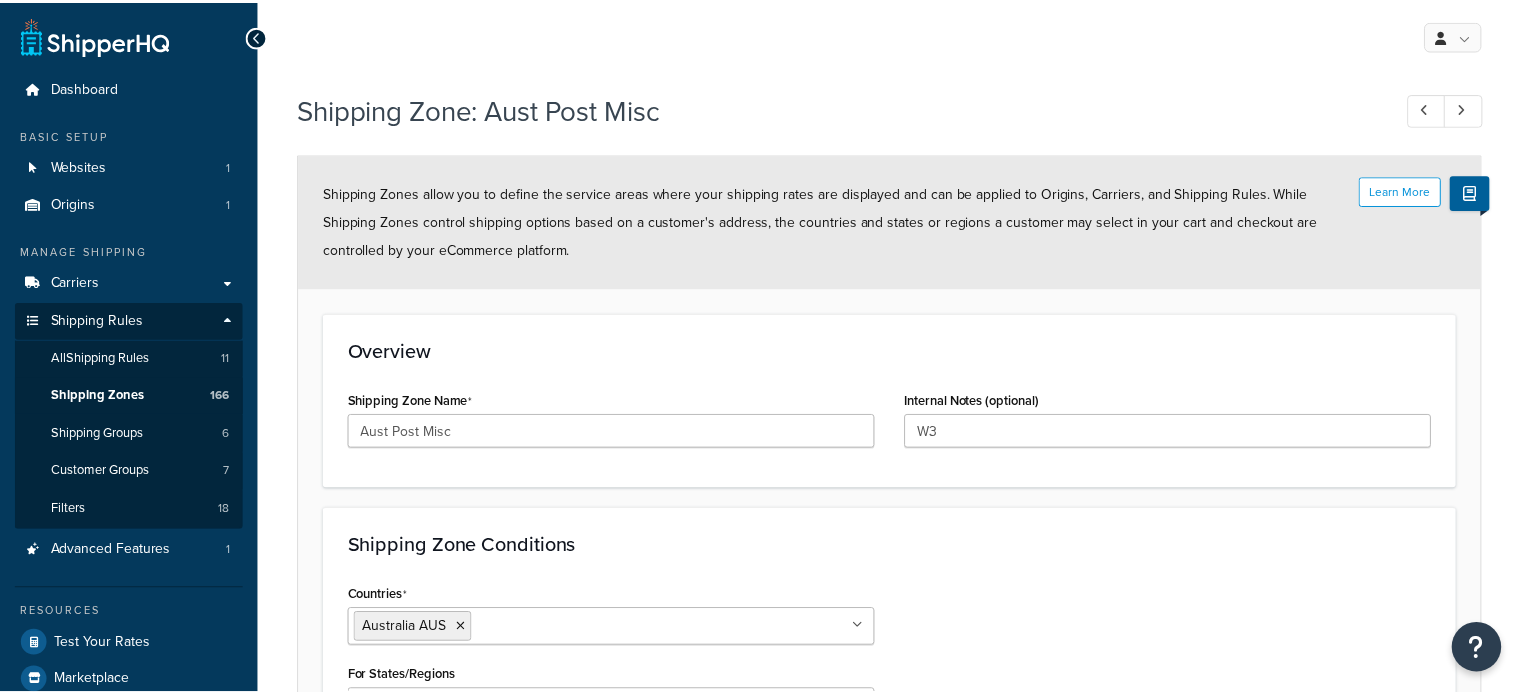 scroll, scrollTop: 0, scrollLeft: 0, axis: both 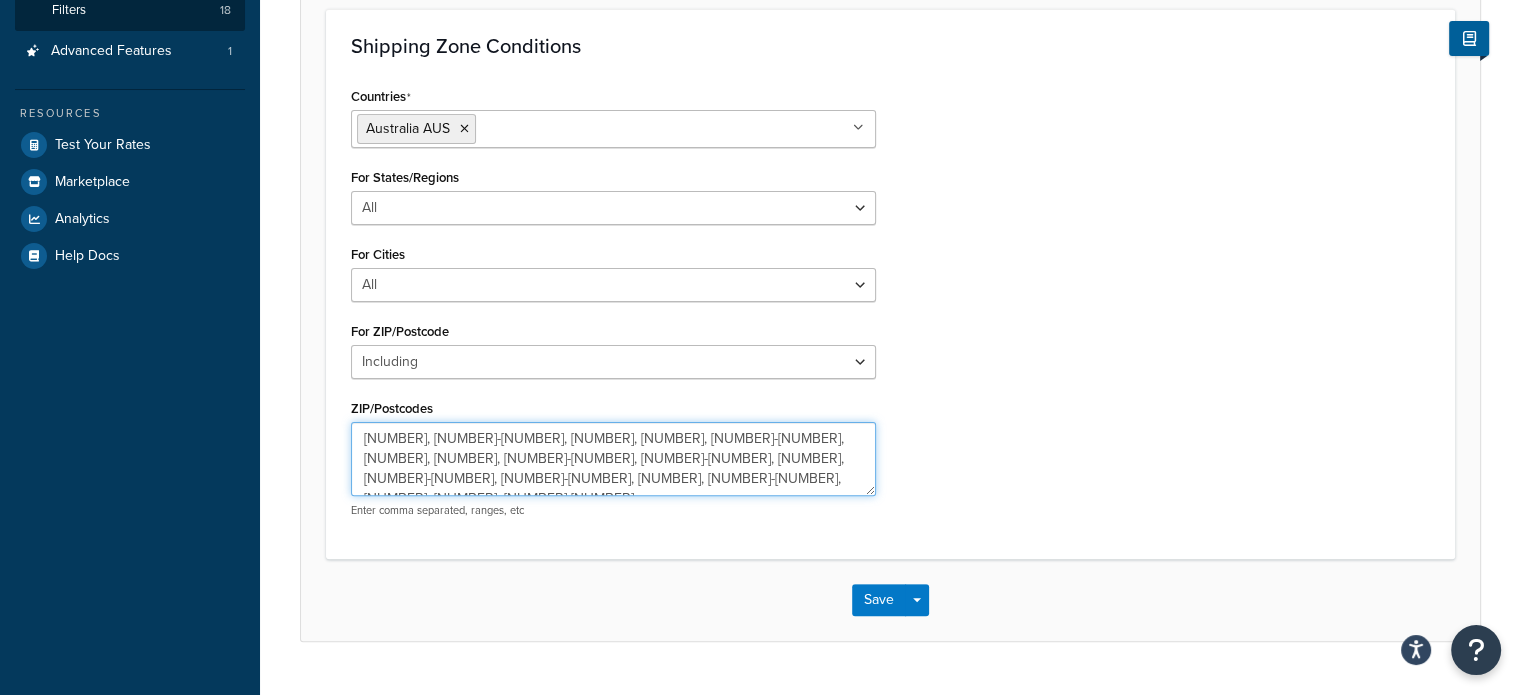 drag, startPoint x: 396, startPoint y: 461, endPoint x: 433, endPoint y: 467, distance: 37.48333 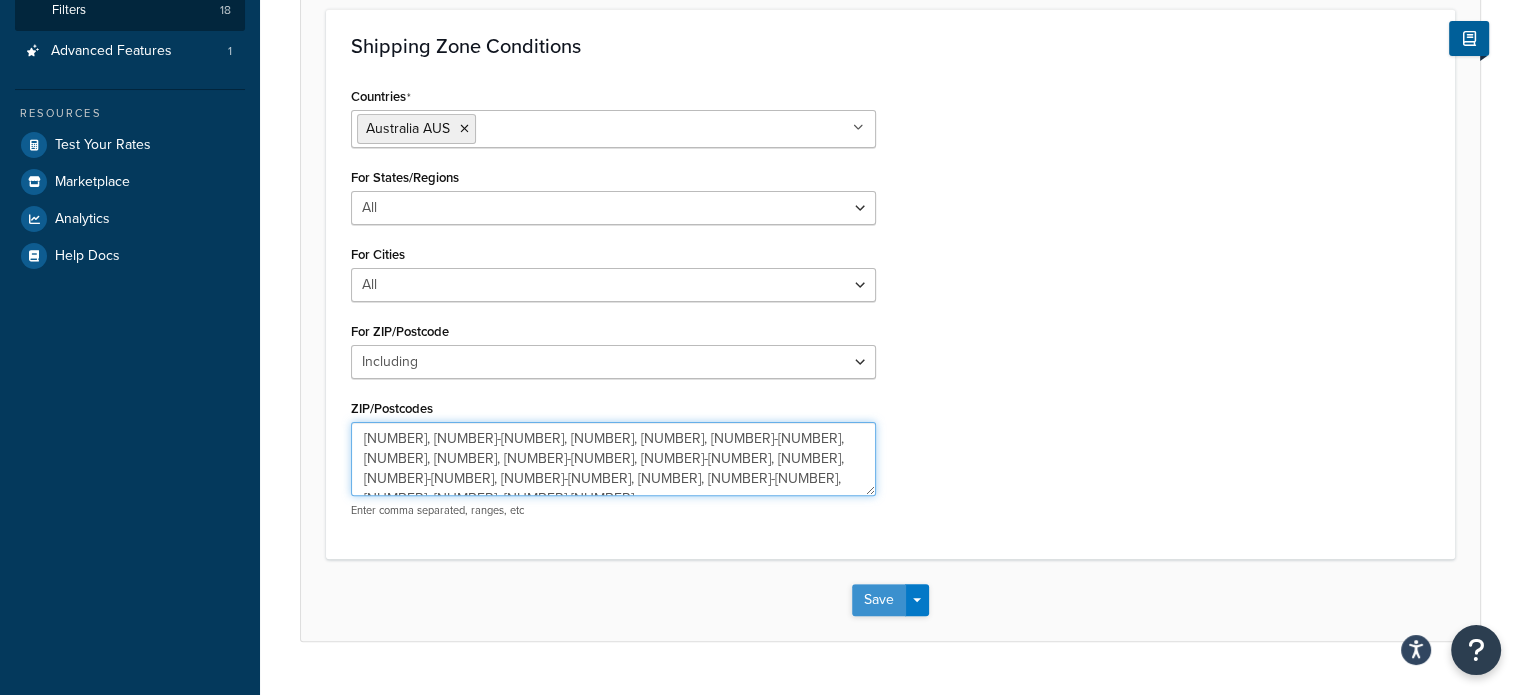 type on "[NUMBER], [NUMBER]-[NUMBER], [NUMBER], [NUMBER], [NUMBER]-[NUMBER], [NUMBER], [NUMBER], [NUMBER]-[NUMBER], [NUMBER]-[NUMBER], [NUMBER], [NUMBER]-[NUMBER], [NUMBER]-[NUMBER], [NUMBER], [NUMBER]-[NUMBER], [NUMBER], [NUMBER], [NUMBER]-[NUMBER]" 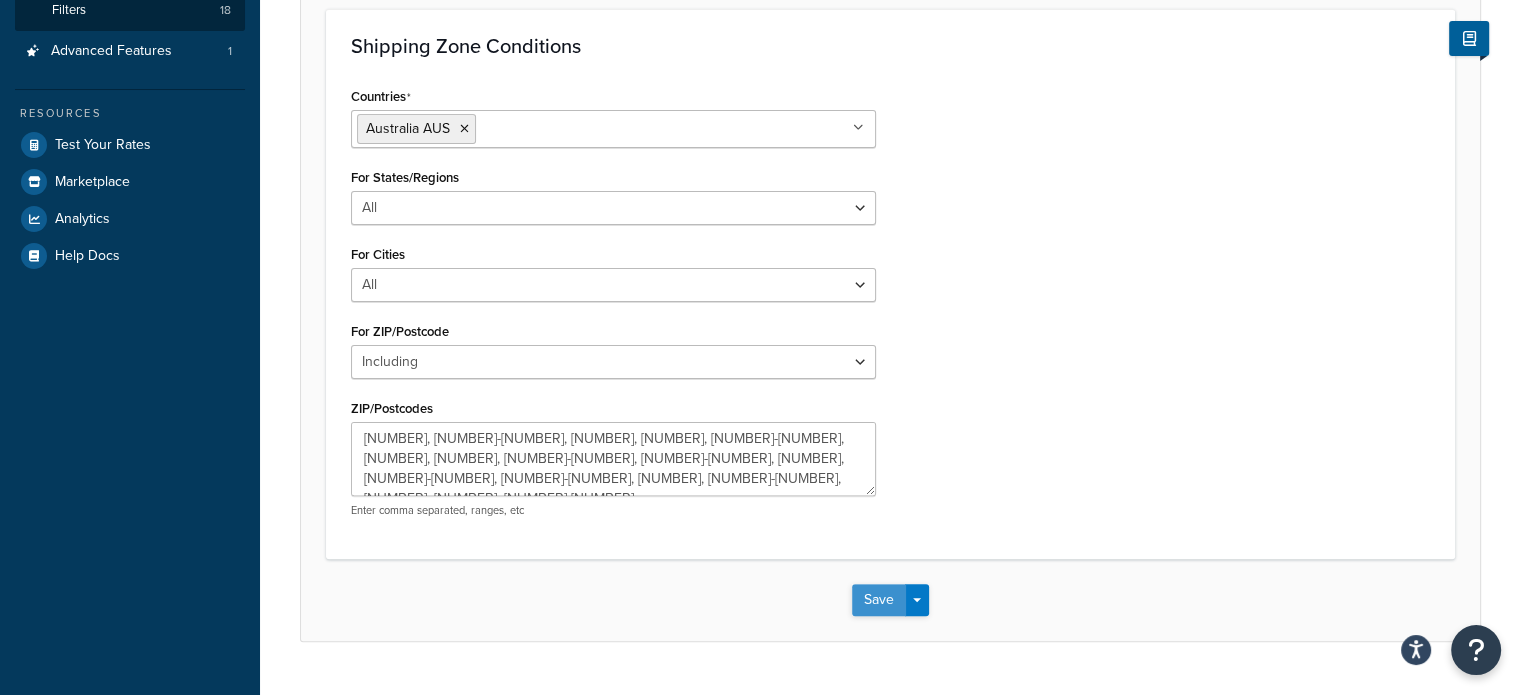 click on "Save" at bounding box center [879, 600] 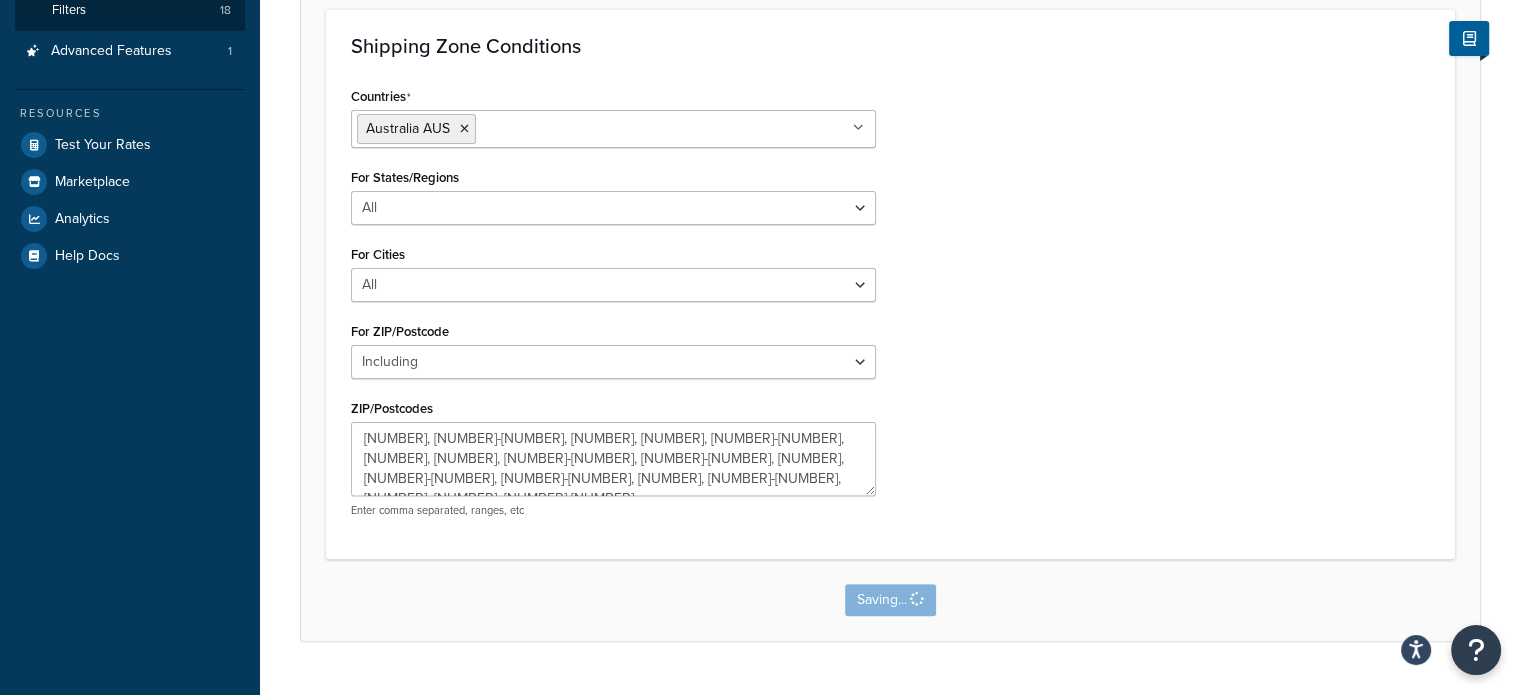 scroll, scrollTop: 0, scrollLeft: 0, axis: both 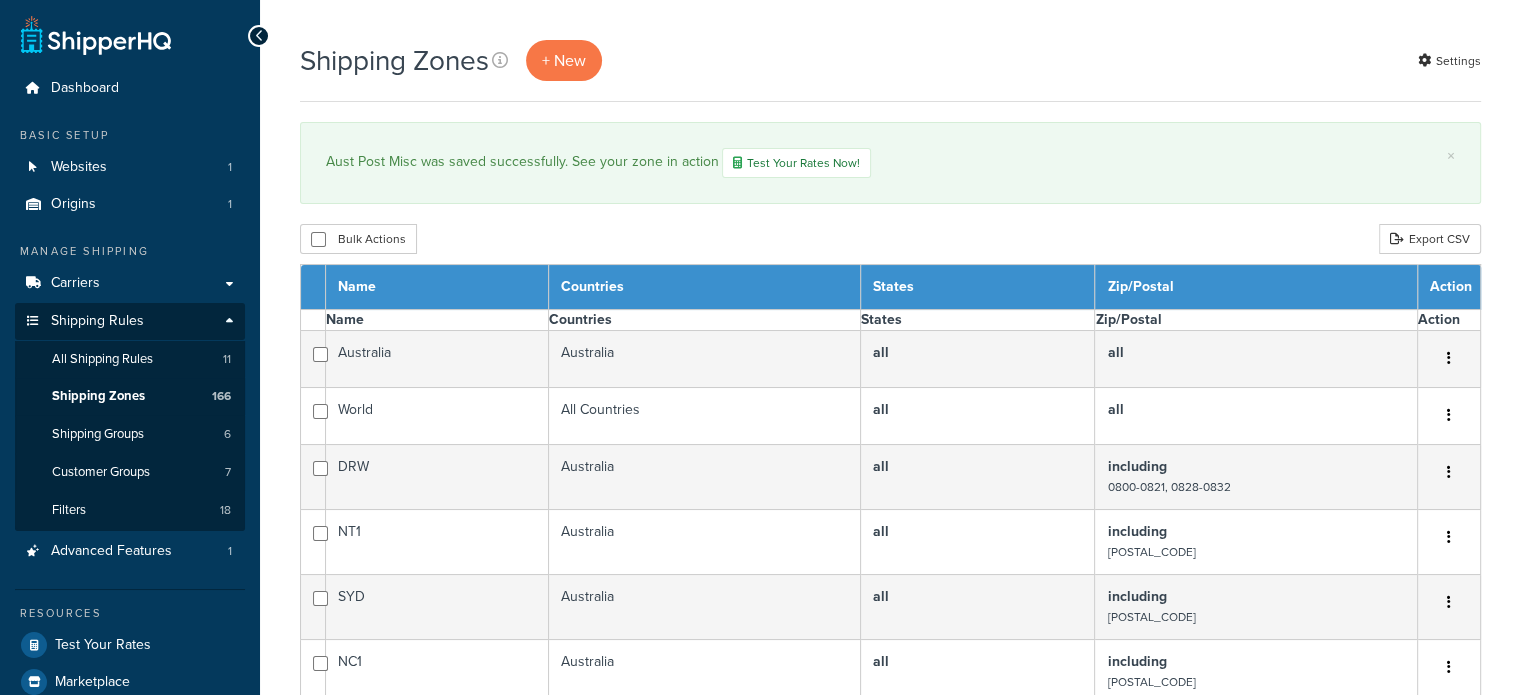 select on "15" 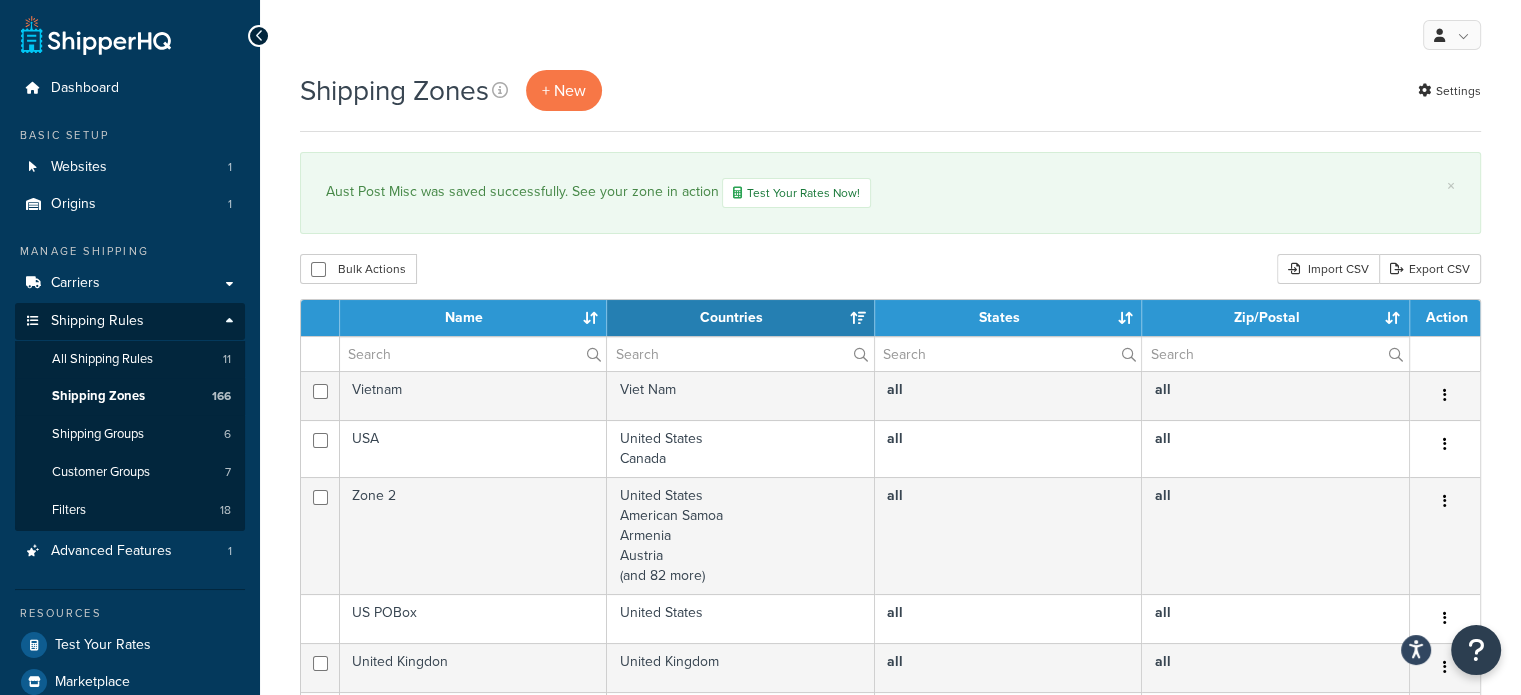 scroll, scrollTop: 0, scrollLeft: 0, axis: both 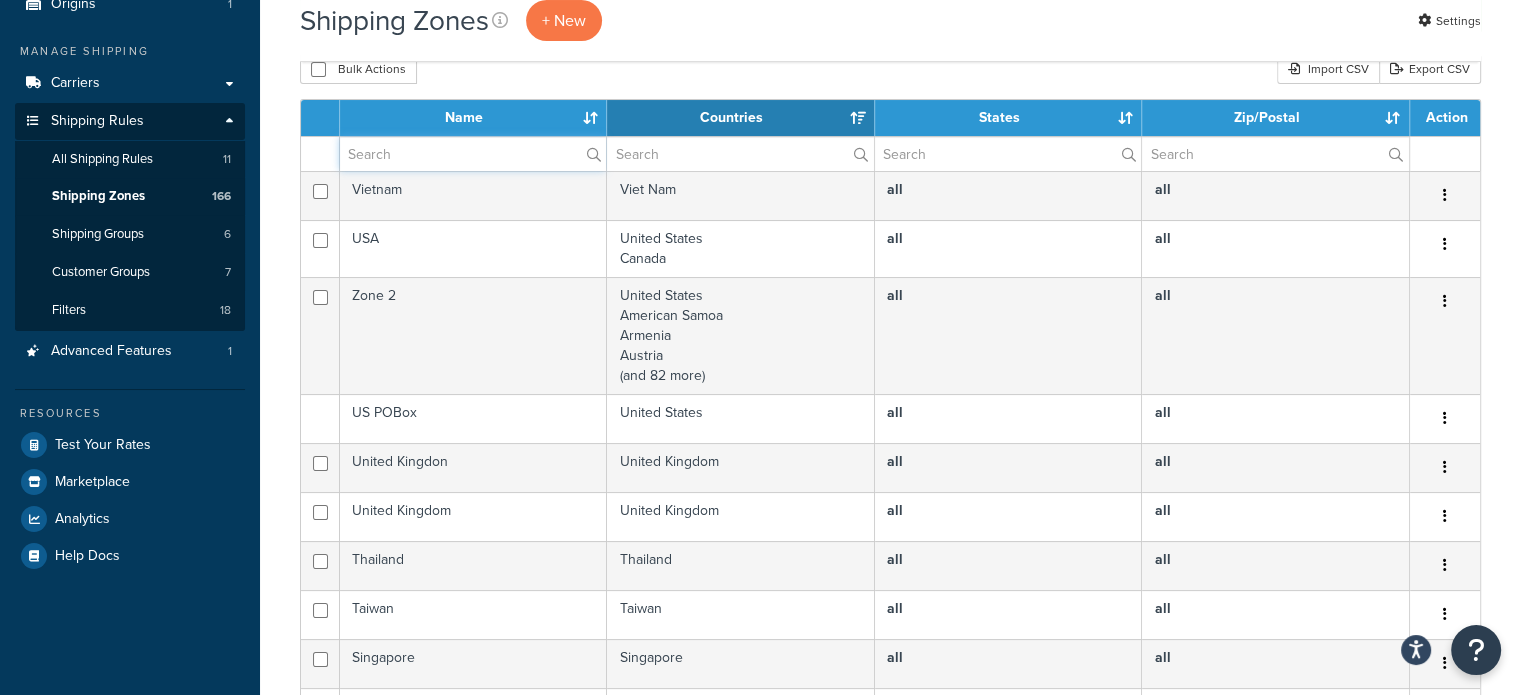 click at bounding box center (473, 154) 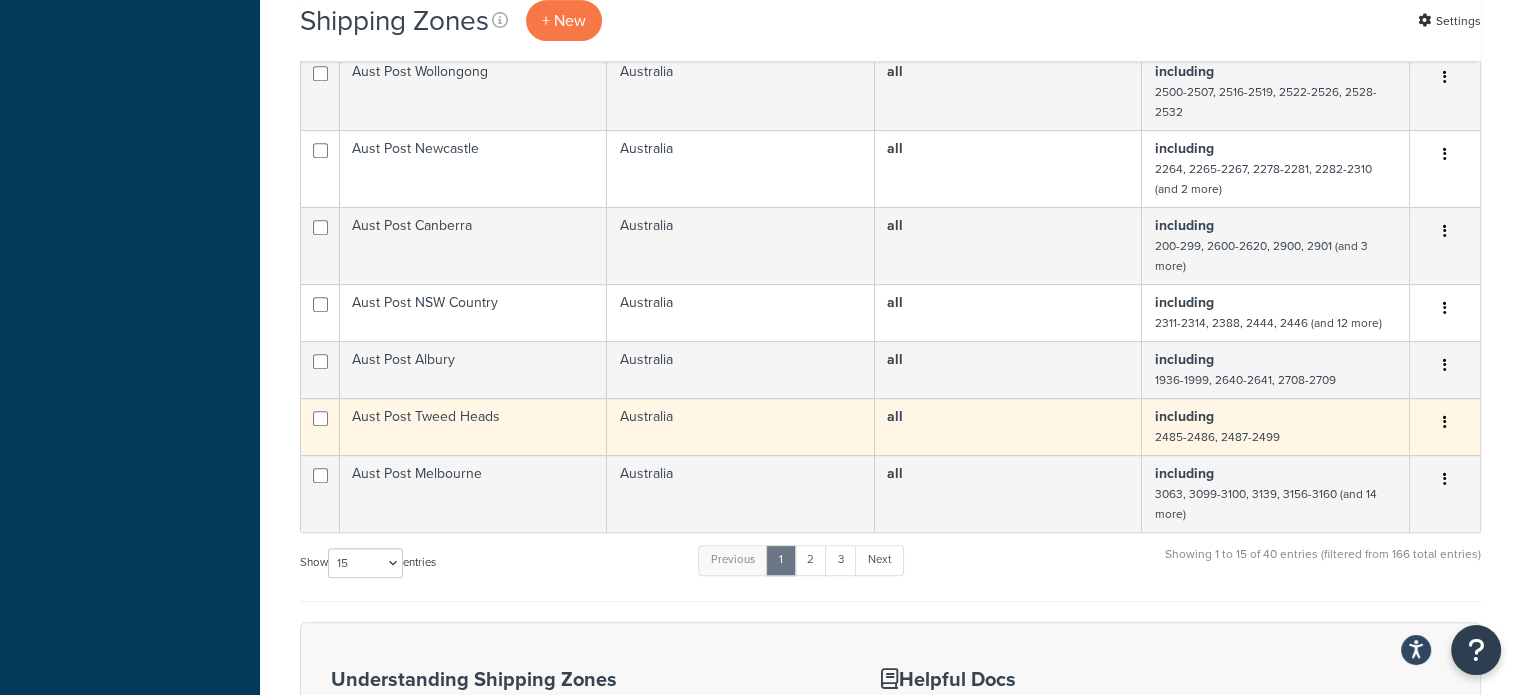 scroll, scrollTop: 900, scrollLeft: 0, axis: vertical 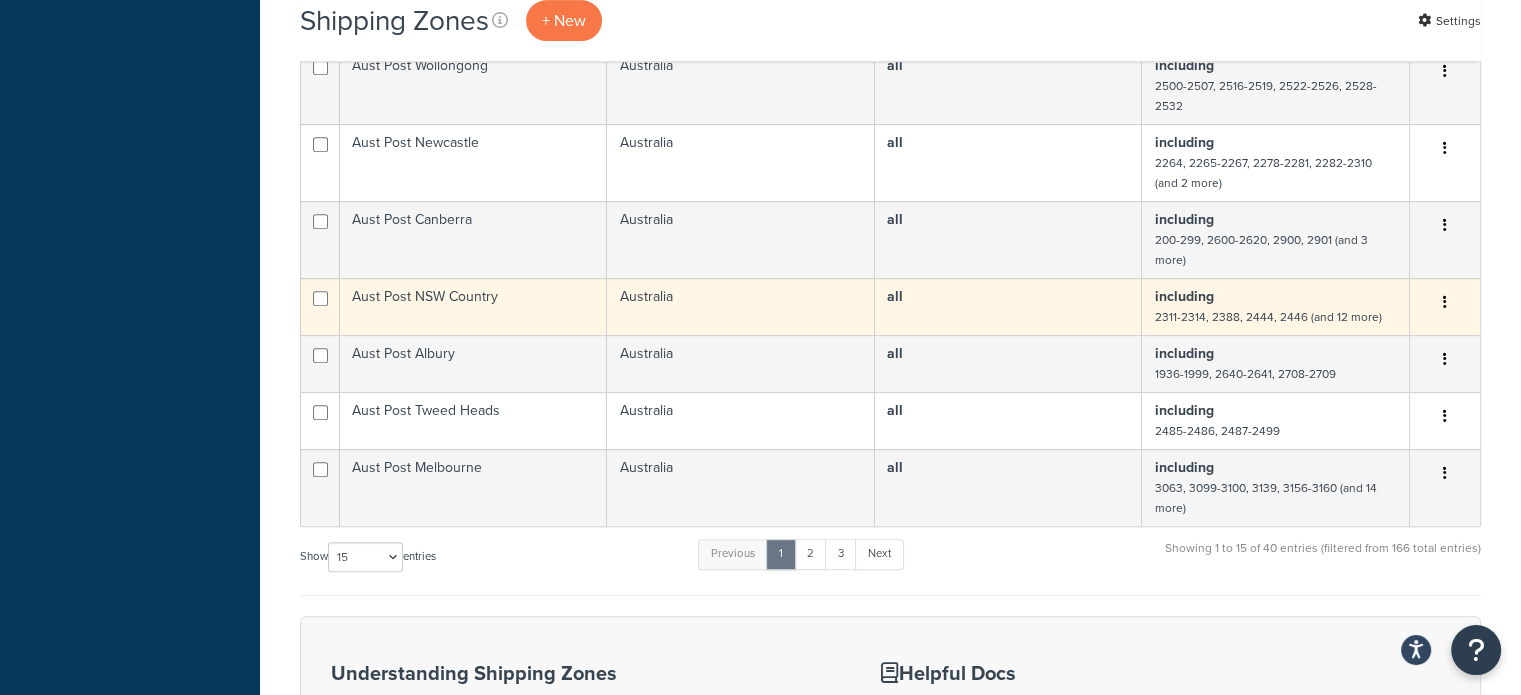 click on "Aust Post NSW Country" at bounding box center (473, 306) 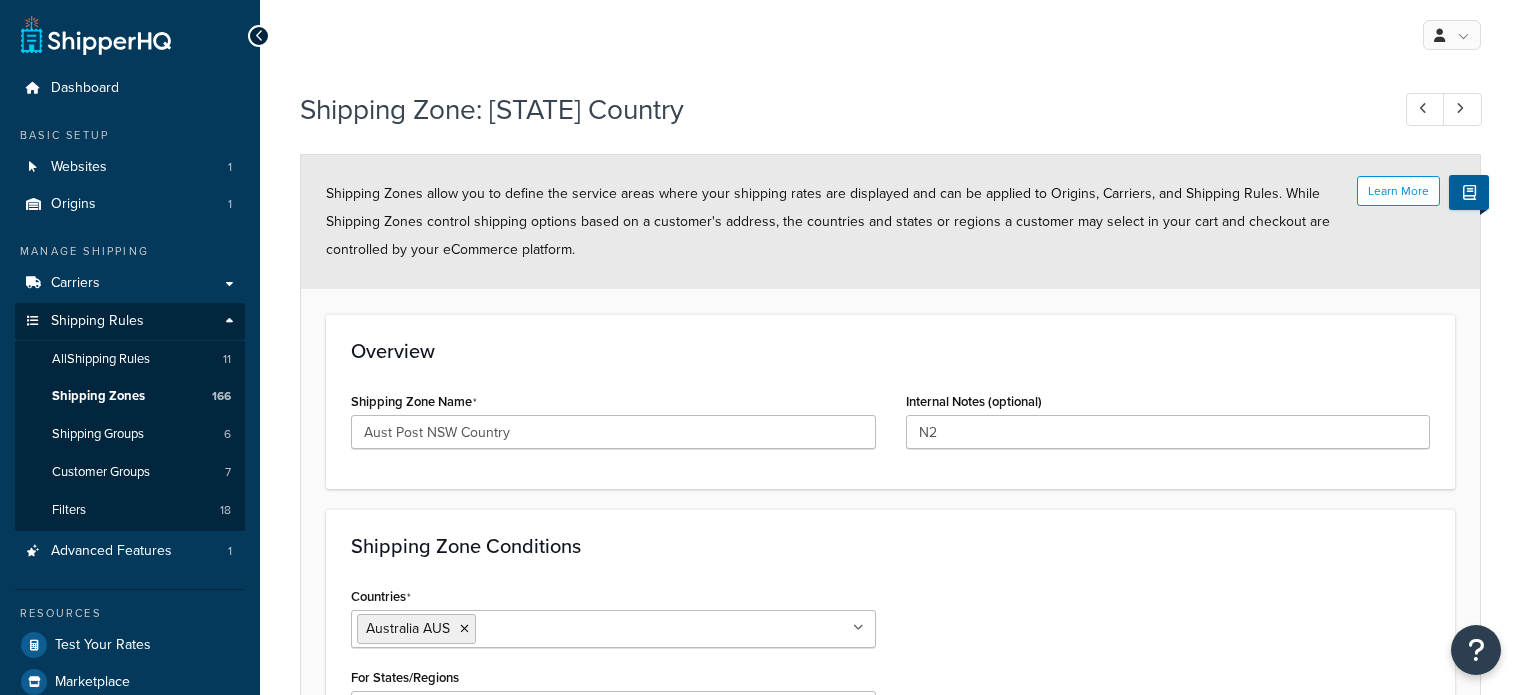 select on "including" 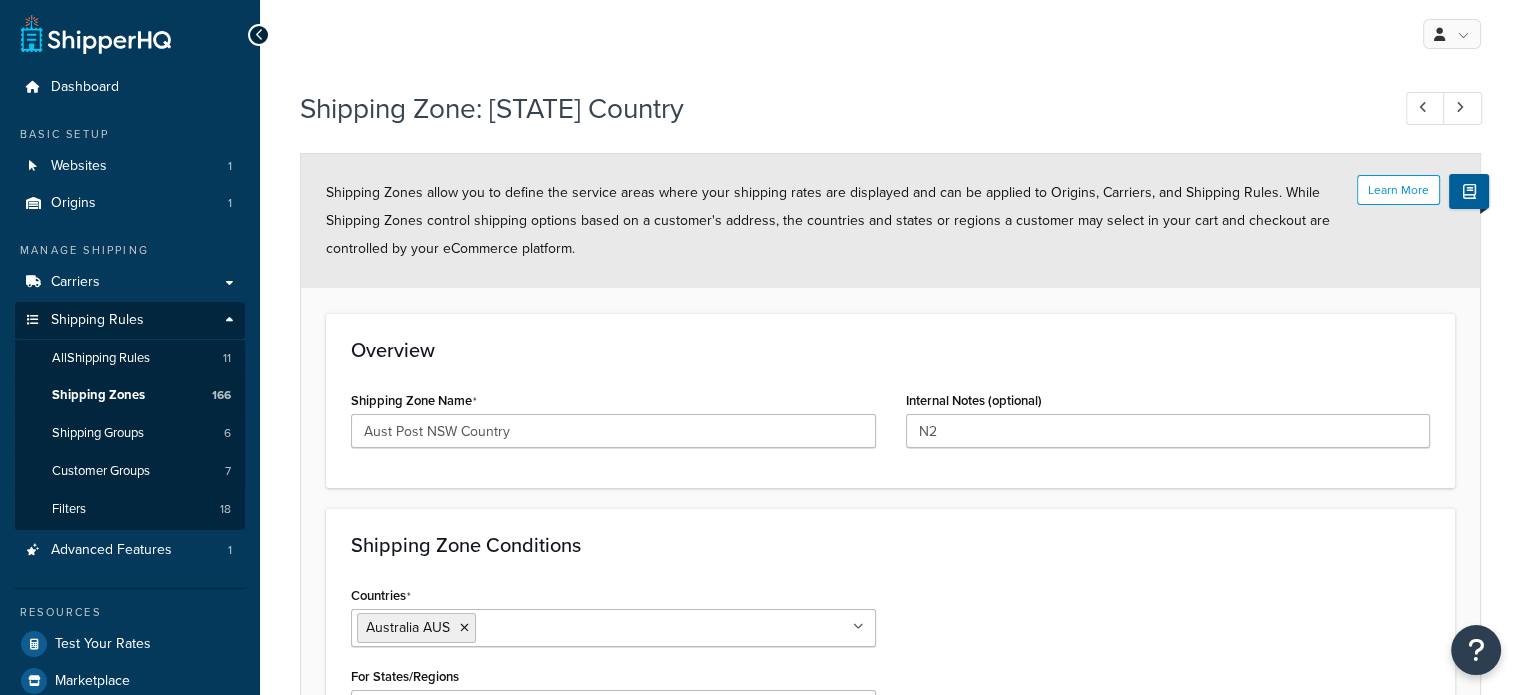 scroll, scrollTop: 0, scrollLeft: 0, axis: both 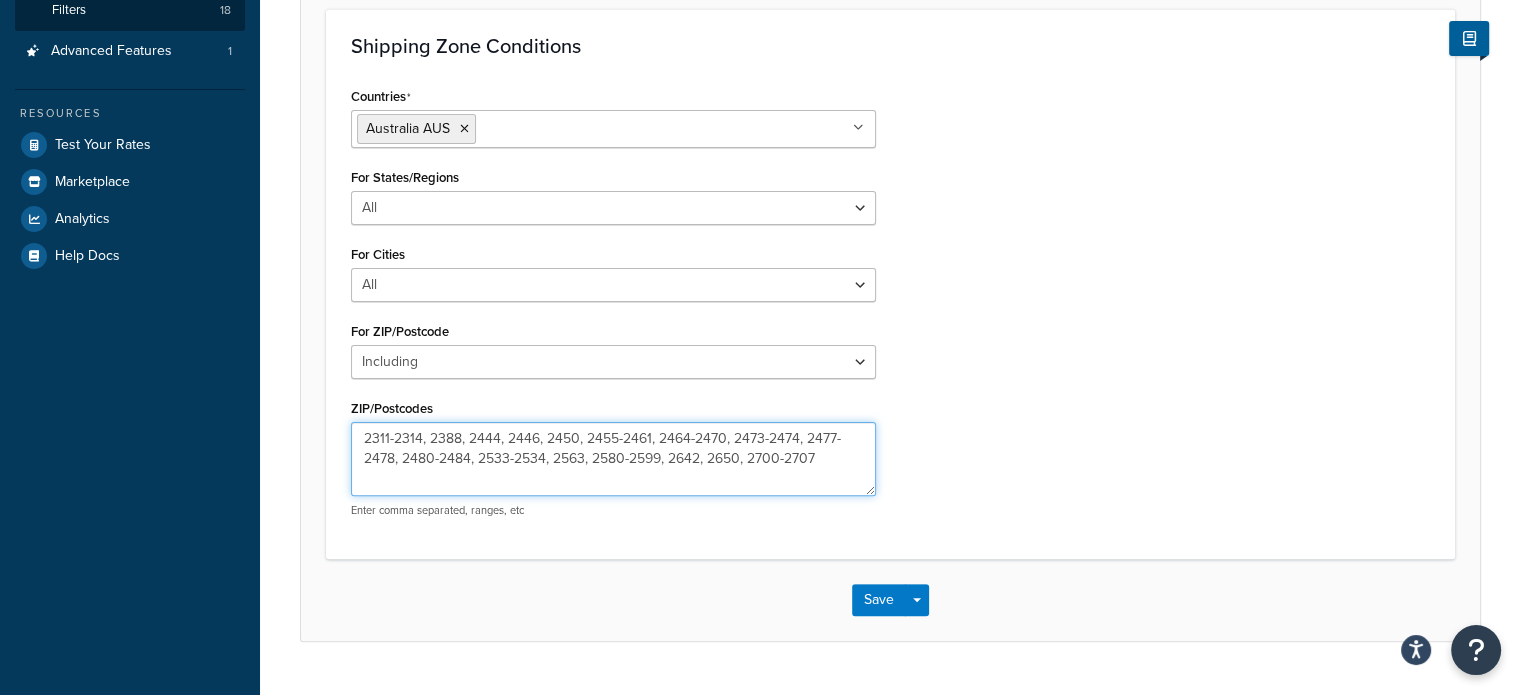 click on "2311-2314, 2388, 2444, 2446, 2450, 2455-2461, 2464-2470, 2473-2474, 2477-2478, 2480-2484, 2533-2534, 2563, 2580-2599, 2642, 2650, 2700-2707" at bounding box center [613, 459] 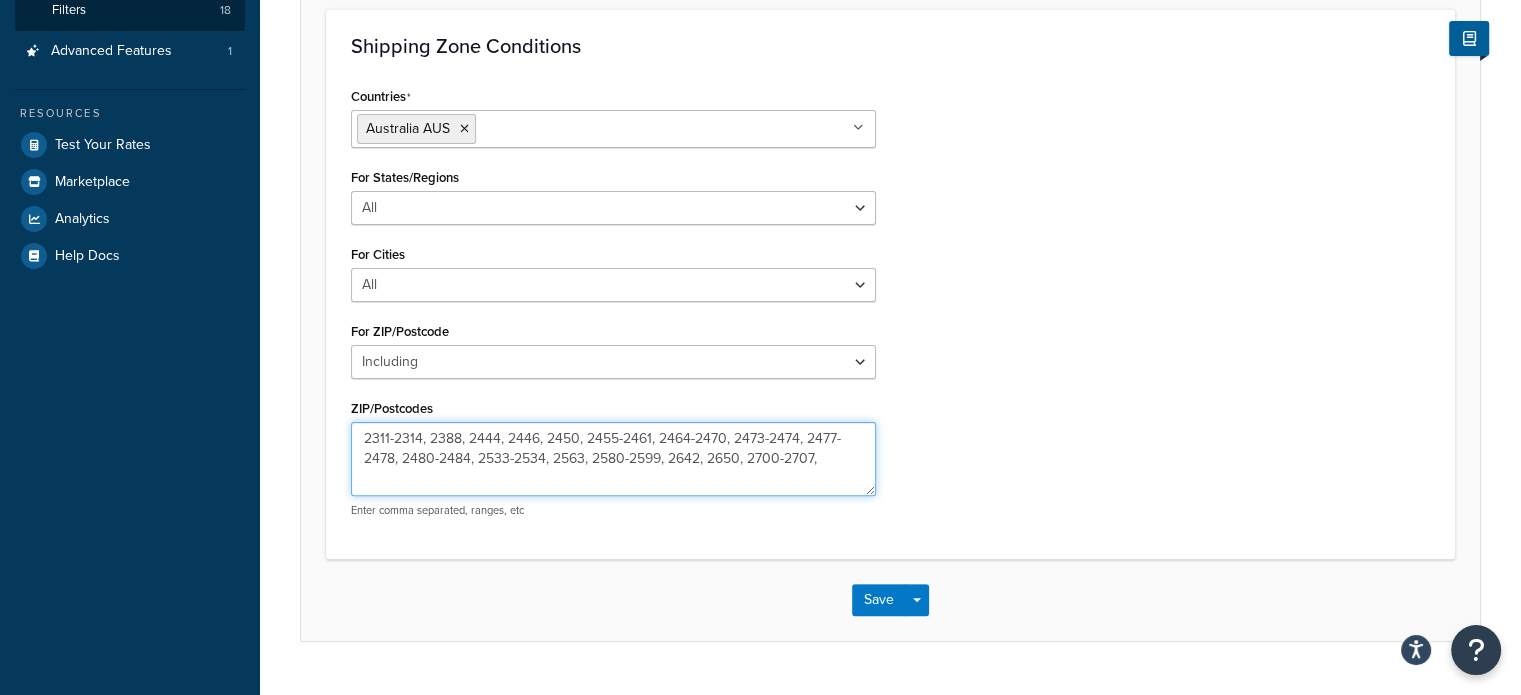 paste on "2786-2800," 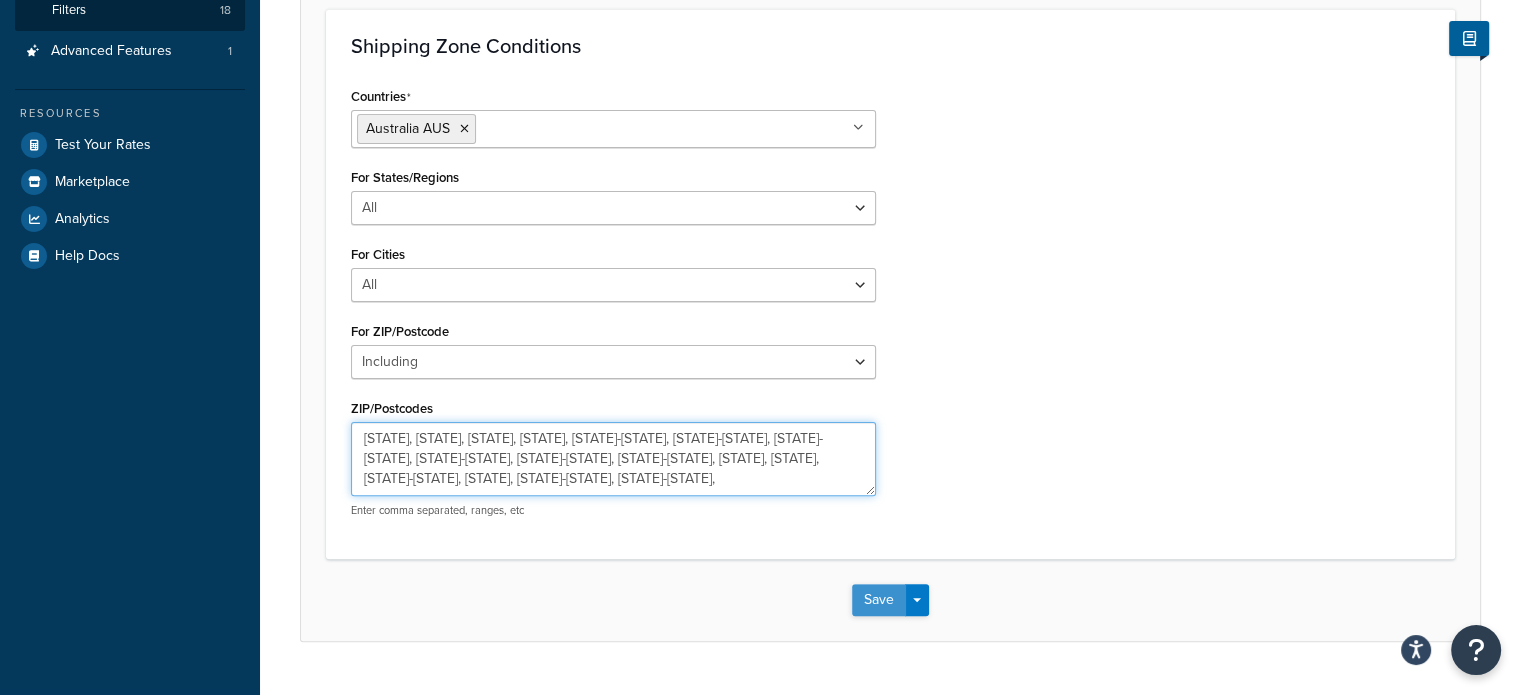 type on "2311-2314, 2388, 2444, 2446, 2450, 2455-2461, 2464-2470, 2473-2474, 2477-2478, 2480-2484, 2533-2534, 2563, 2580-2599, 2642, 2650, 2700-2707, 2786-2800," 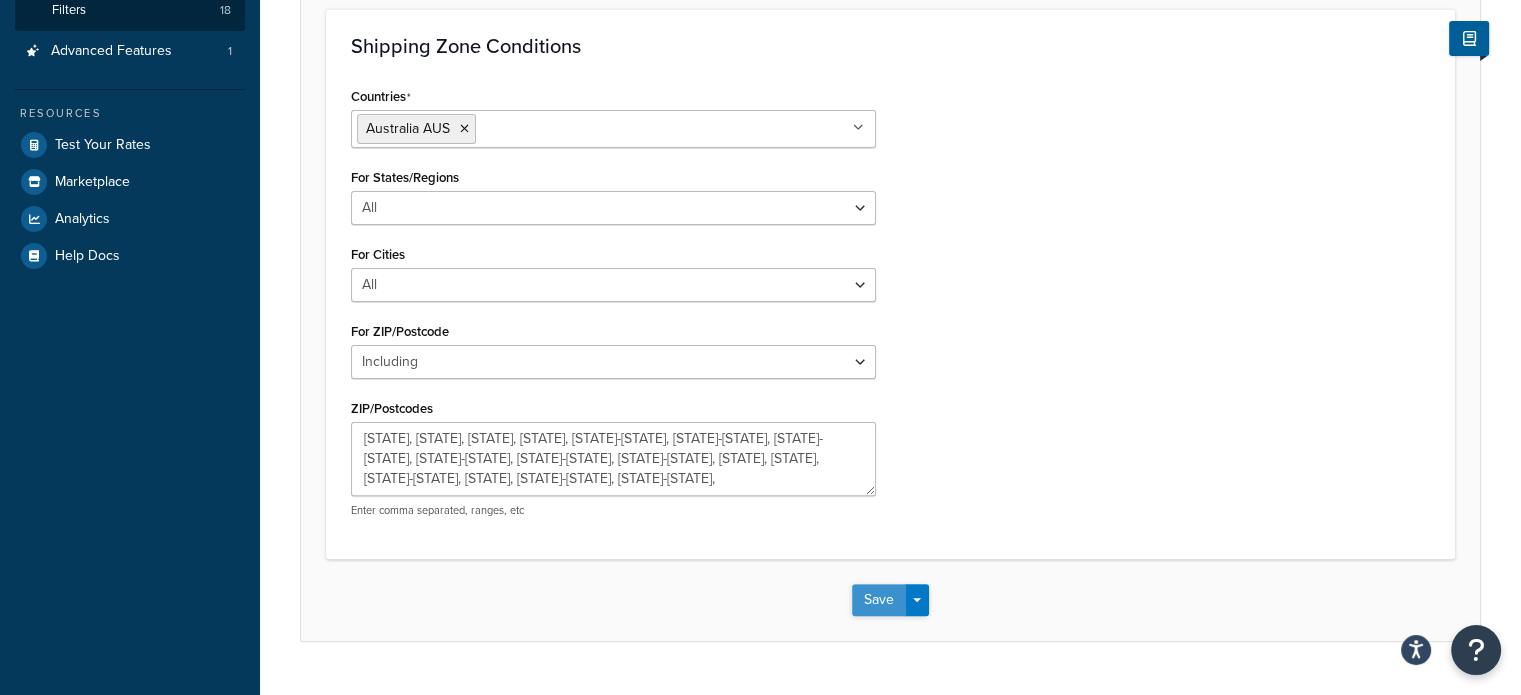 click on "Save" at bounding box center [879, 600] 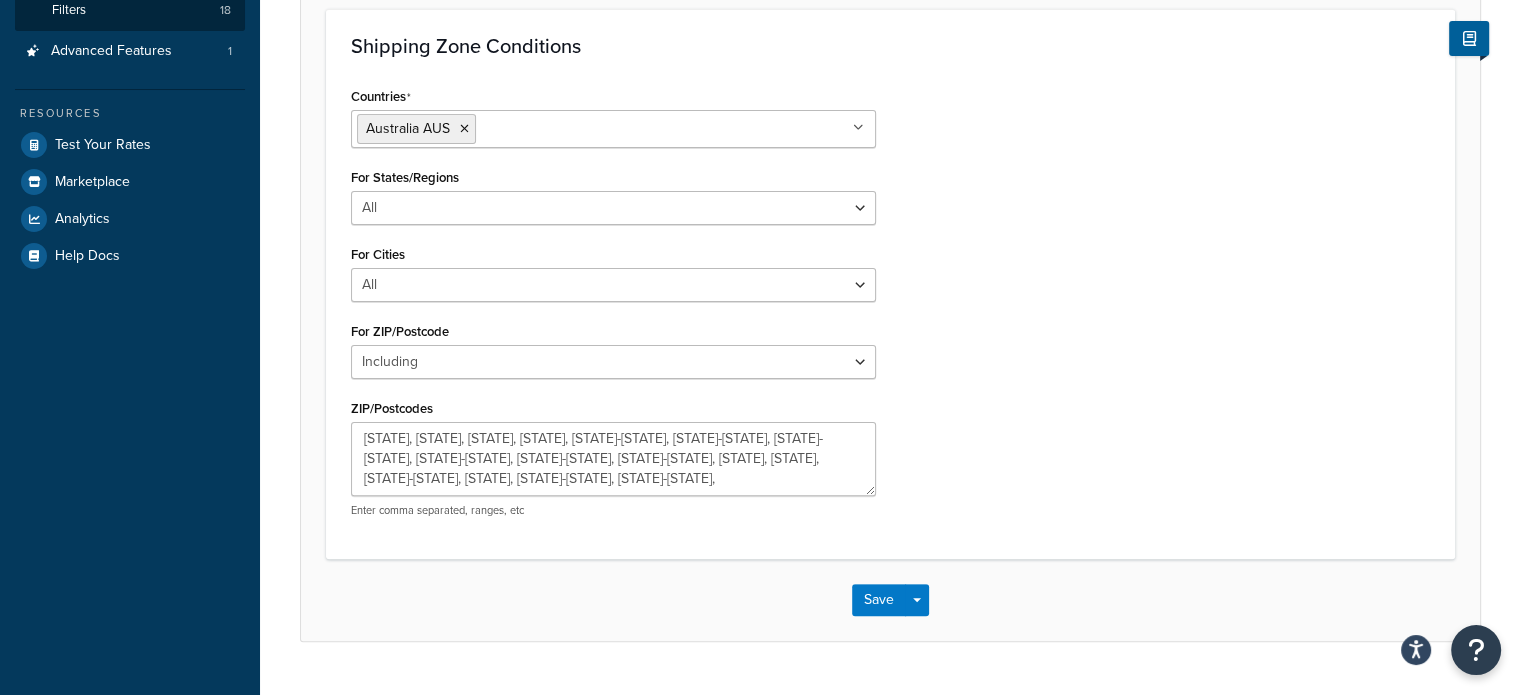scroll, scrollTop: 0, scrollLeft: 0, axis: both 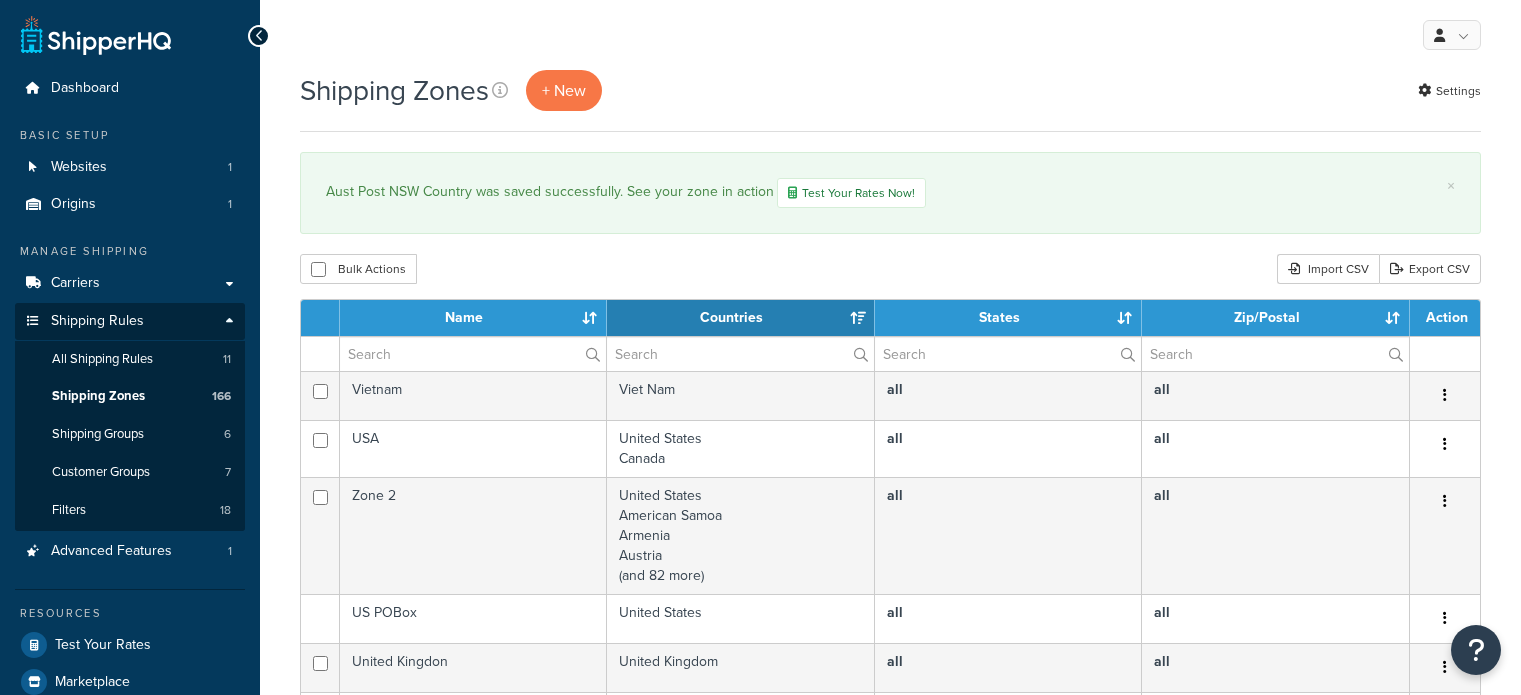 select on "15" 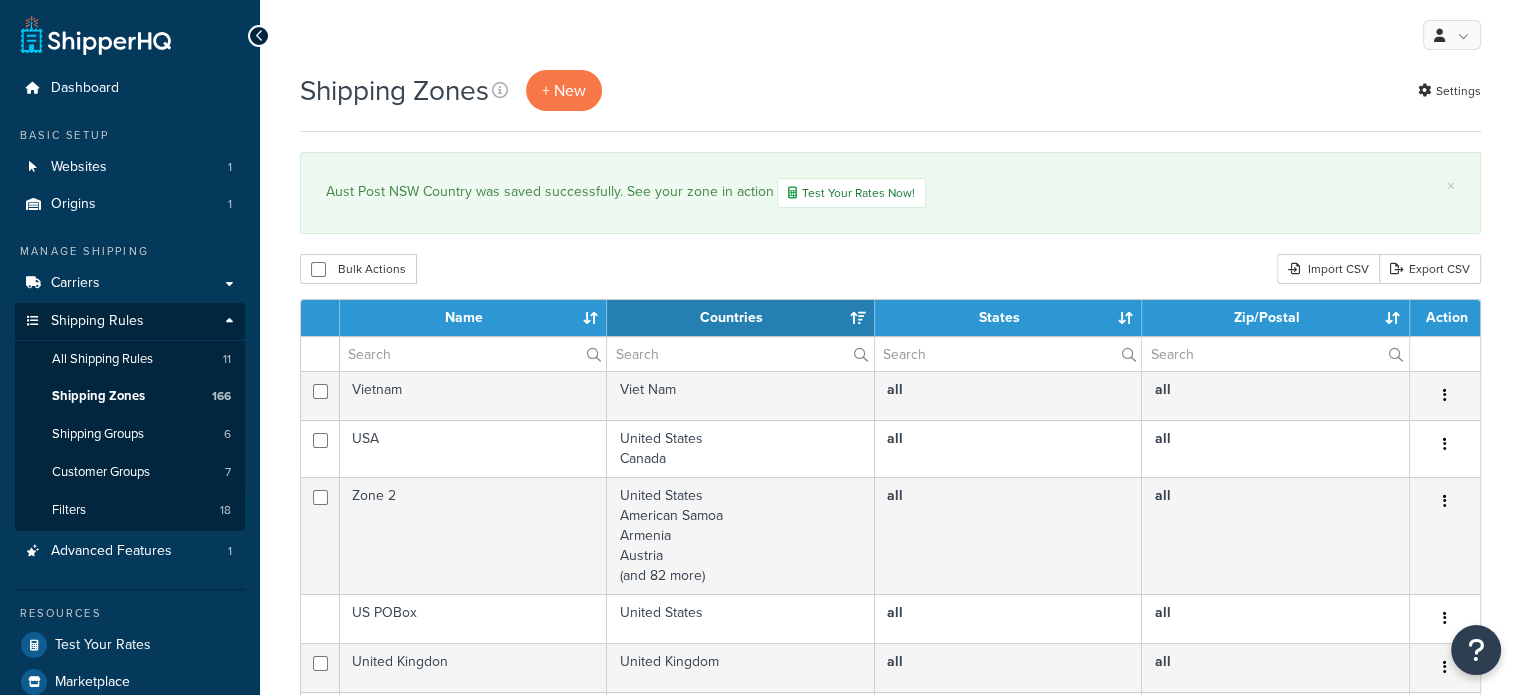 scroll, scrollTop: 0, scrollLeft: 0, axis: both 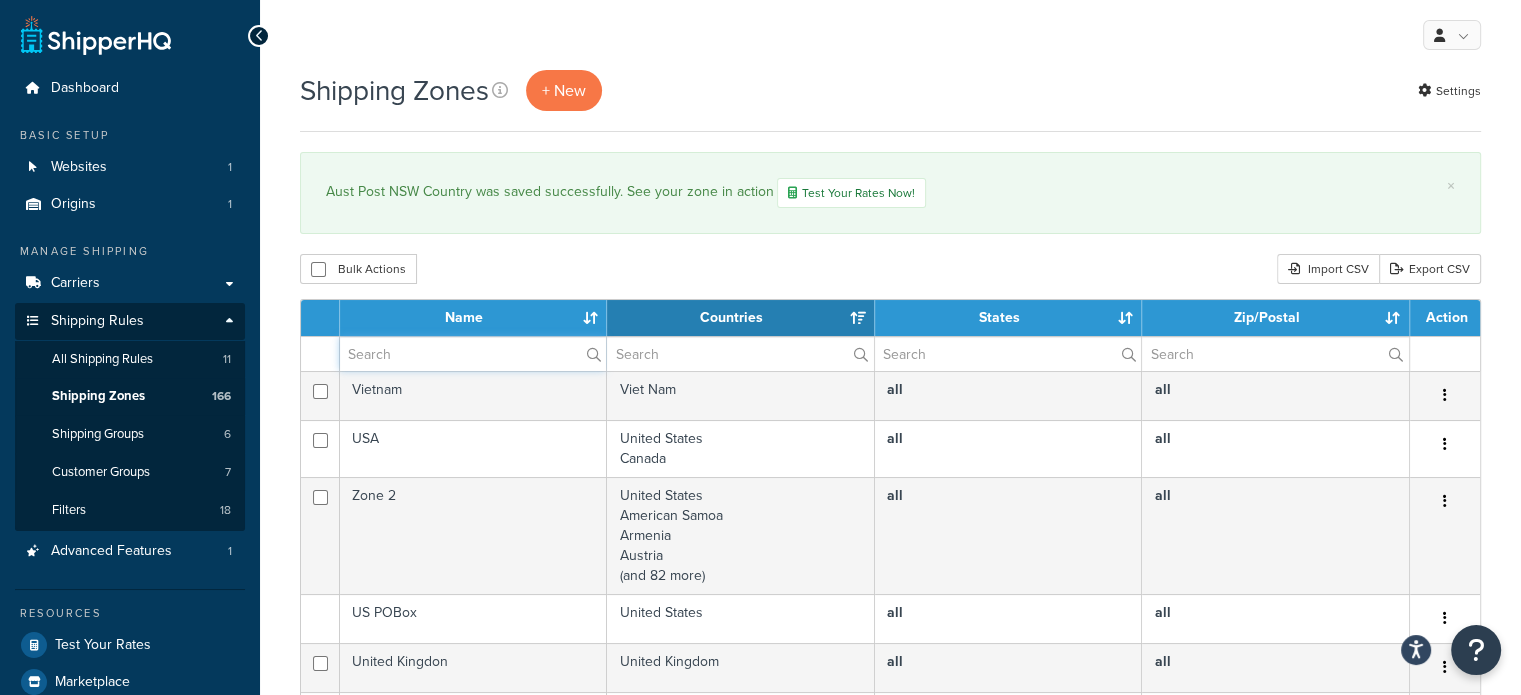 click at bounding box center [473, 354] 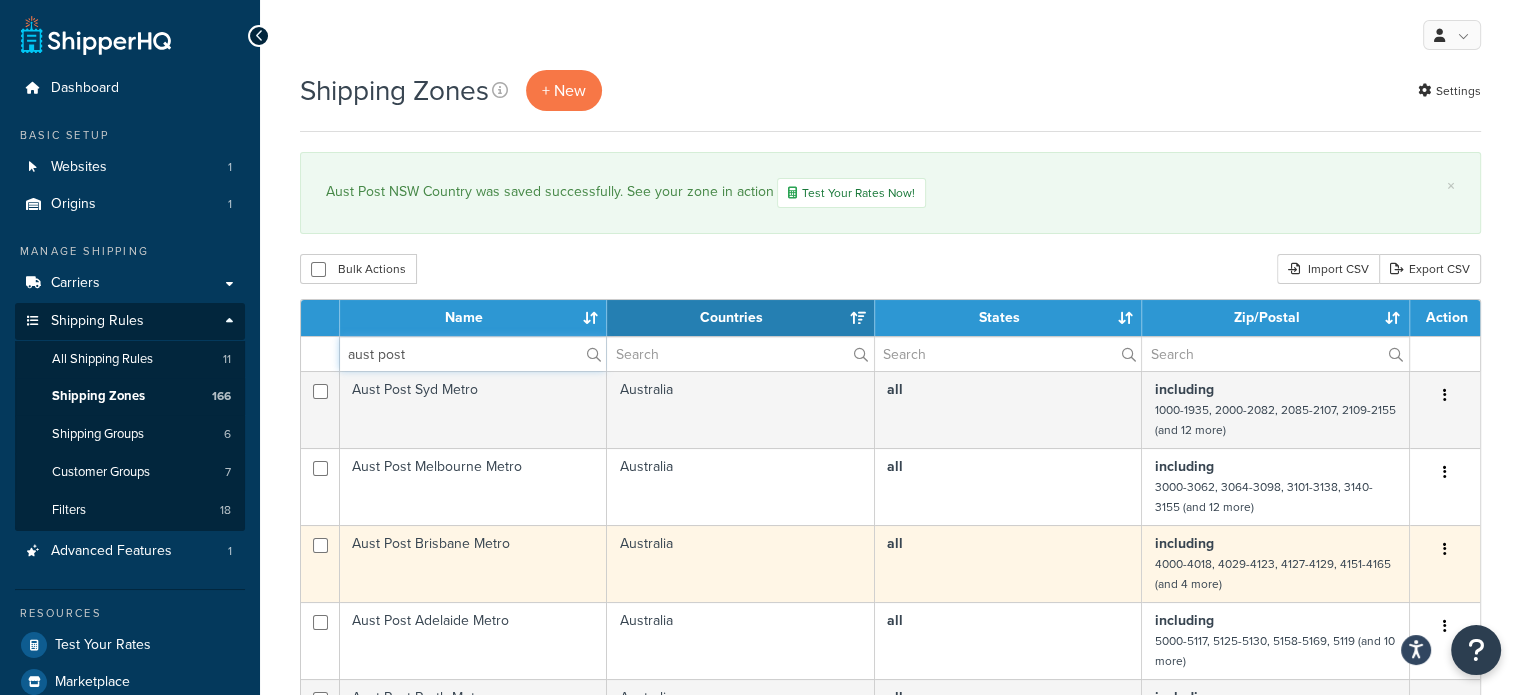 scroll, scrollTop: 100, scrollLeft: 0, axis: vertical 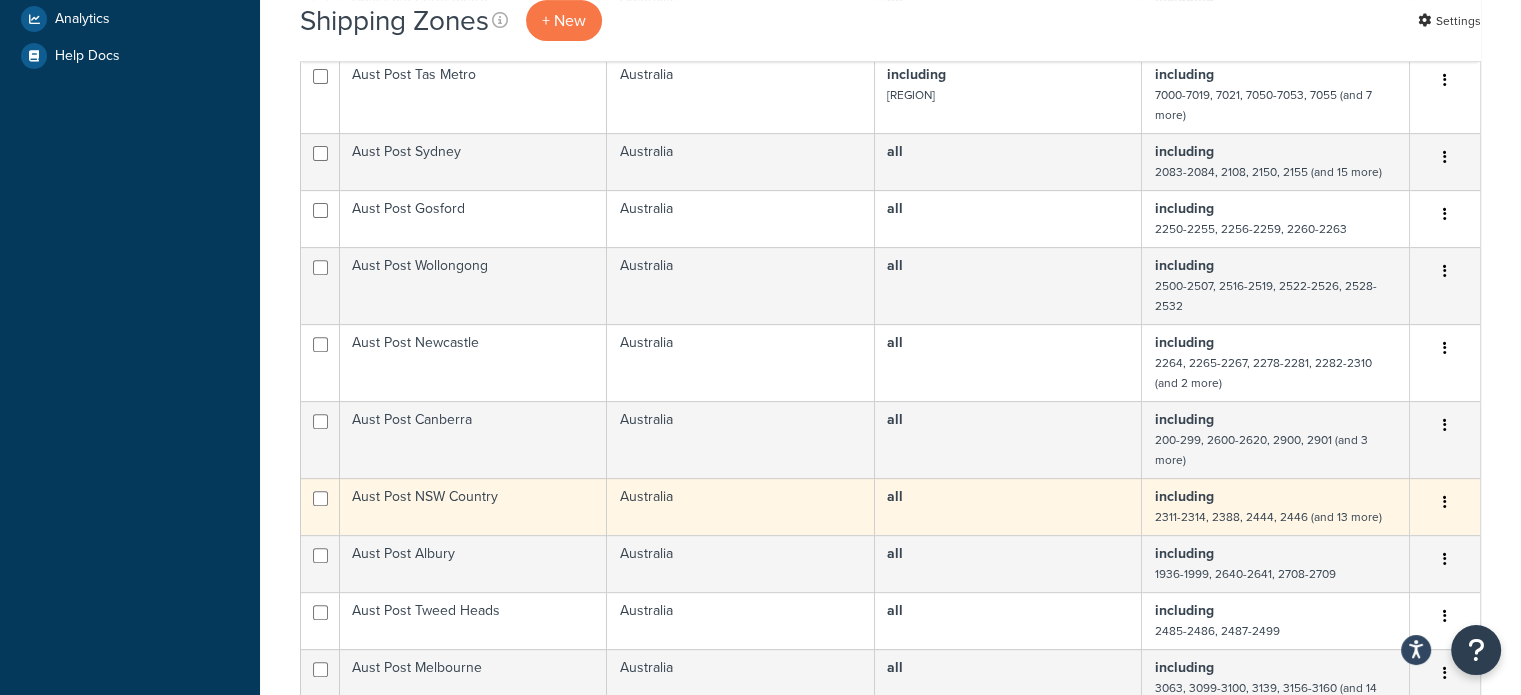 click on "Aust Post NSW Country" at bounding box center [473, 506] 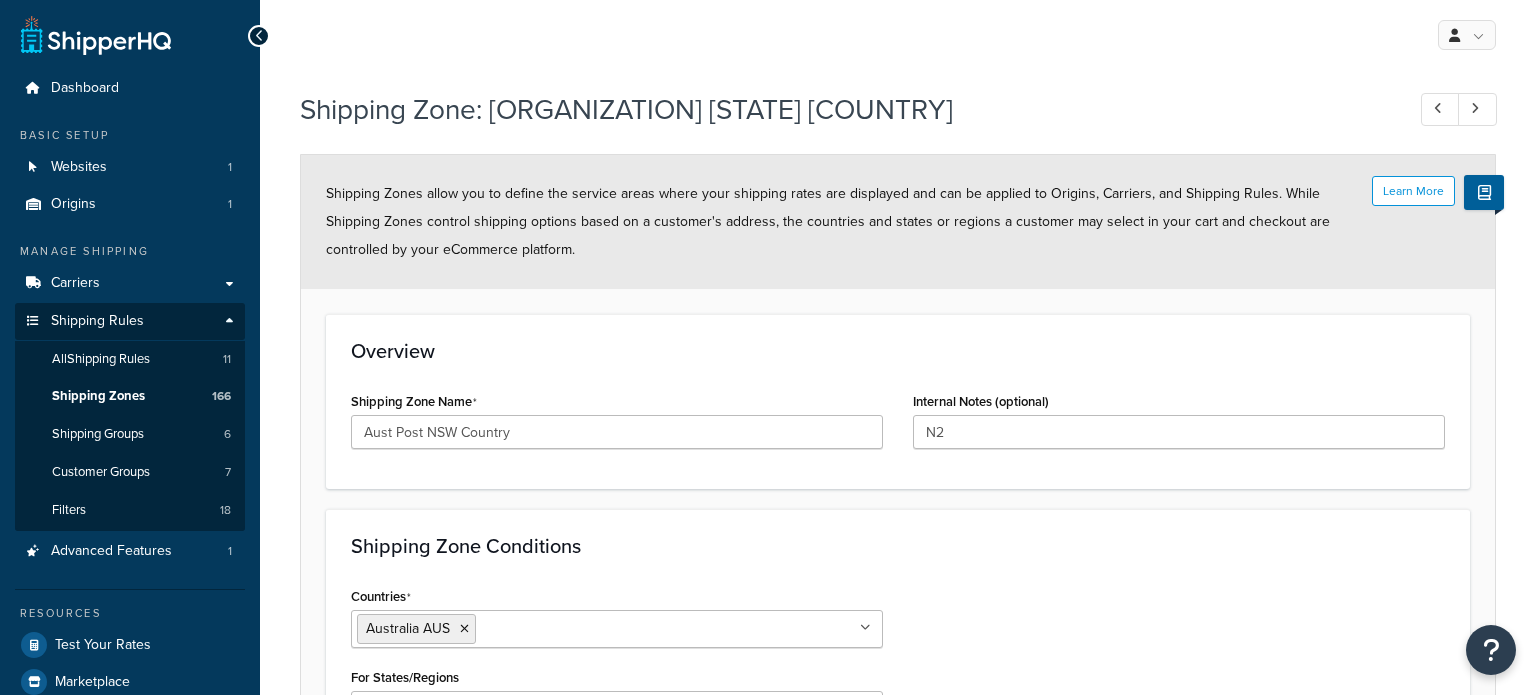 select on "including" 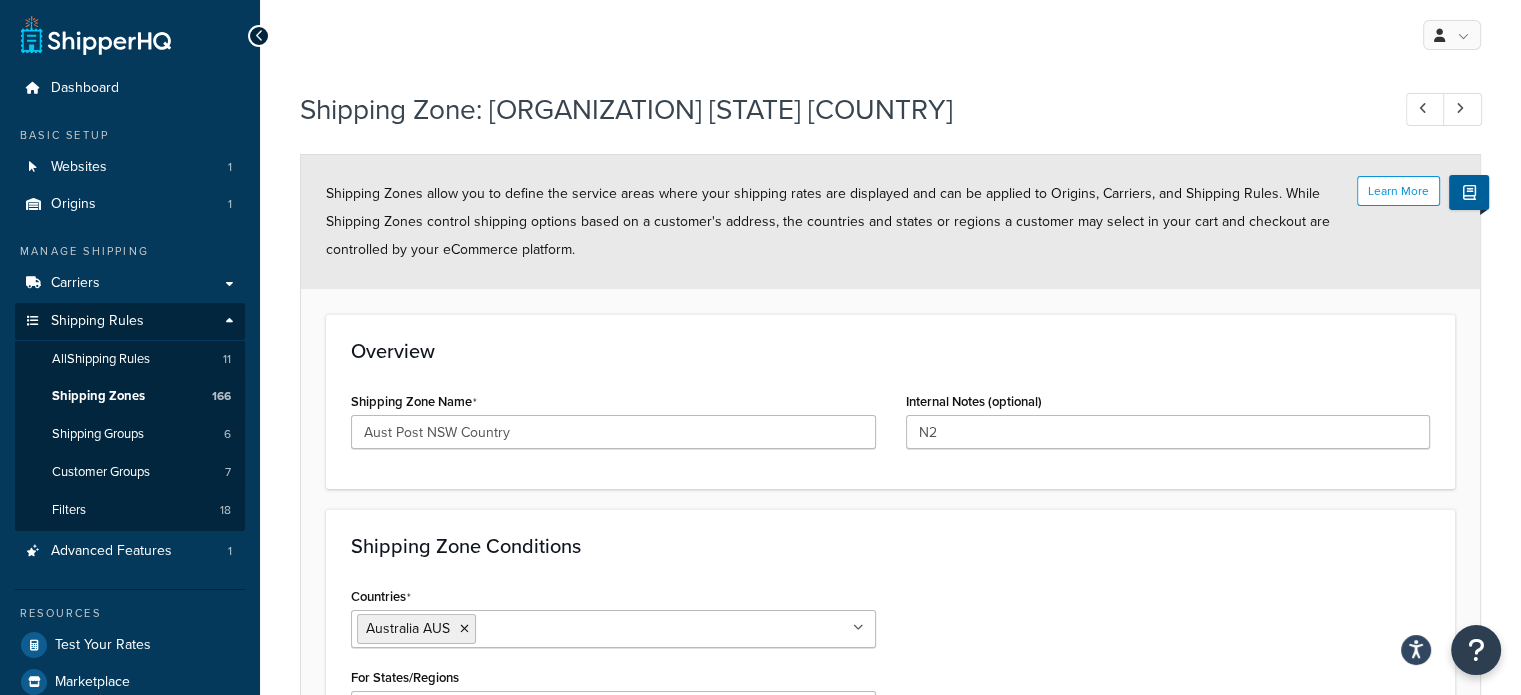 scroll, scrollTop: 140, scrollLeft: 0, axis: vertical 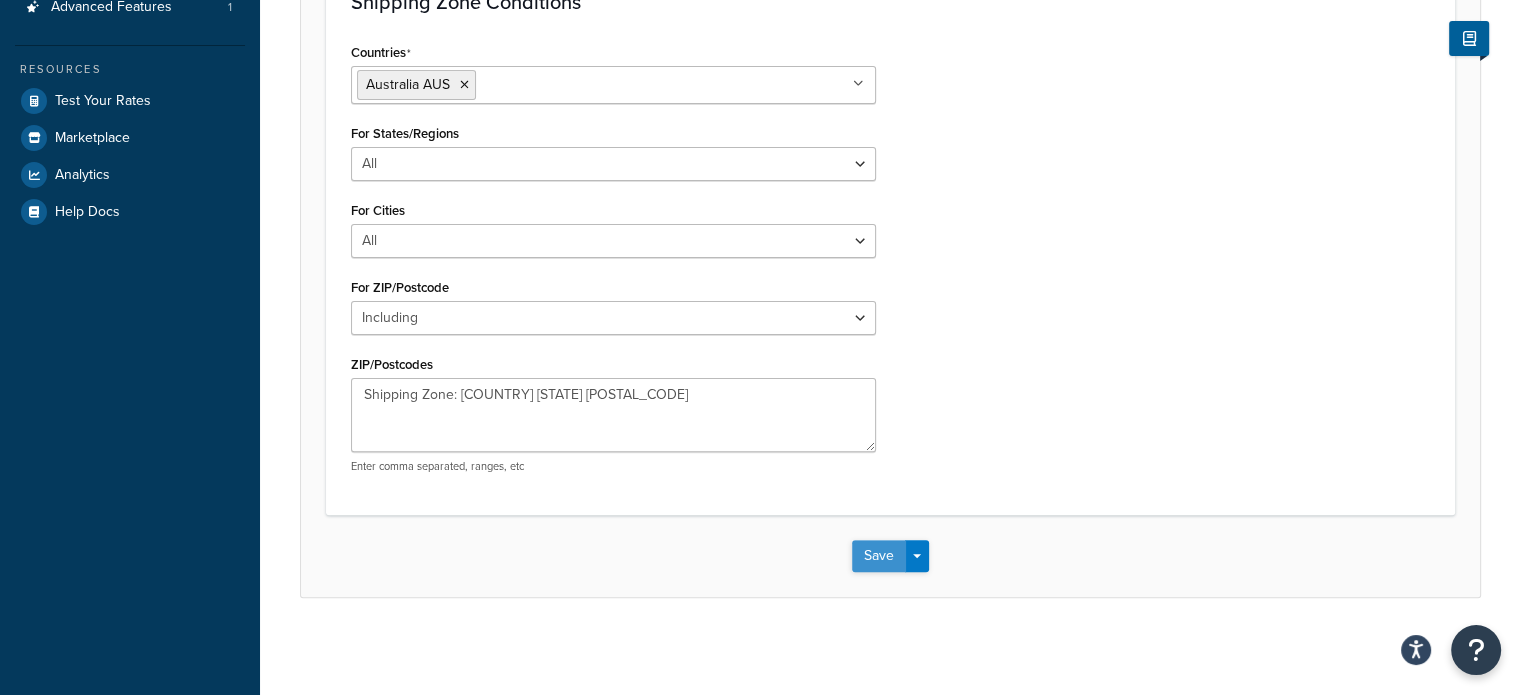 click on "Save" at bounding box center [879, 556] 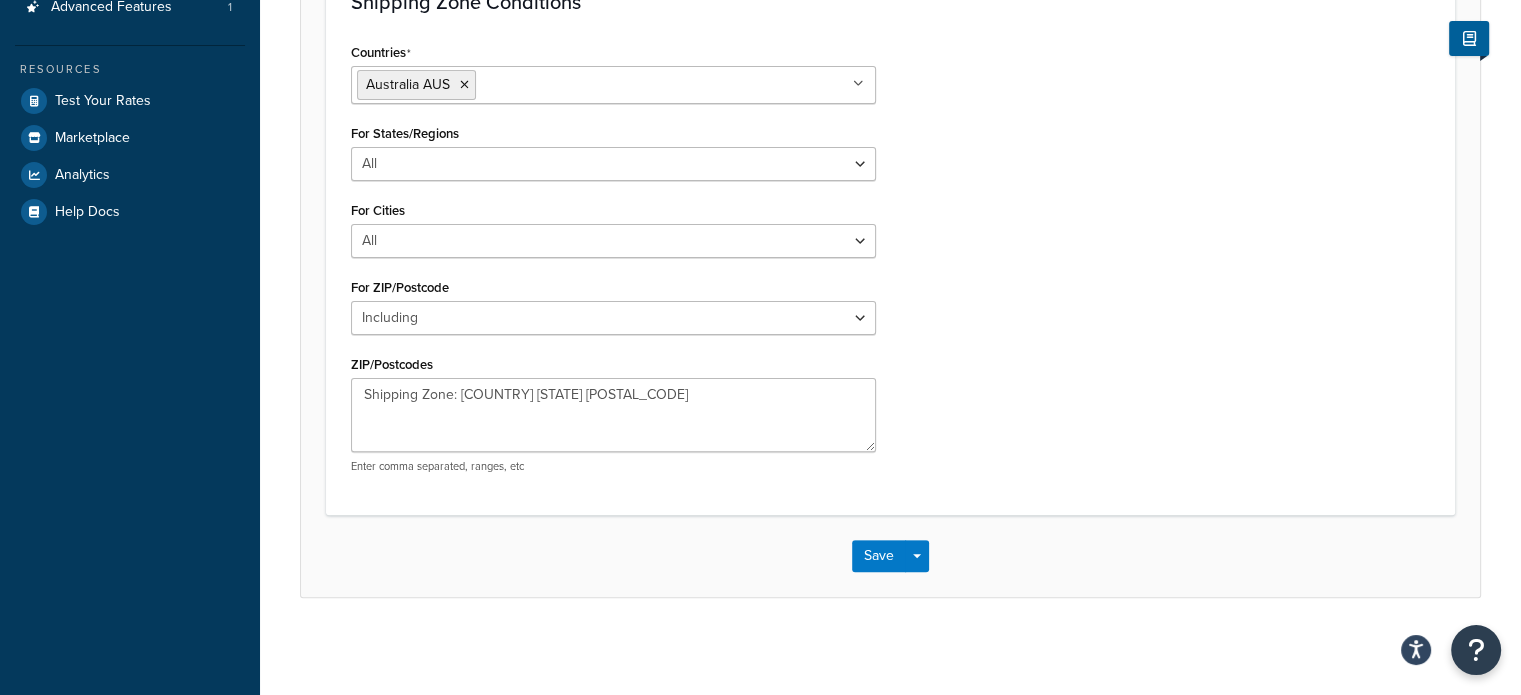 scroll, scrollTop: 0, scrollLeft: 0, axis: both 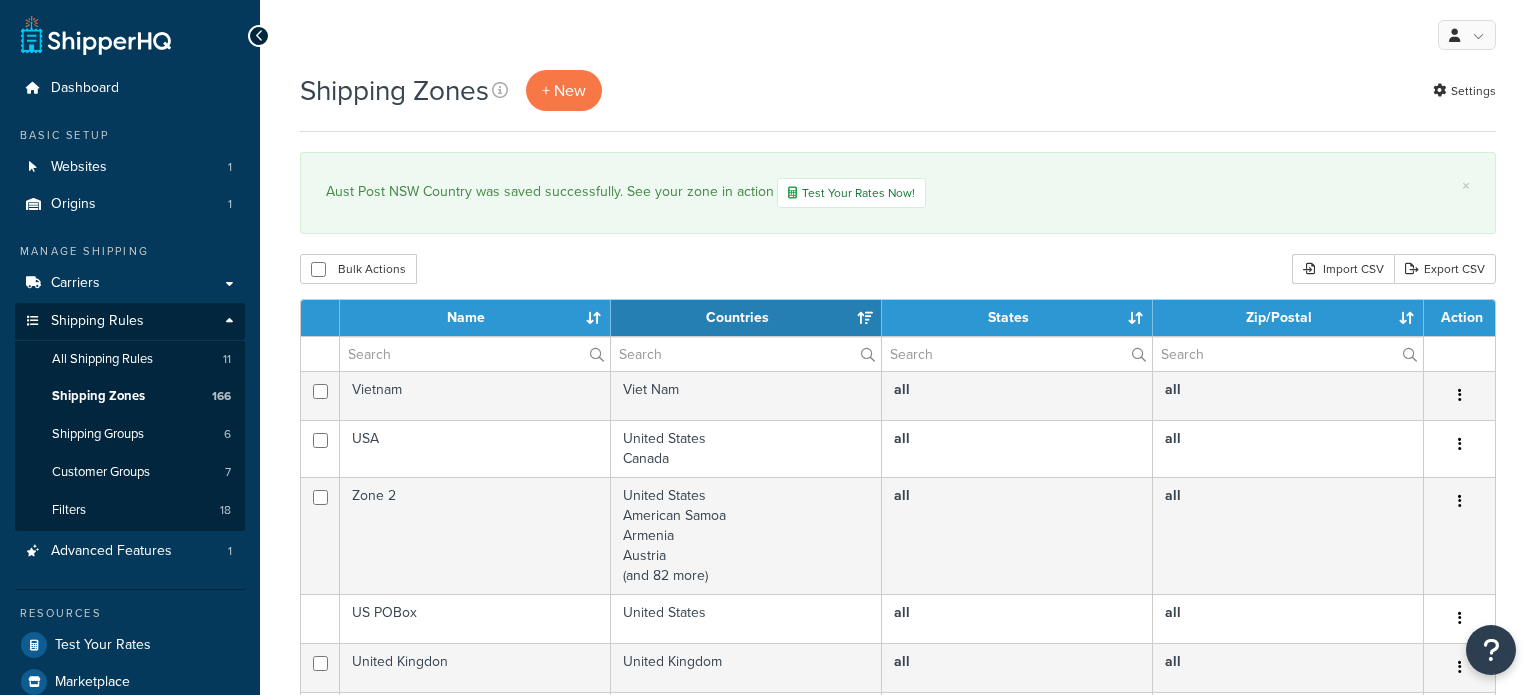 select on "15" 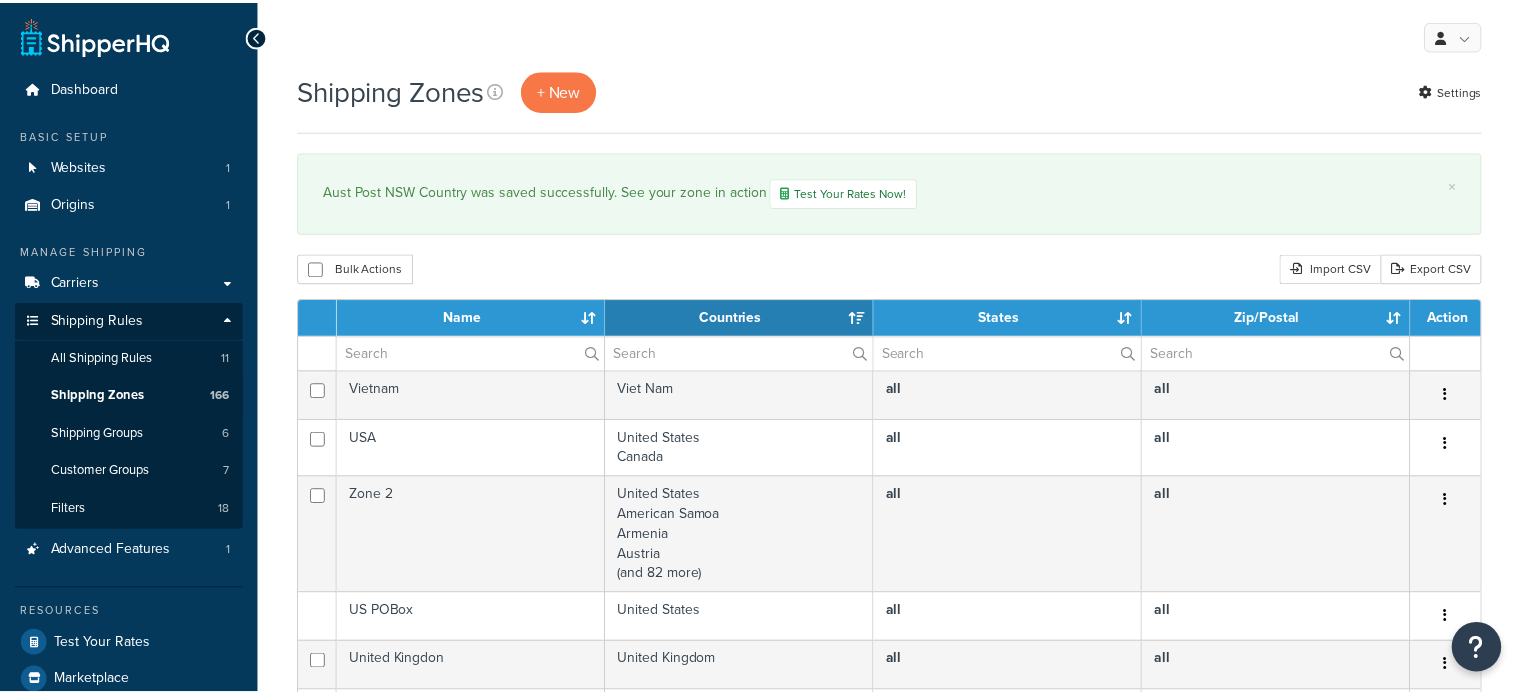 scroll, scrollTop: 0, scrollLeft: 0, axis: both 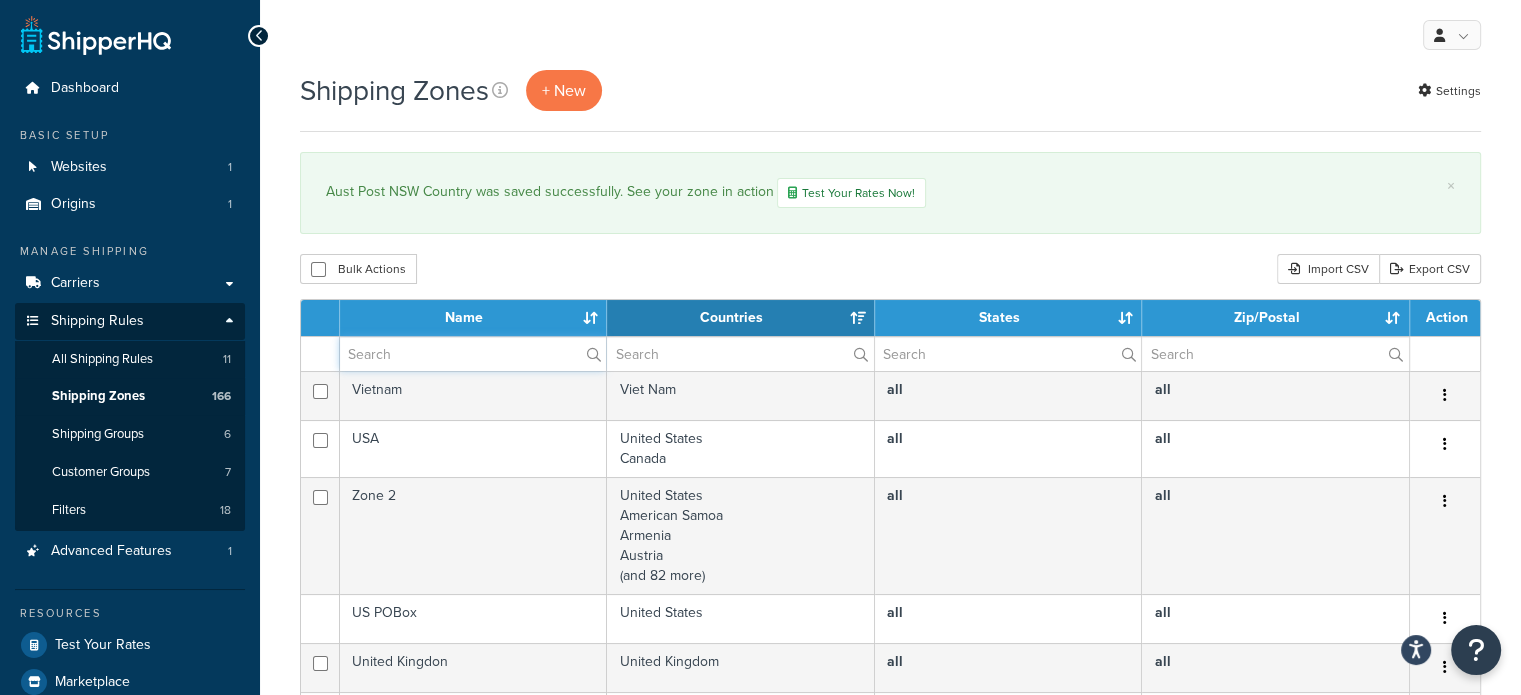 click at bounding box center [473, 354] 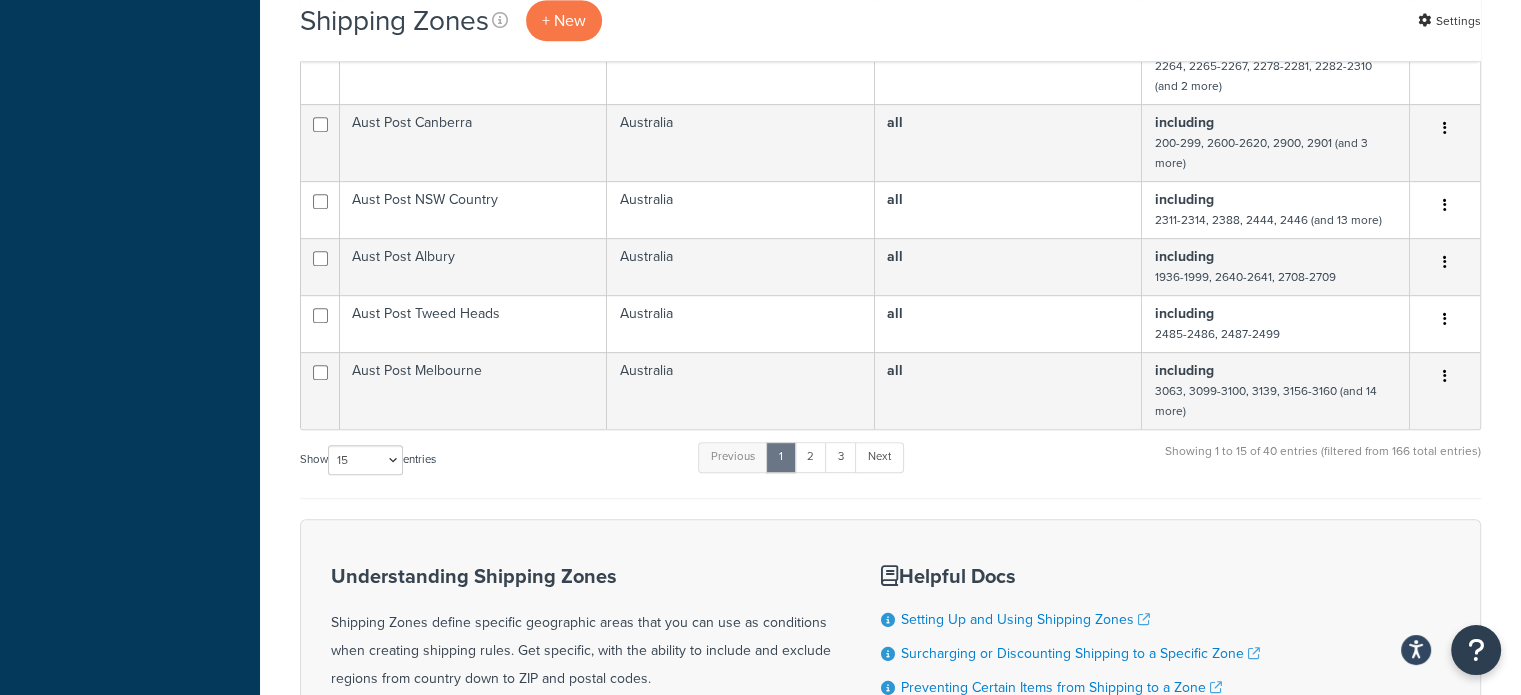 scroll, scrollTop: 1246, scrollLeft: 0, axis: vertical 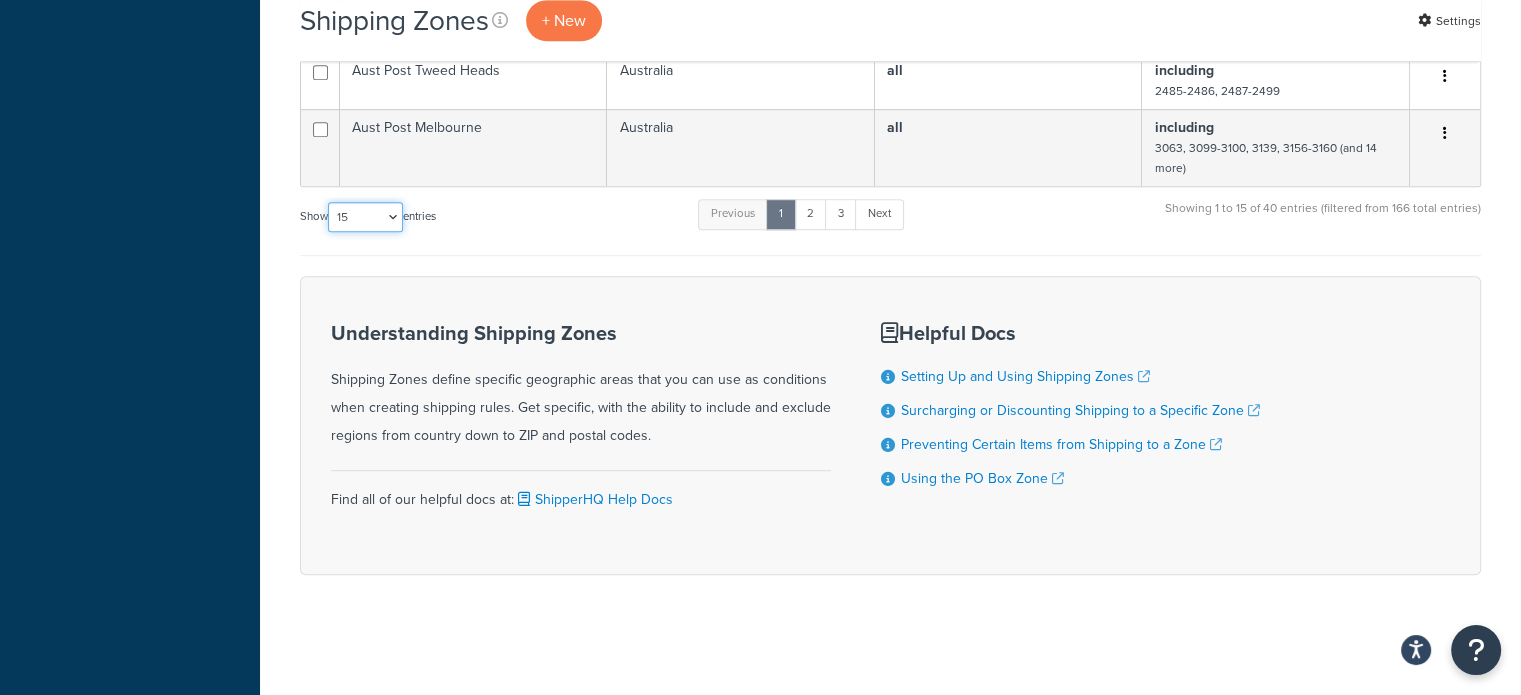 click on "10 15 25 50 100" at bounding box center (365, 217) 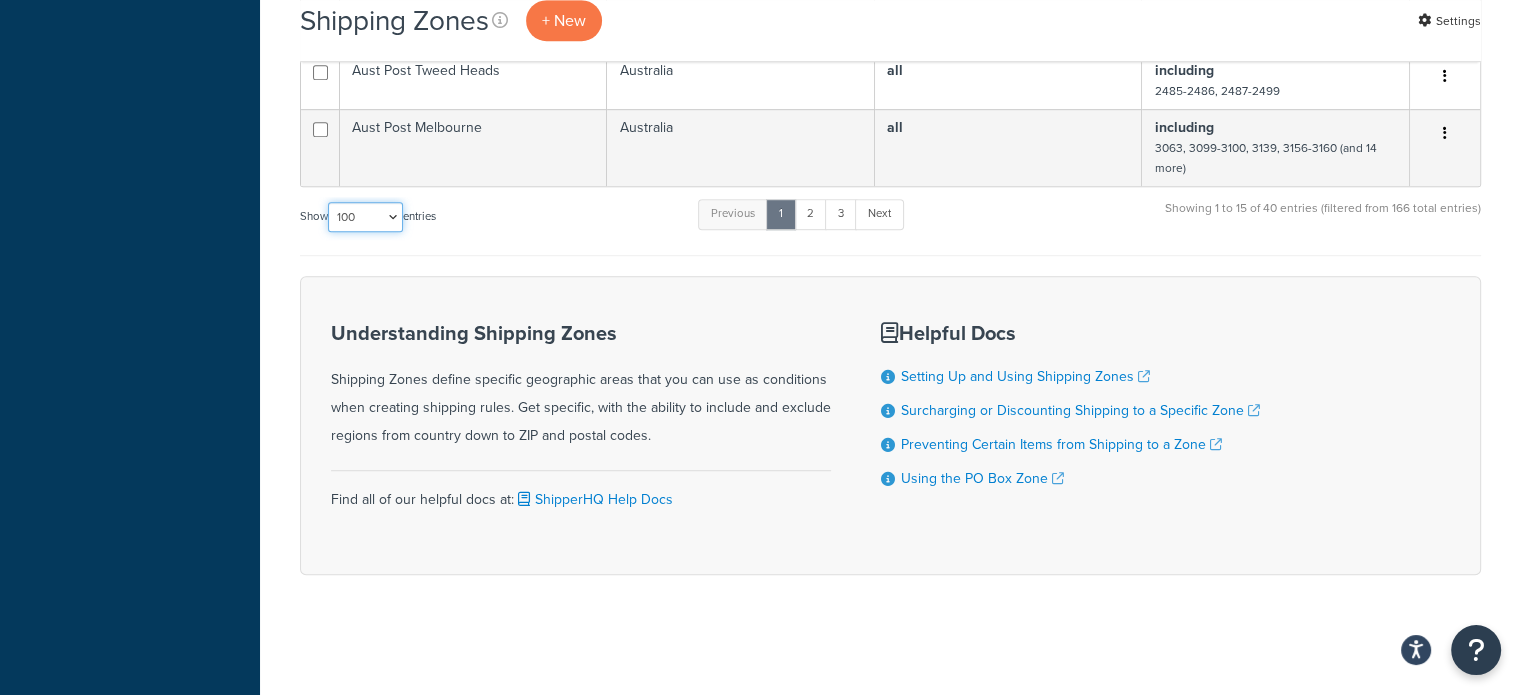 click on "10 15 25 50 100" at bounding box center (365, 217) 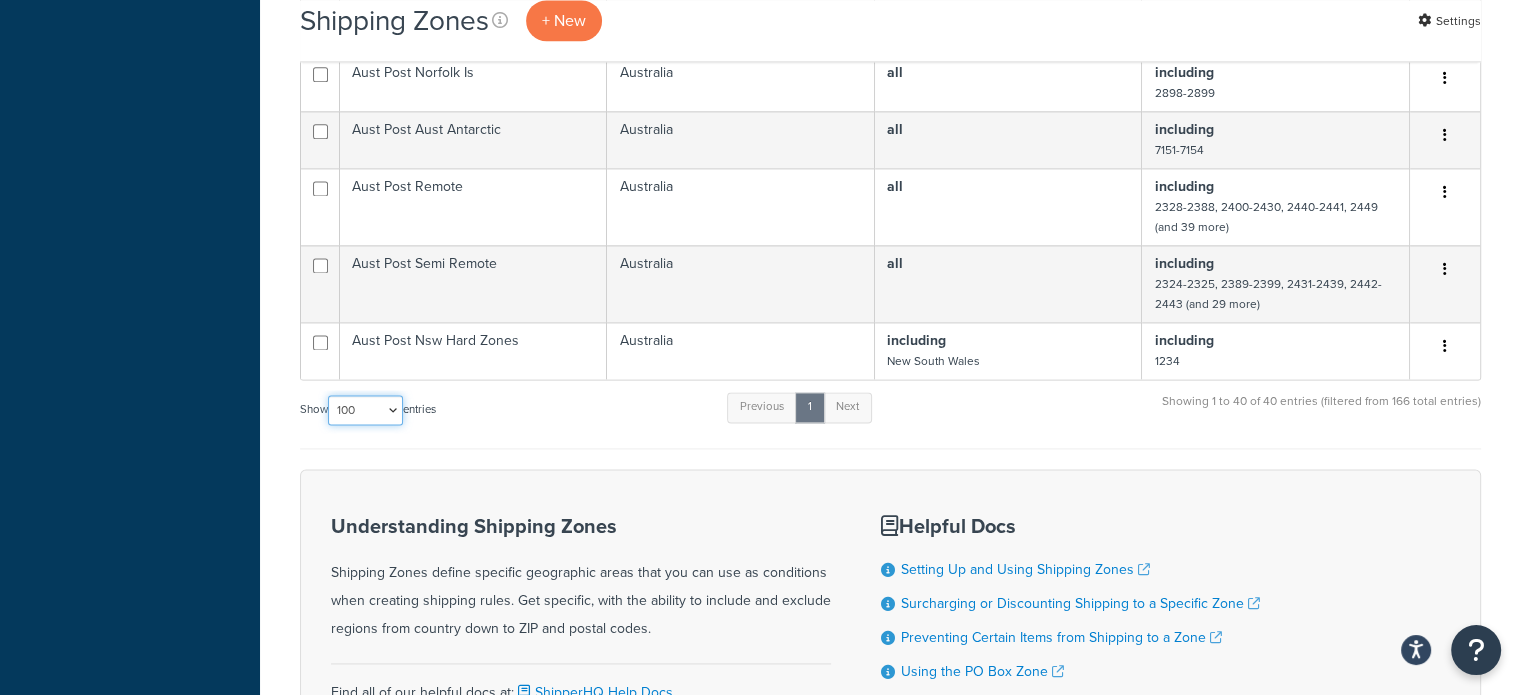 scroll, scrollTop: 2746, scrollLeft: 0, axis: vertical 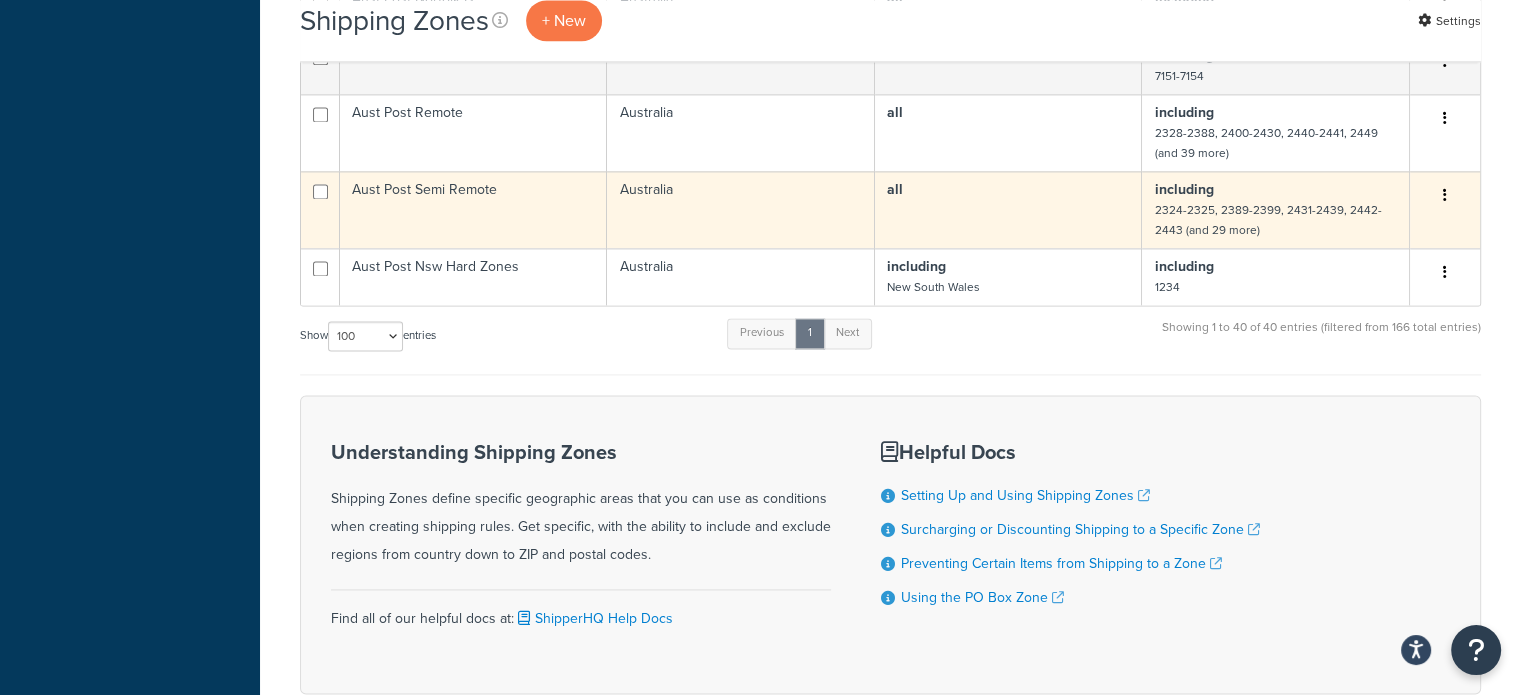 click on "Aust Post Semi Remote" at bounding box center [473, 209] 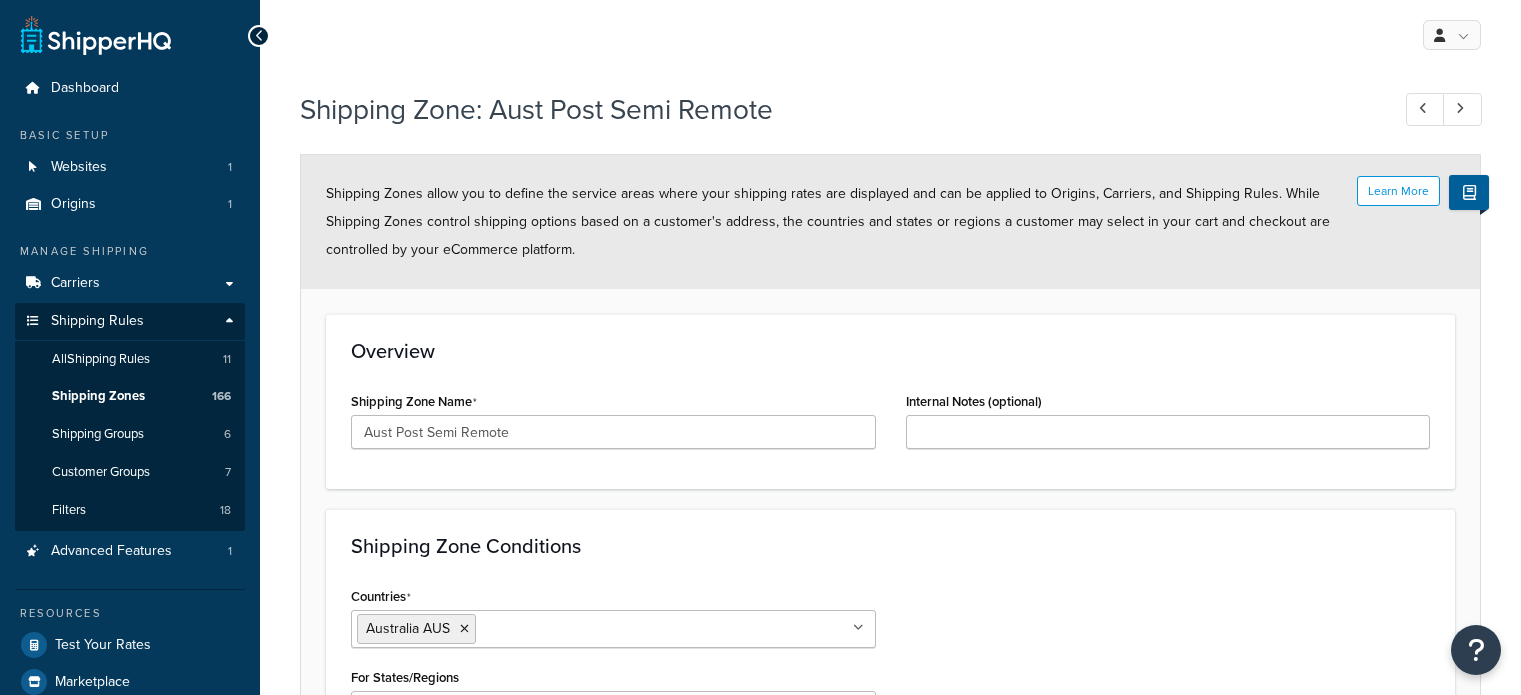 select on "including" 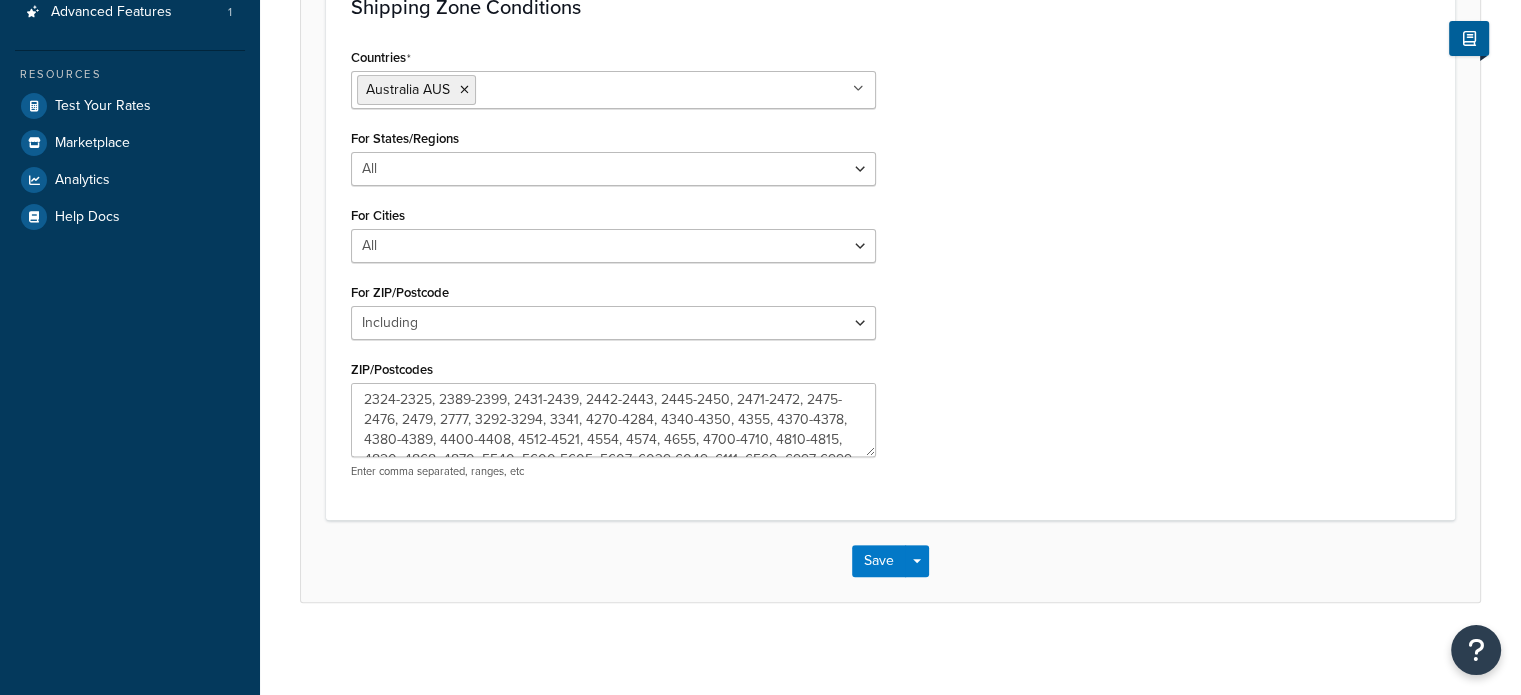 scroll, scrollTop: 0, scrollLeft: 0, axis: both 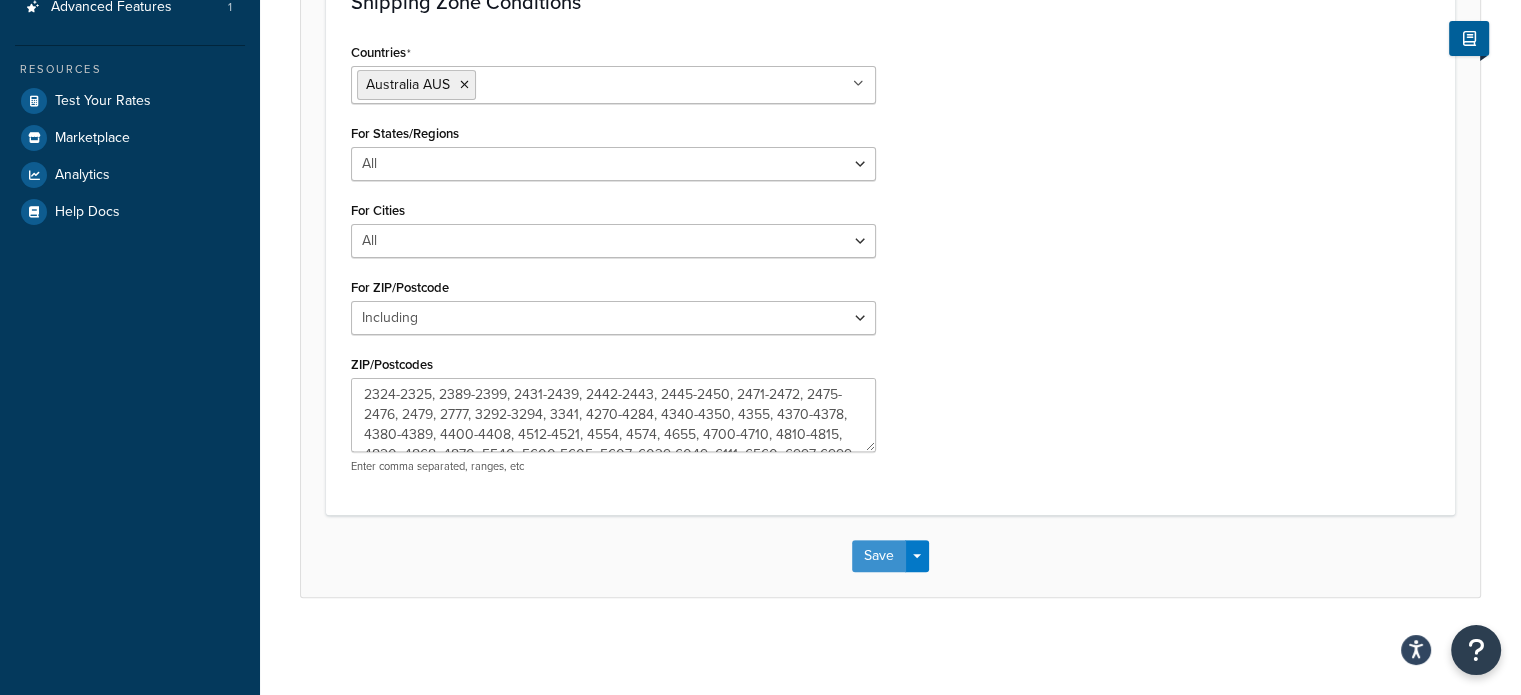 click on "Save" at bounding box center [879, 556] 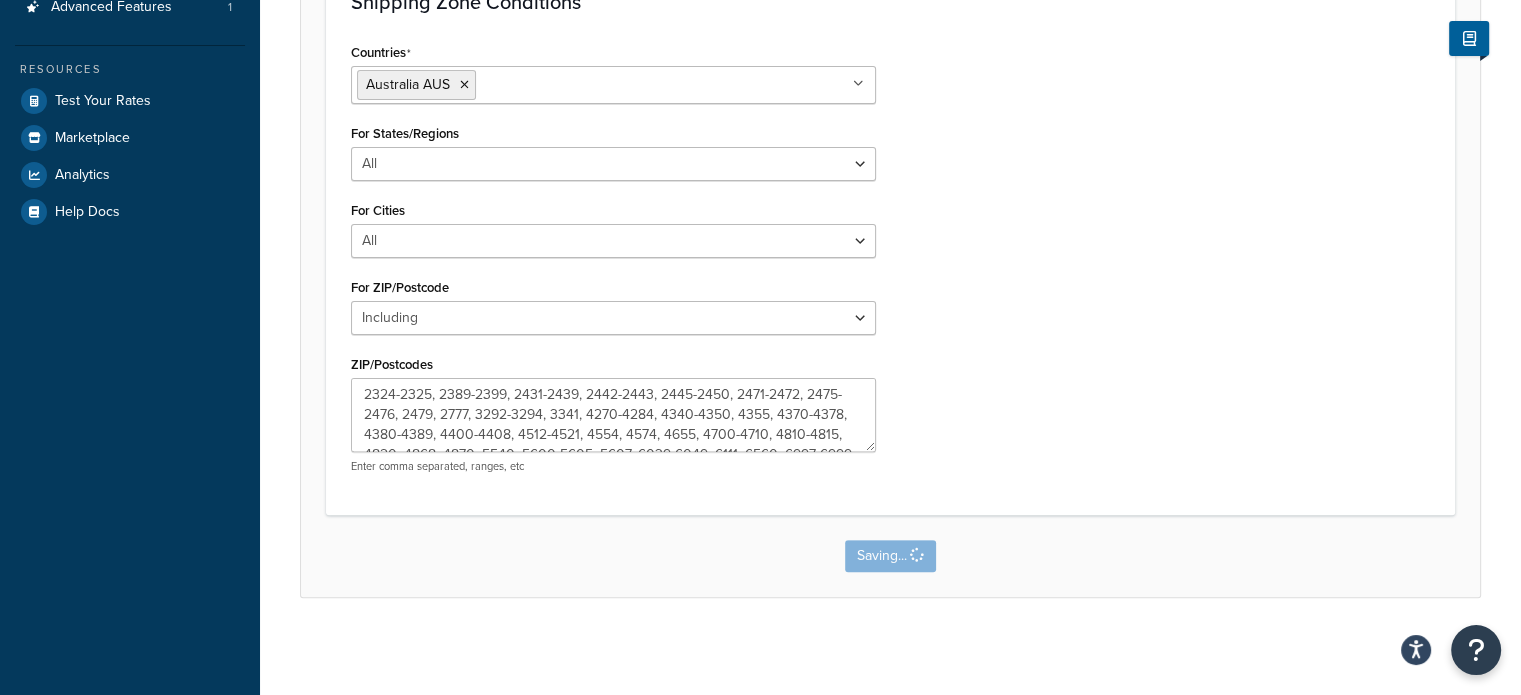 scroll, scrollTop: 0, scrollLeft: 0, axis: both 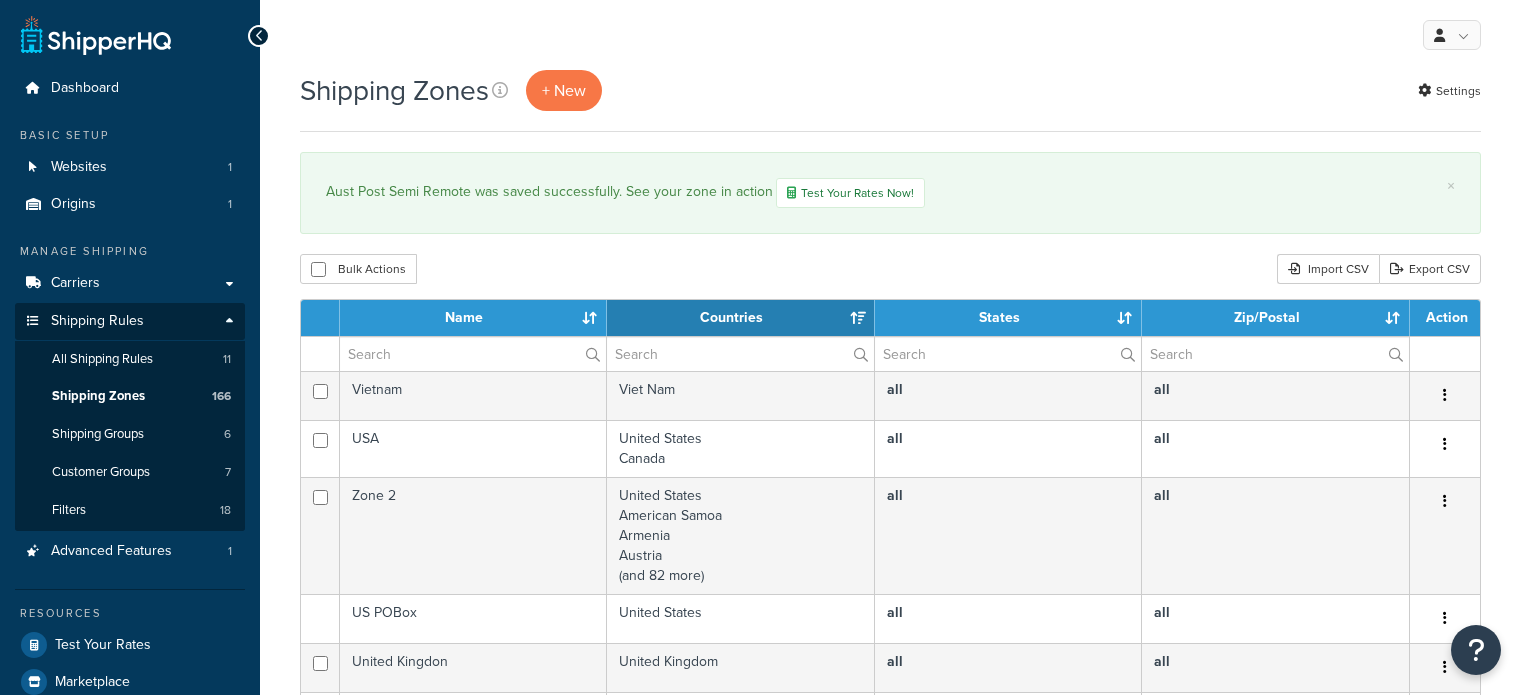 select on "15" 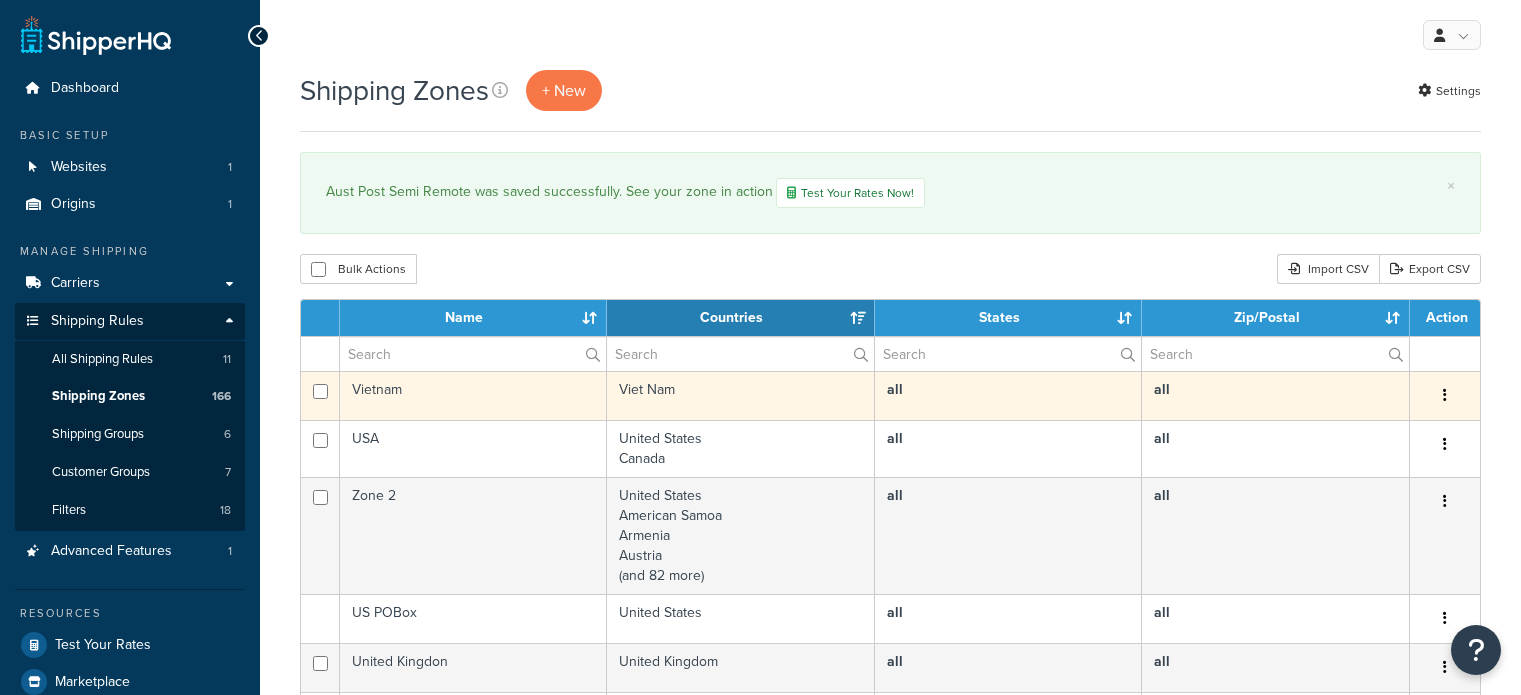 scroll, scrollTop: 0, scrollLeft: 0, axis: both 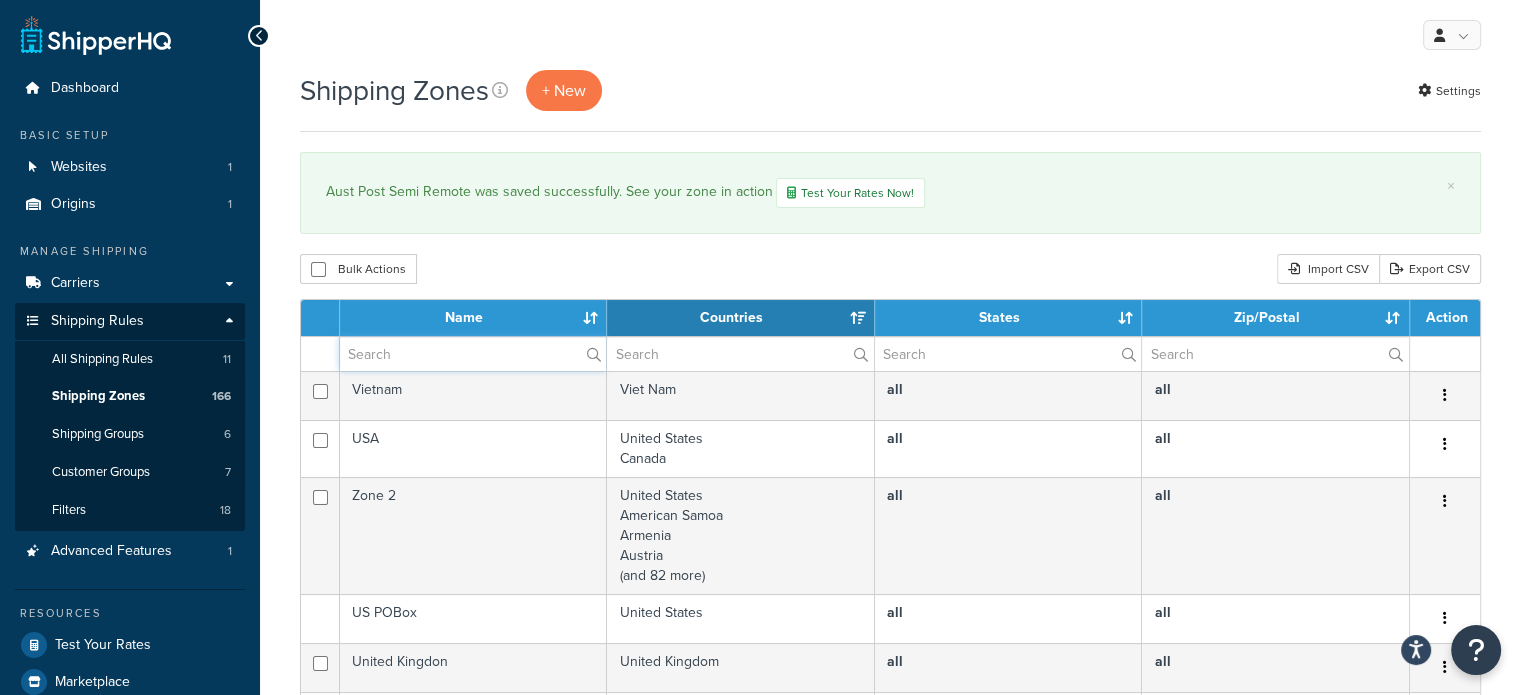 click at bounding box center [473, 354] 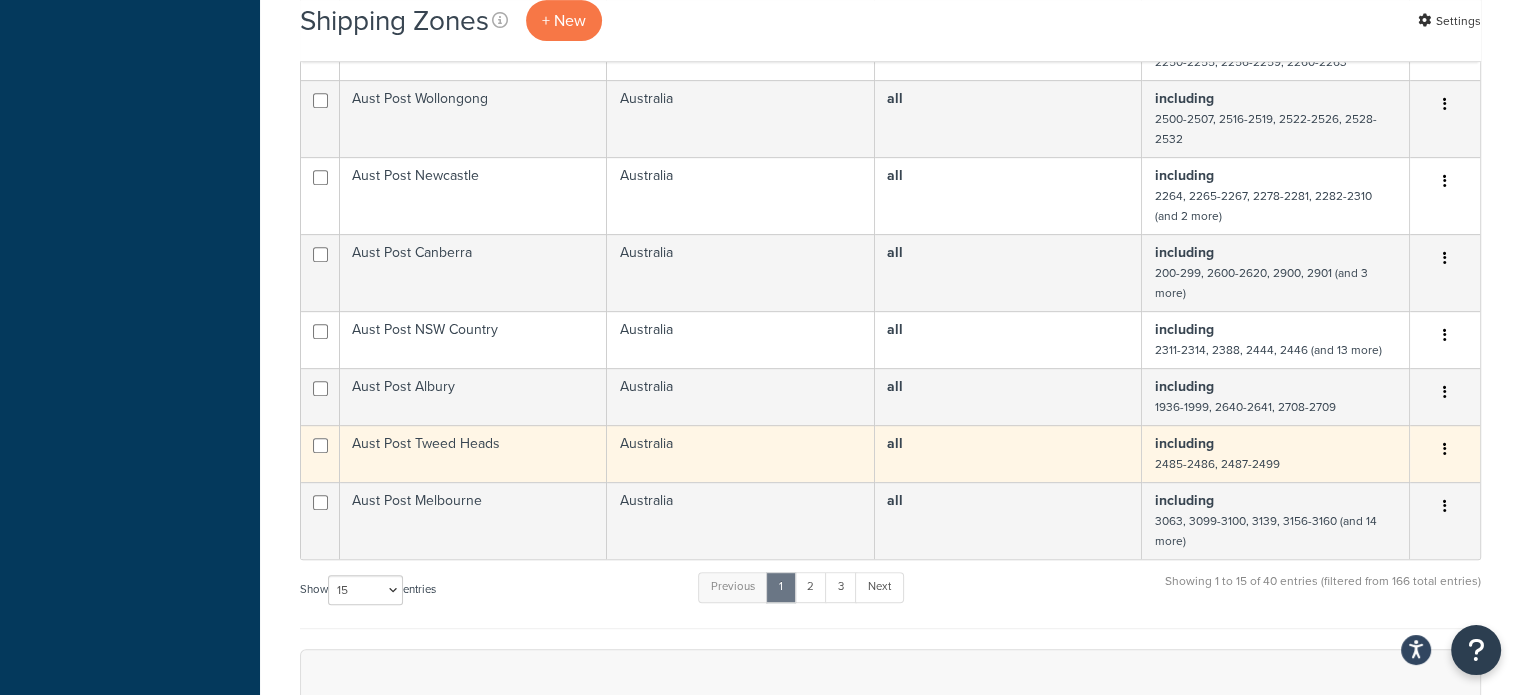 scroll, scrollTop: 900, scrollLeft: 0, axis: vertical 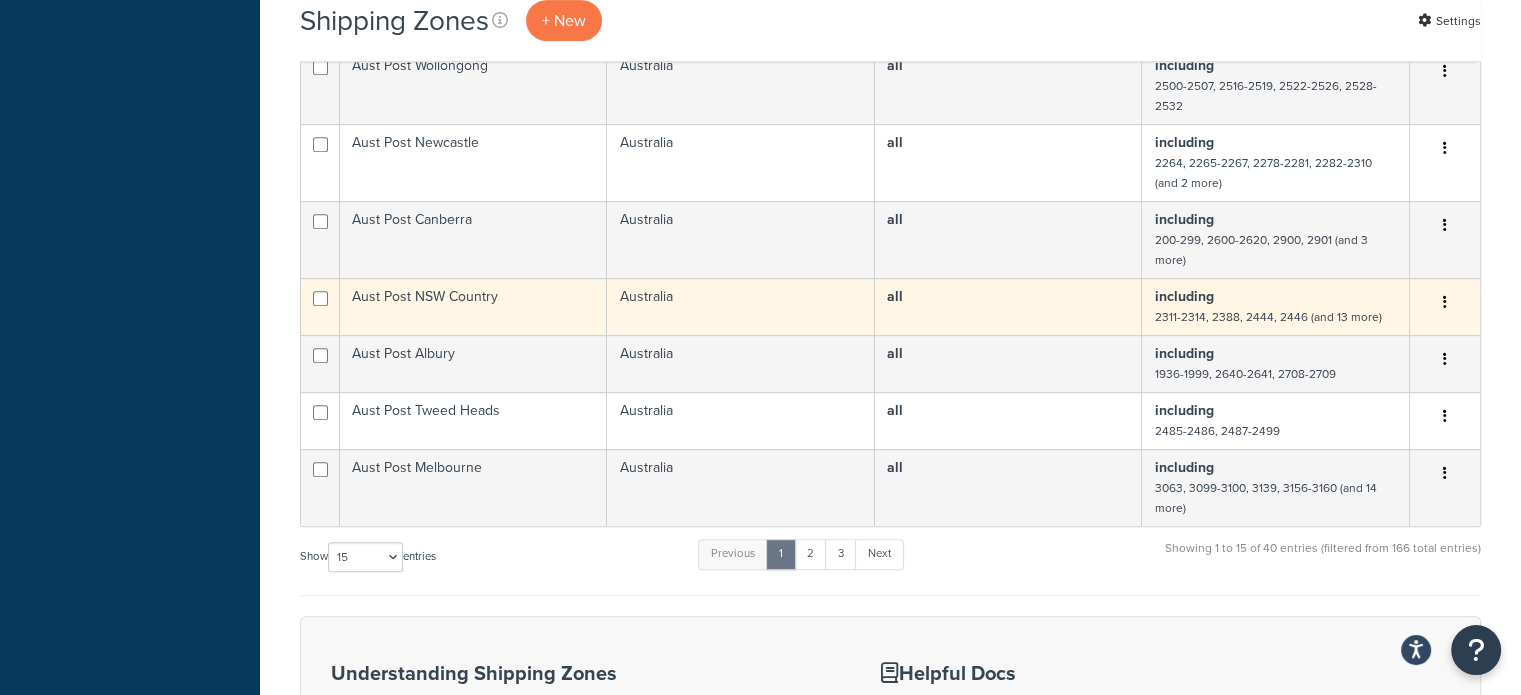 click on "Aust Post NSW Country" at bounding box center [473, 306] 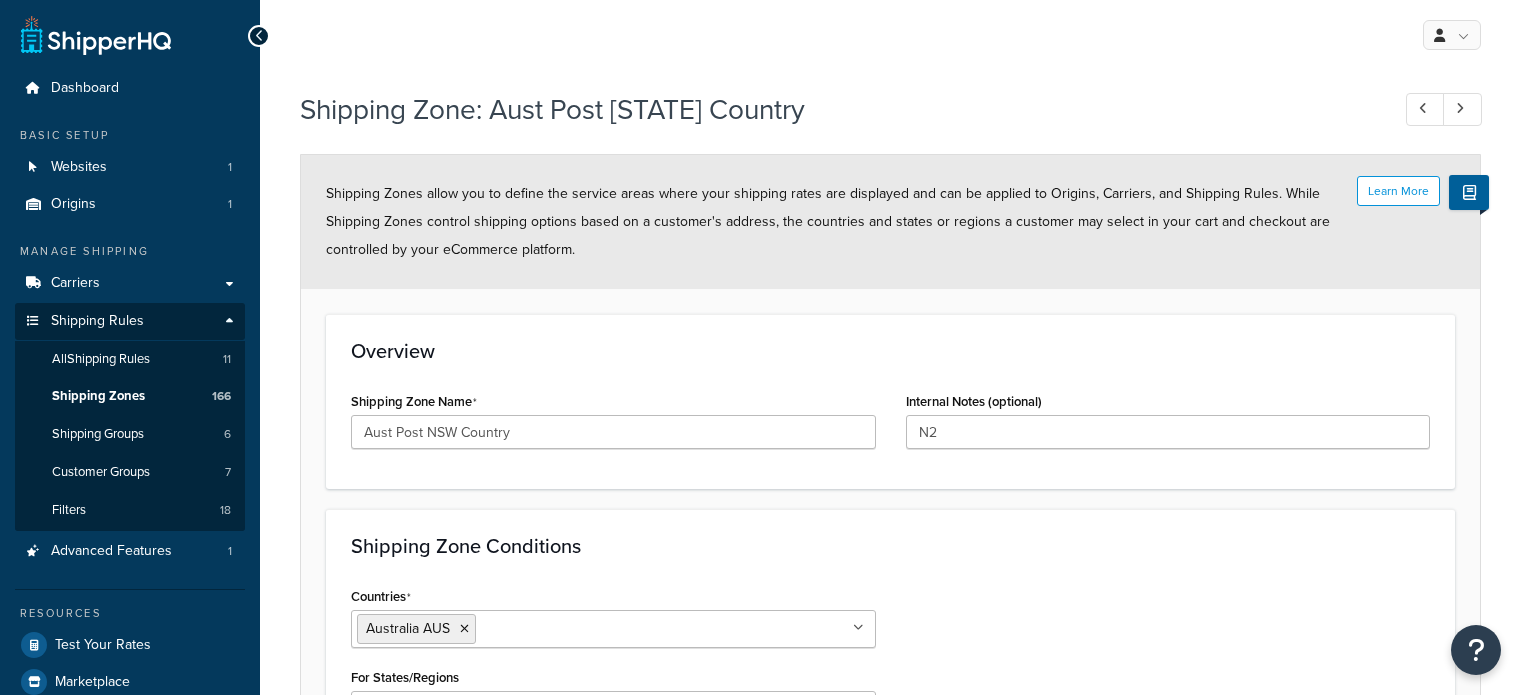 select on "including" 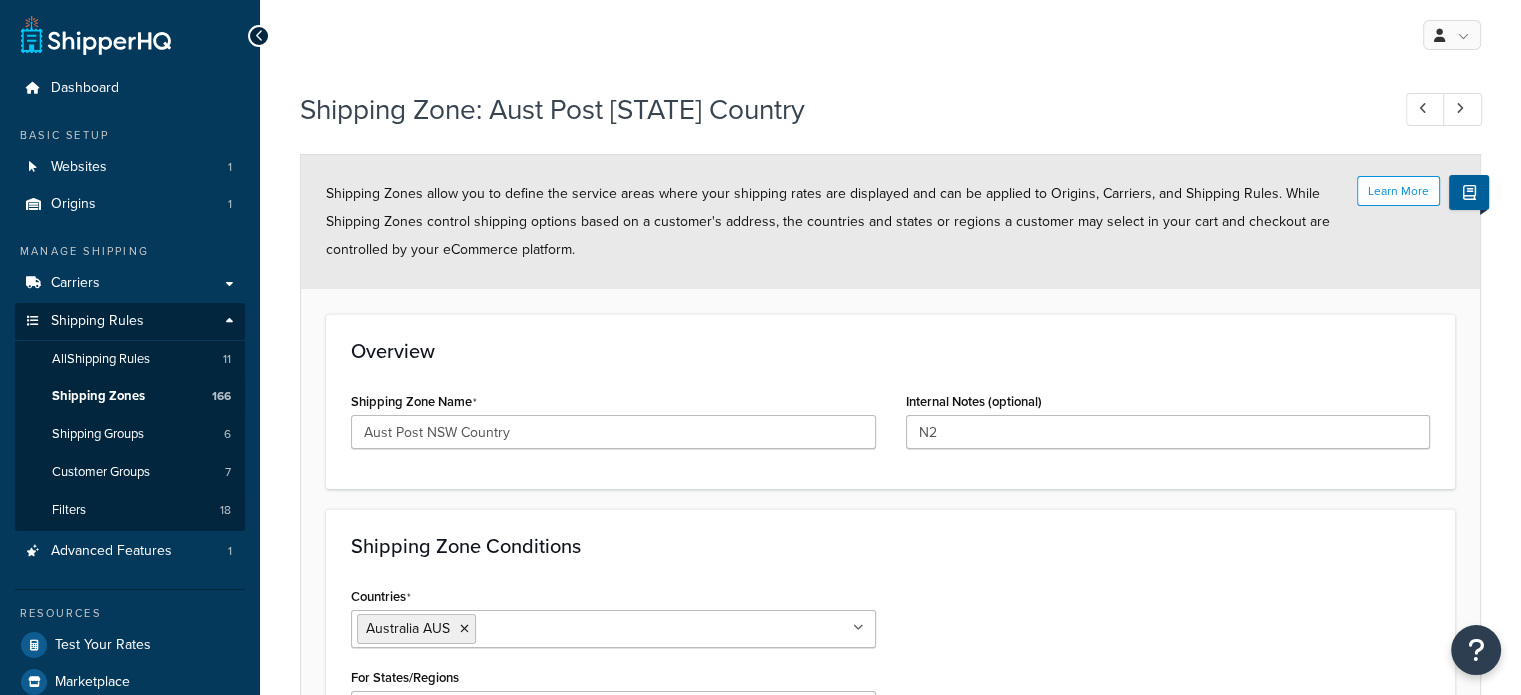 scroll, scrollTop: 0, scrollLeft: 0, axis: both 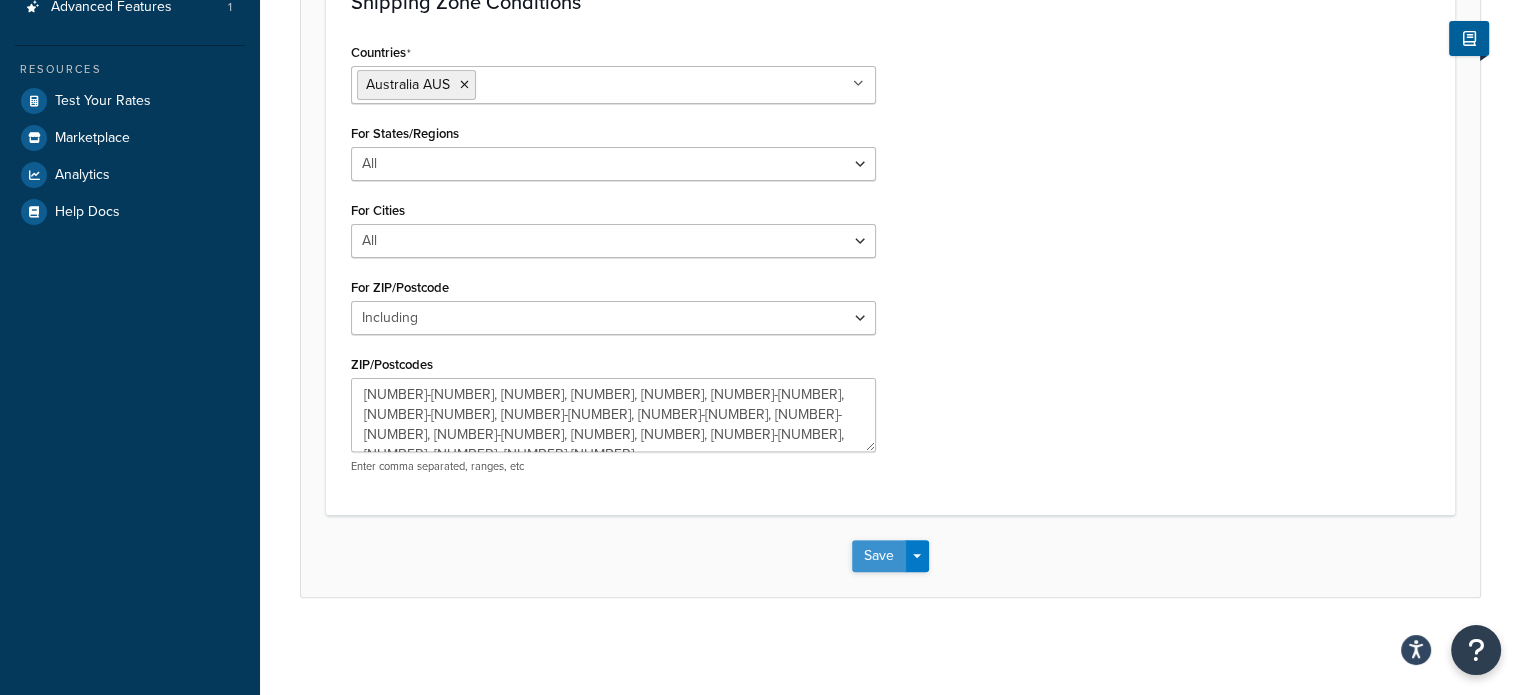 click on "Save" at bounding box center [879, 556] 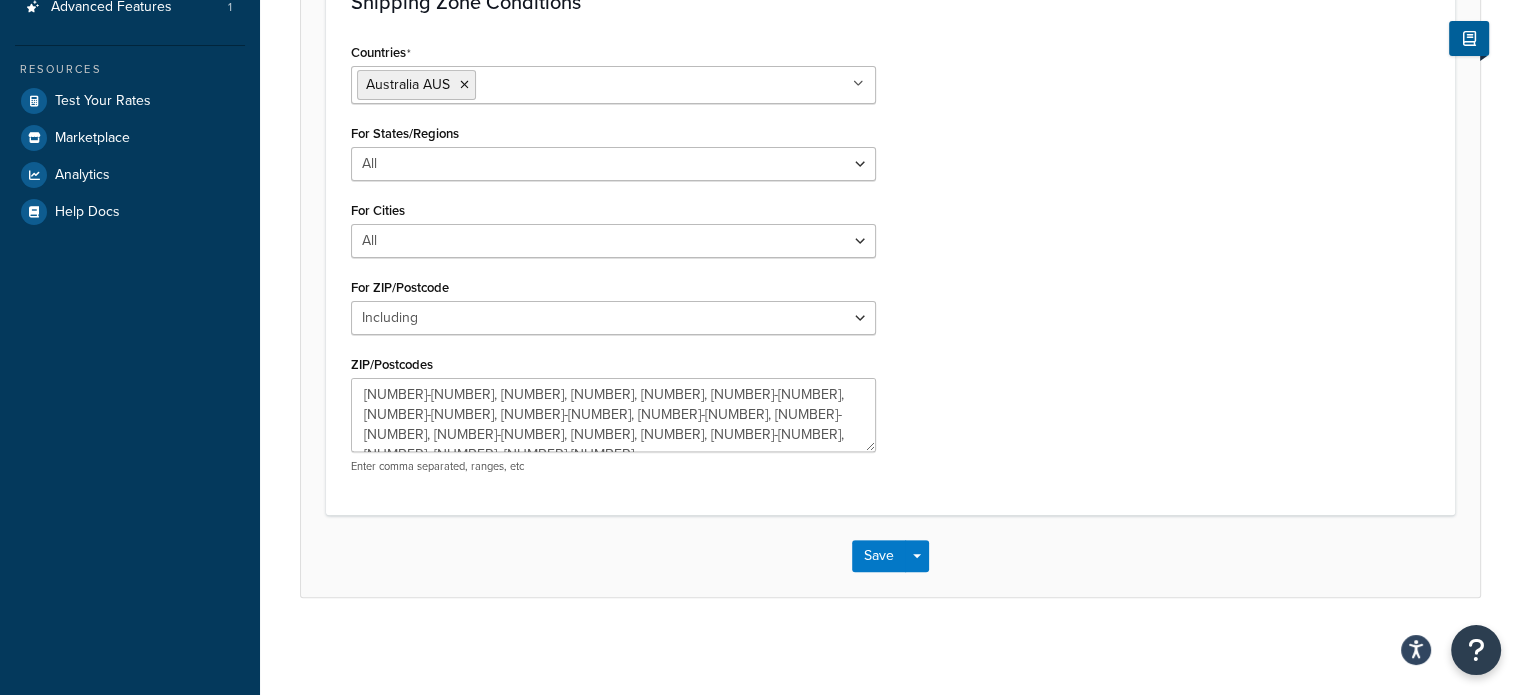 scroll, scrollTop: 0, scrollLeft: 0, axis: both 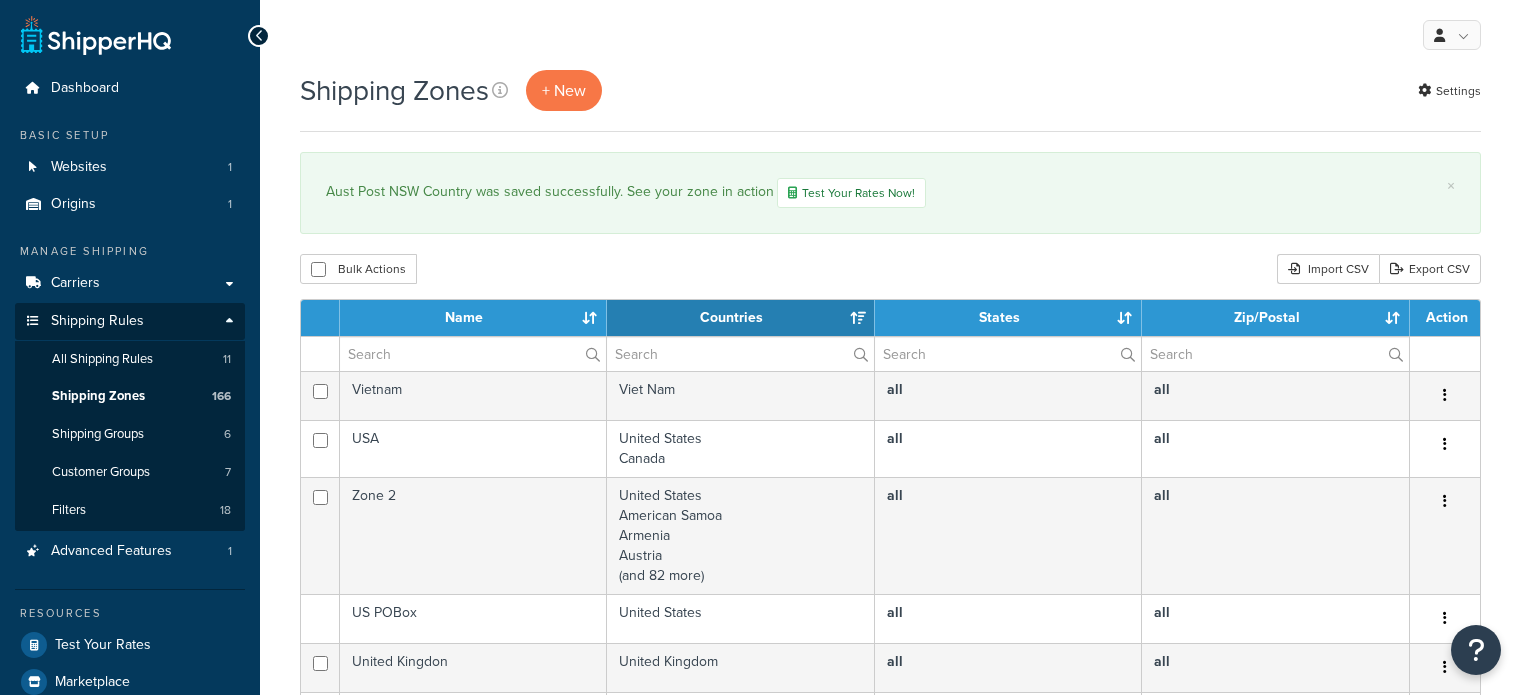 select on "15" 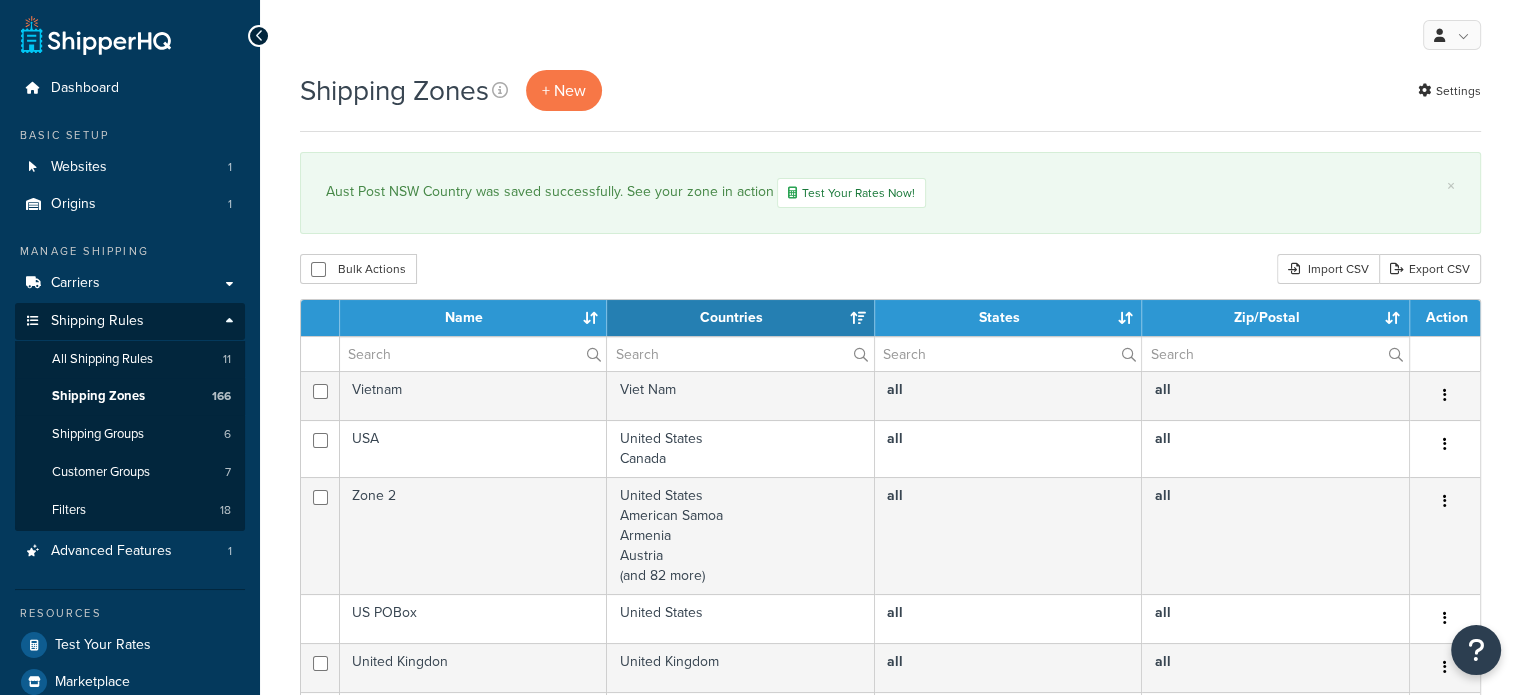 scroll, scrollTop: 0, scrollLeft: 0, axis: both 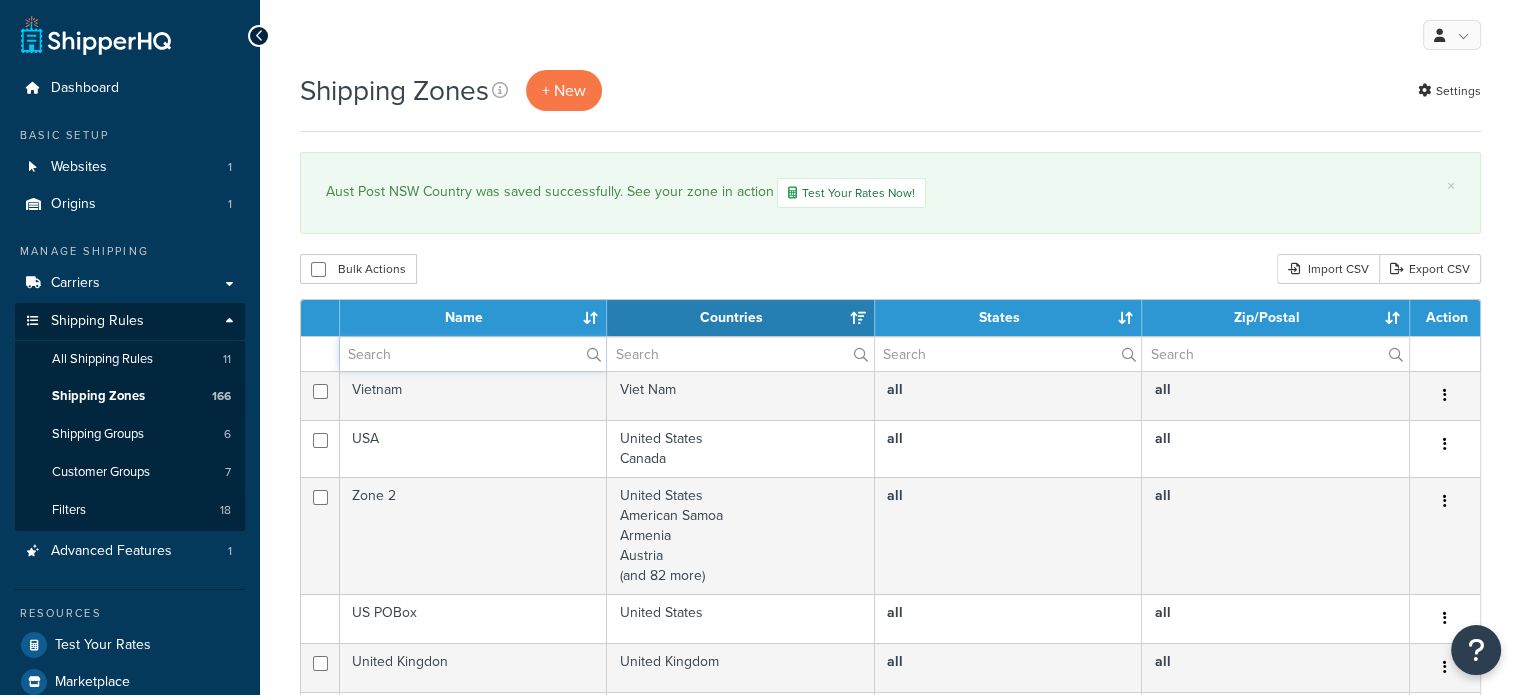 click at bounding box center (473, 354) 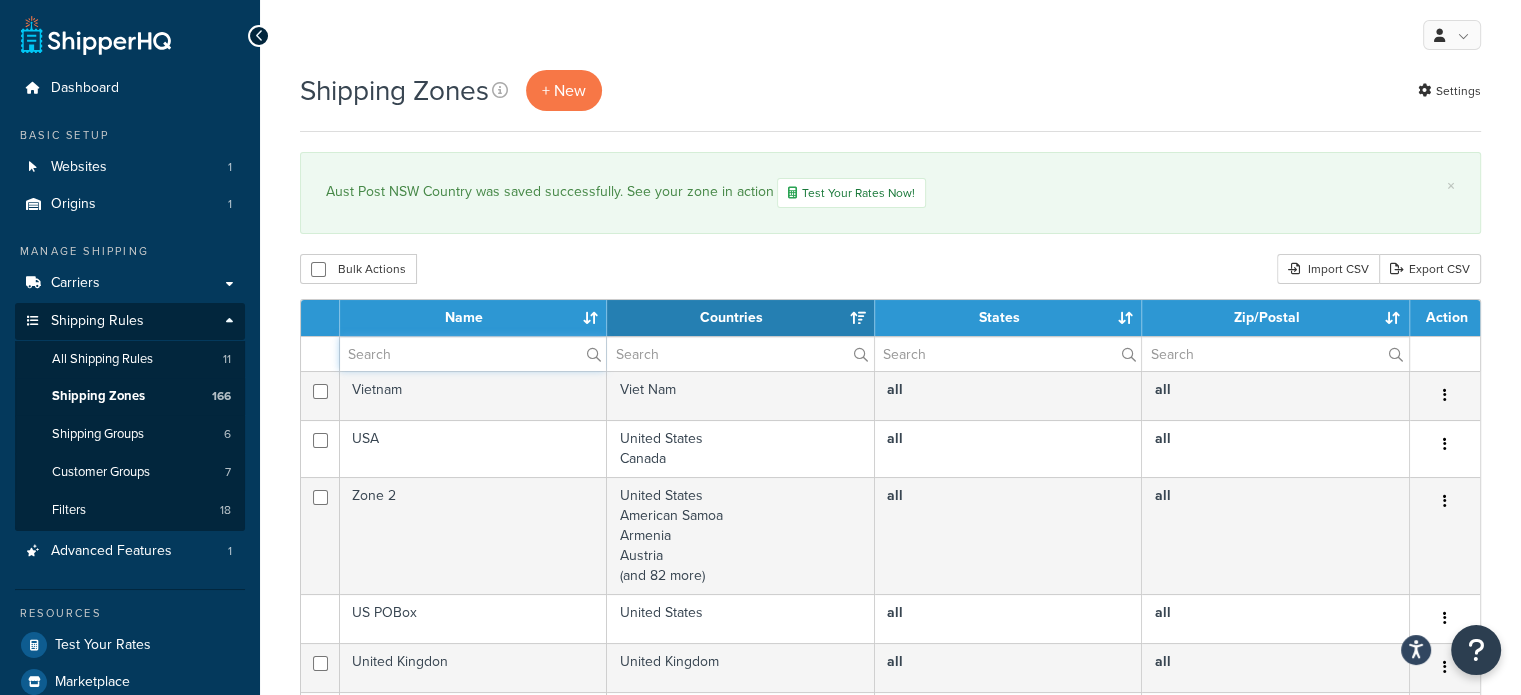 type on "aust post" 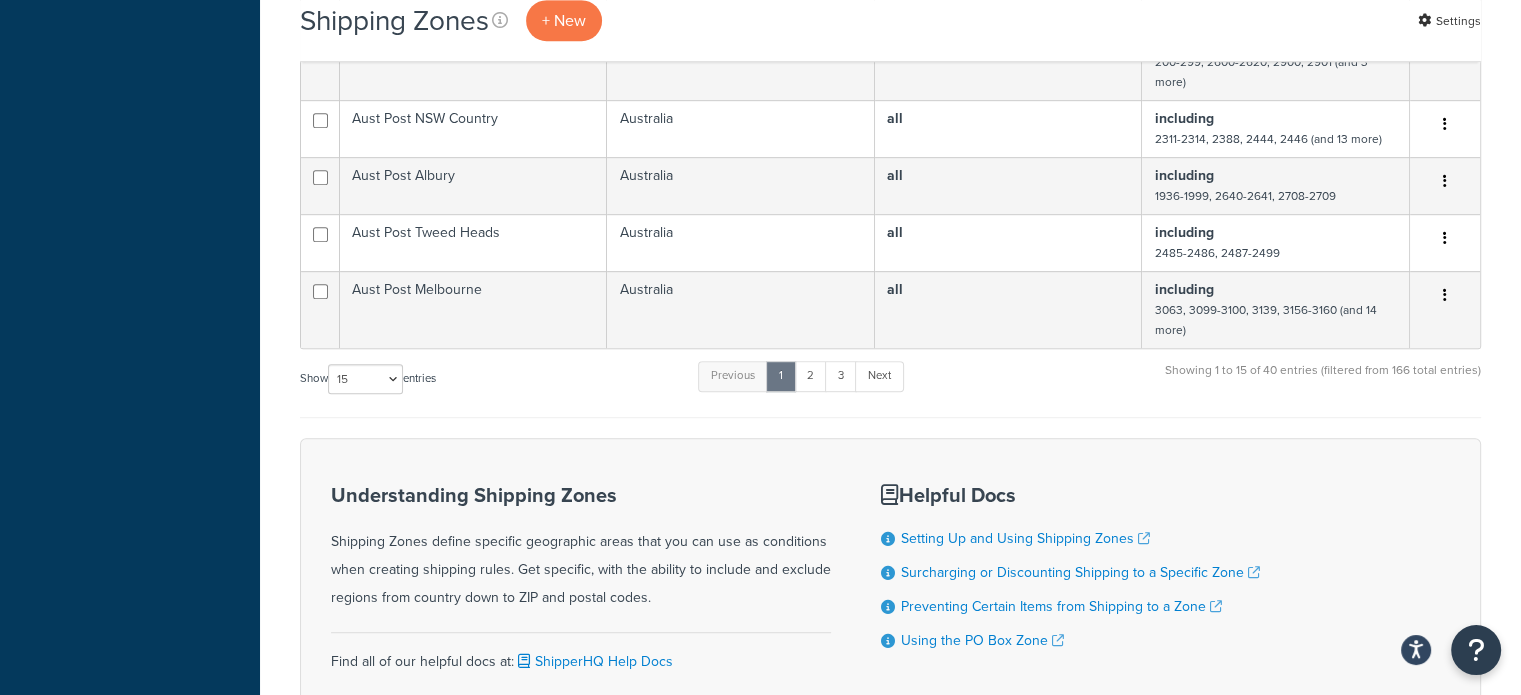 scroll, scrollTop: 1100, scrollLeft: 0, axis: vertical 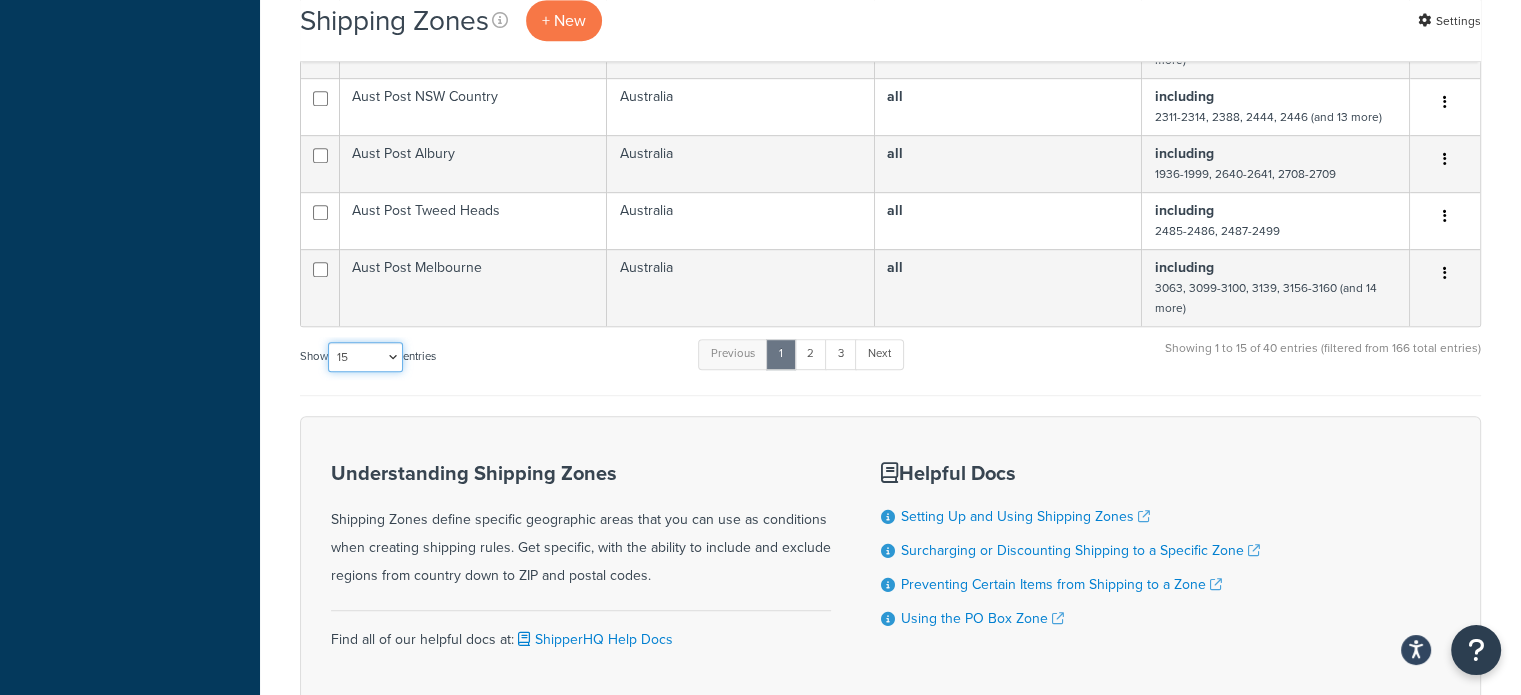 click on "10 15 25 50 100" at bounding box center (365, 357) 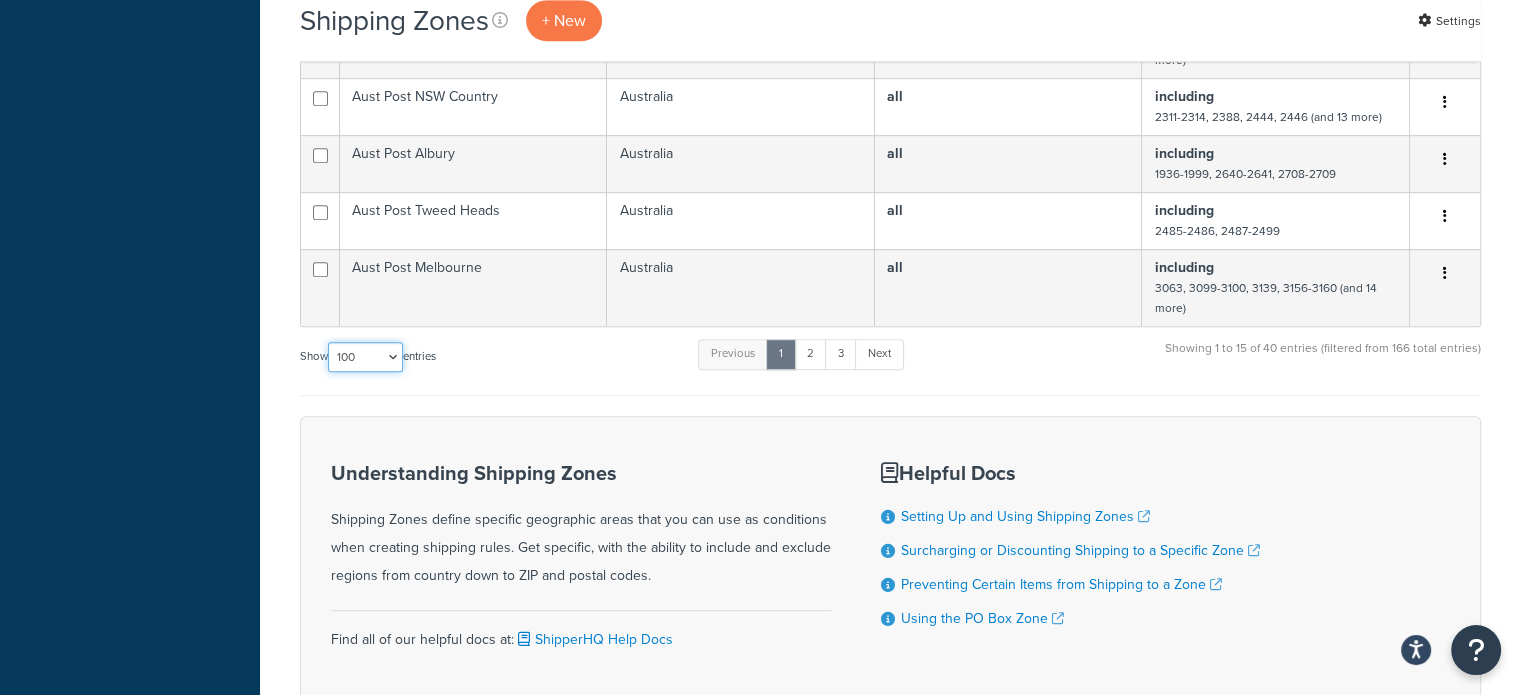 click on "10 15 25 50 100" at bounding box center (365, 357) 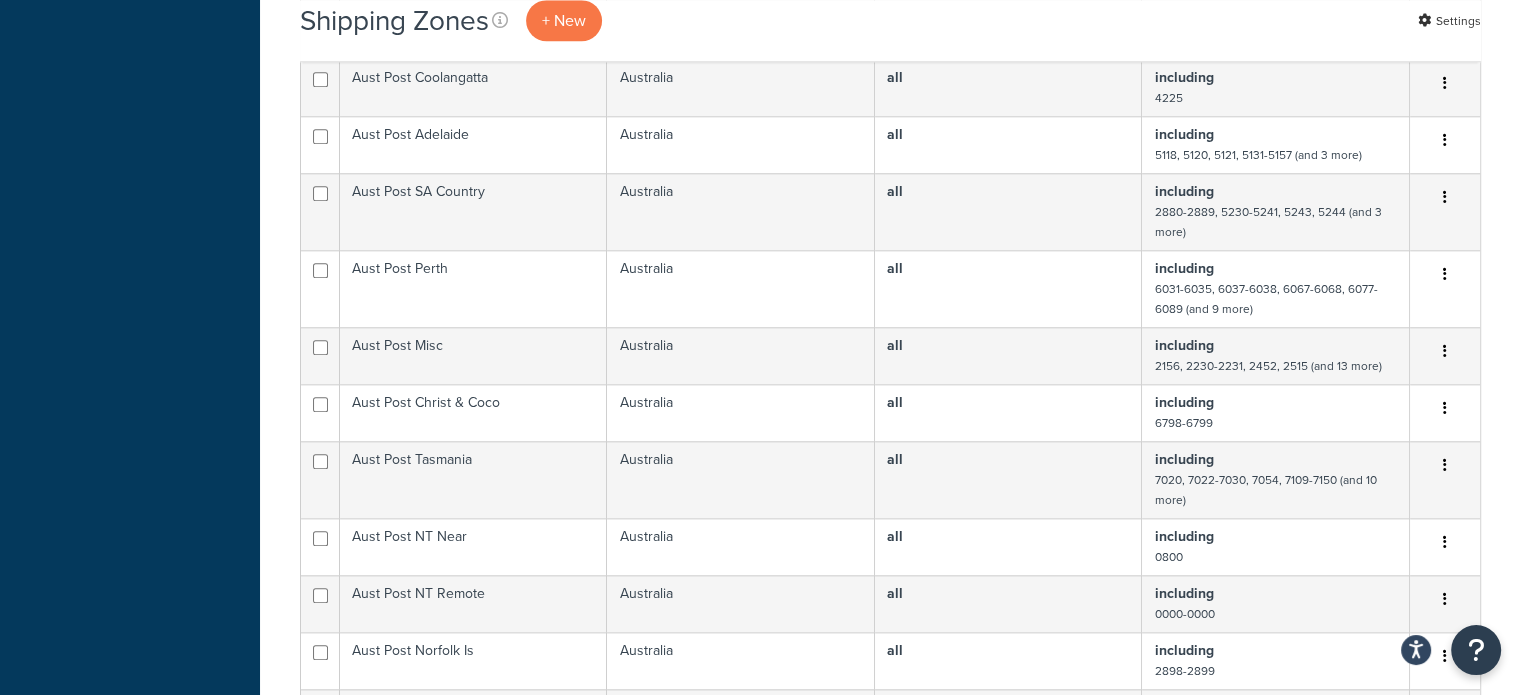 scroll, scrollTop: 2100, scrollLeft: 0, axis: vertical 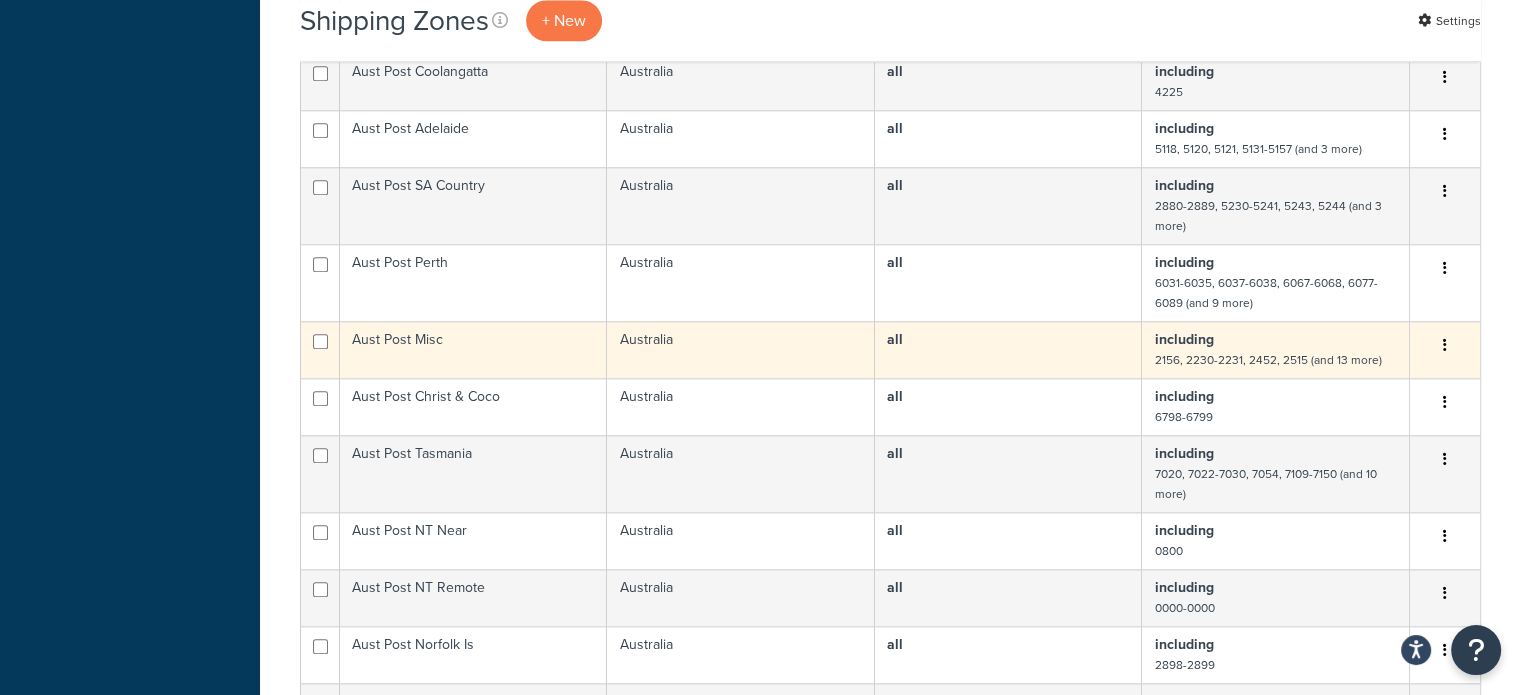 click on "Aust Post Misc" at bounding box center (473, 349) 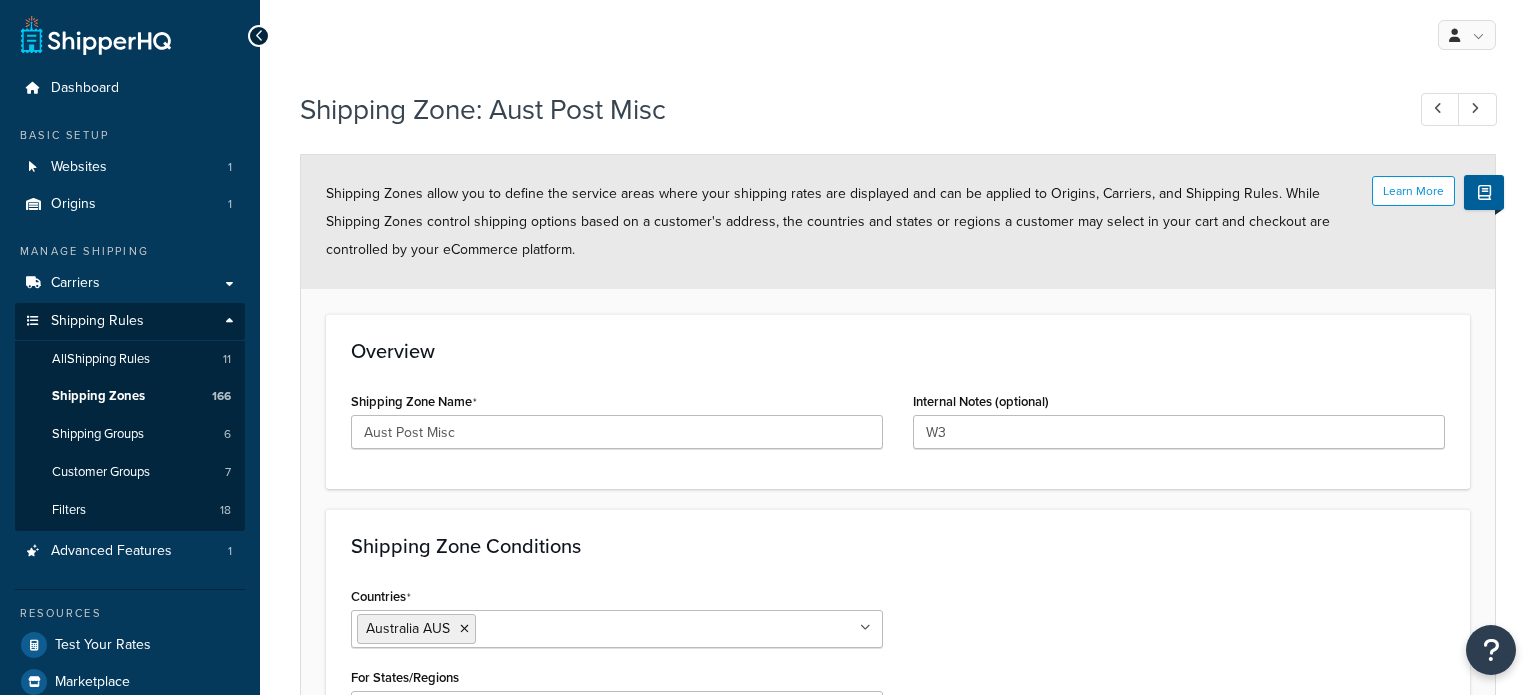select on "including" 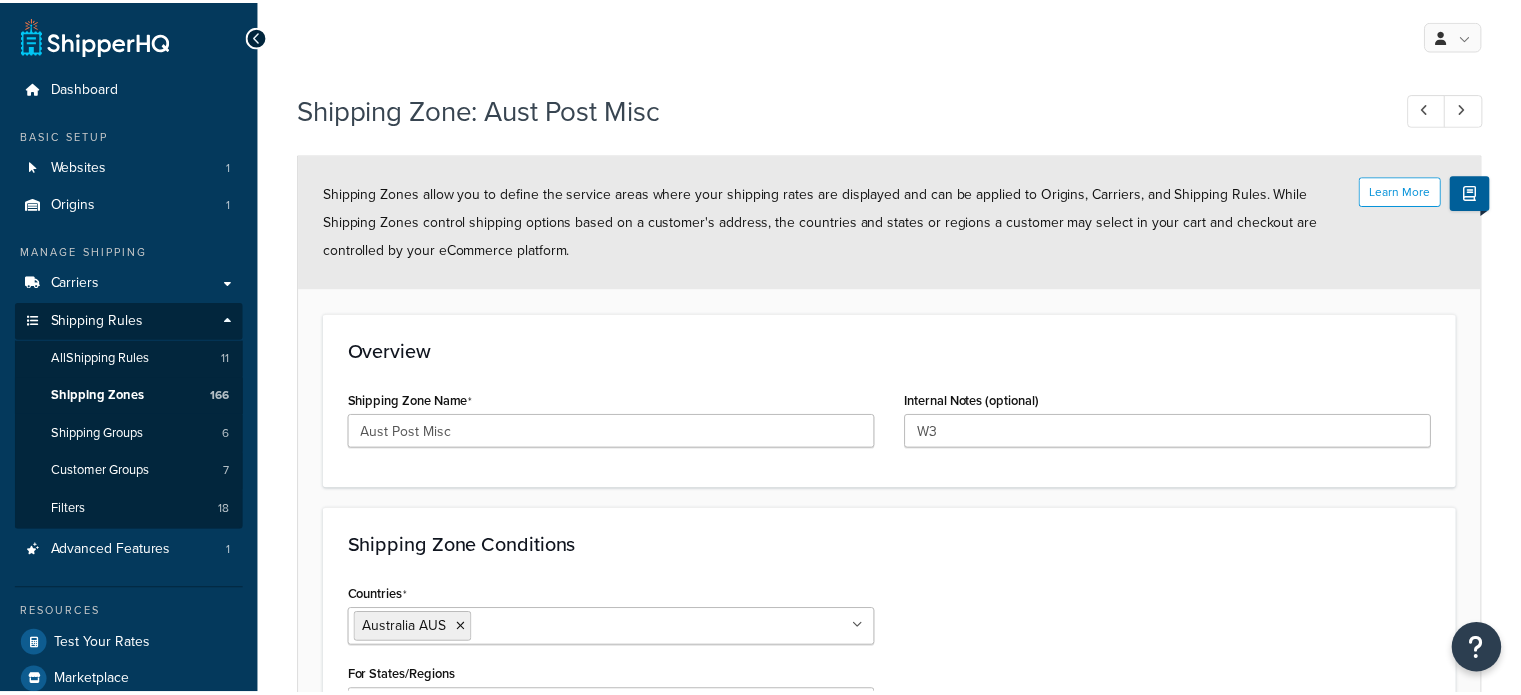 scroll, scrollTop: 0, scrollLeft: 0, axis: both 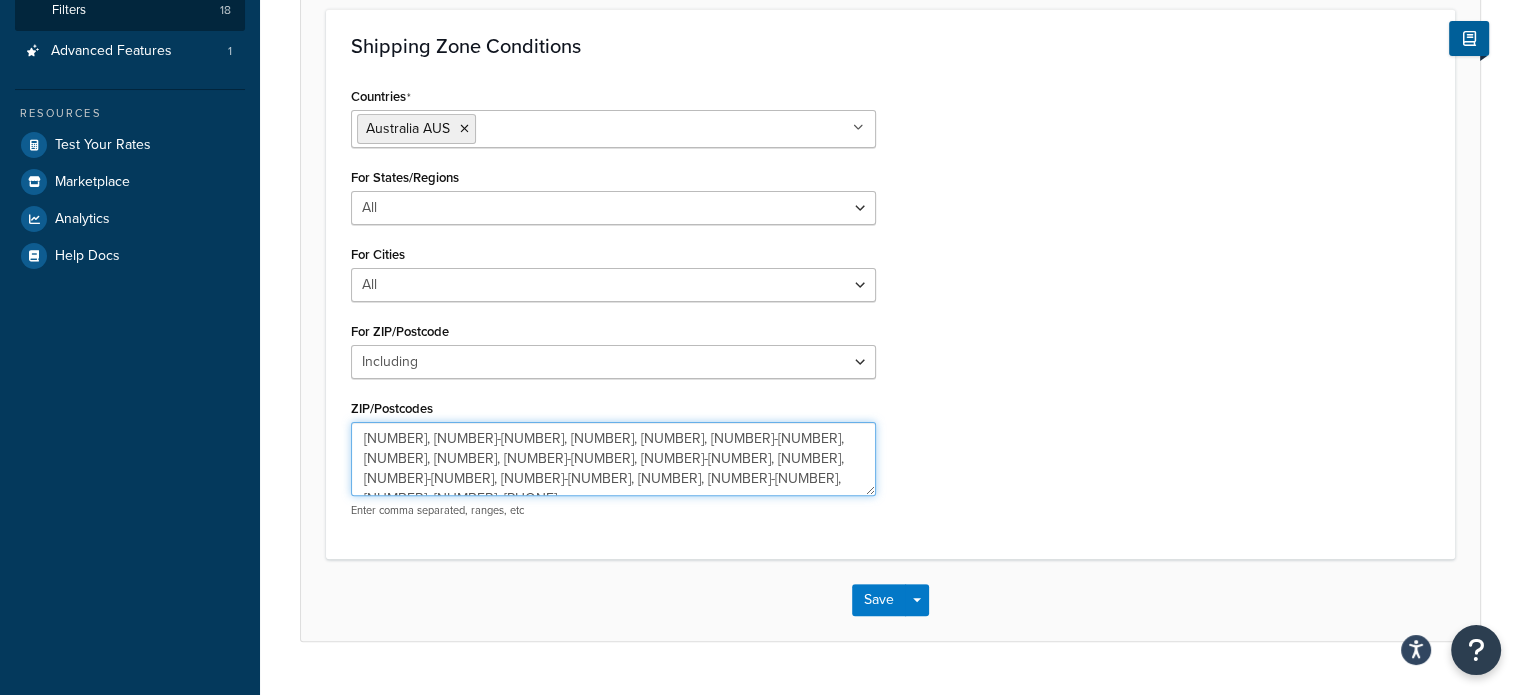 drag, startPoint x: 508, startPoint y: 439, endPoint x: 546, endPoint y: 439, distance: 38 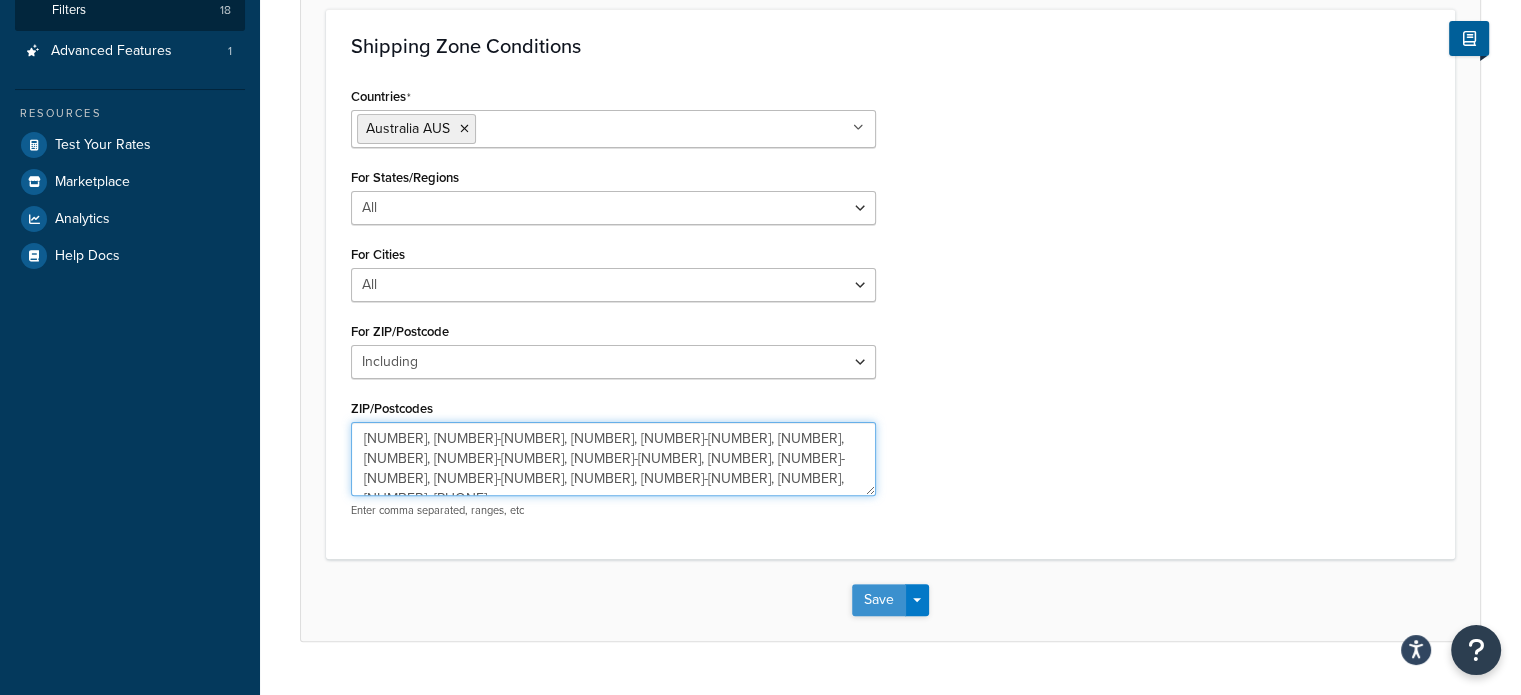 type on "[NUMBER], [NUMBER]-[NUMBER], [NUMBER], [NUMBER]-[NUMBER], [NUMBER], [NUMBER], [NUMBER]-[NUMBER], [NUMBER]-[NUMBER], [NUMBER], [NUMBER]-[NUMBER], [NUMBER]-[NUMBER], [NUMBER], [NUMBER]-[NUMBER], [NUMBER], [NUMBER], [PHONE]" 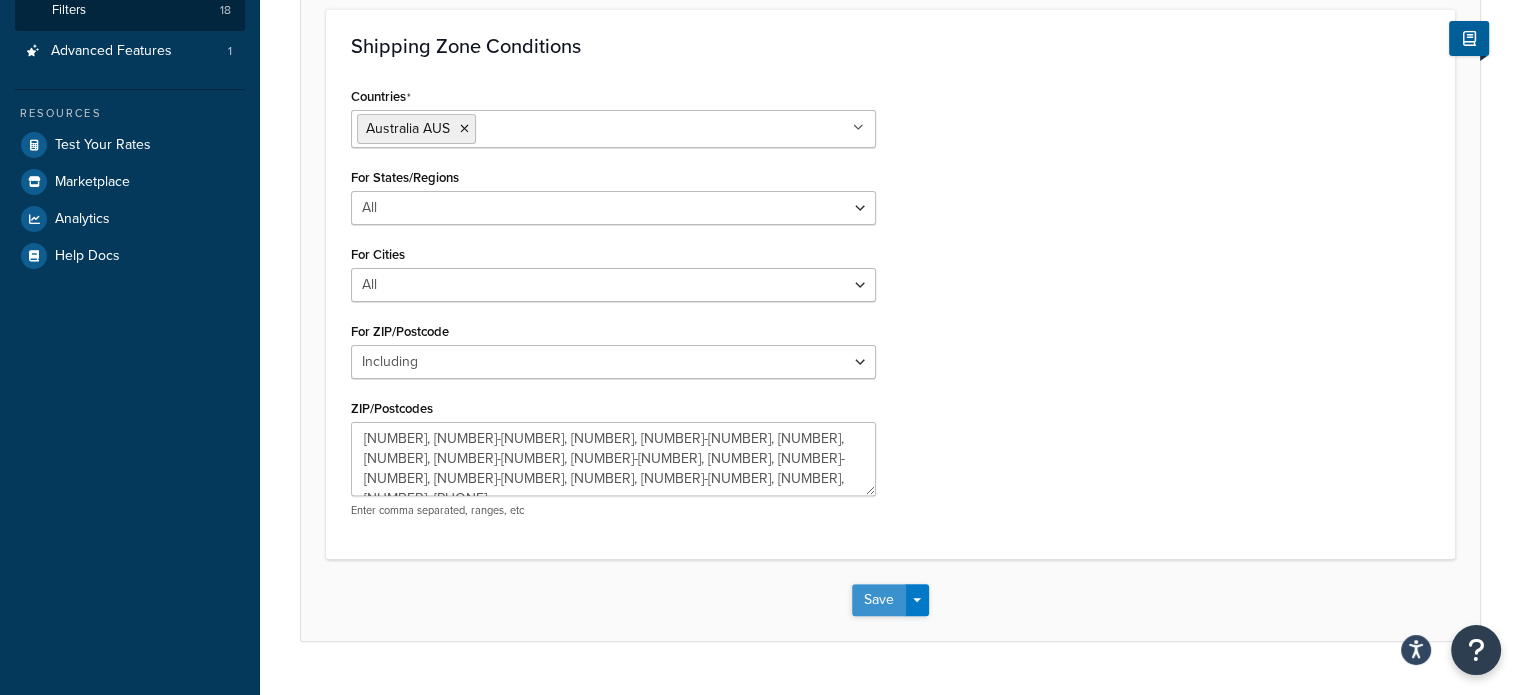 click on "Save" at bounding box center (879, 600) 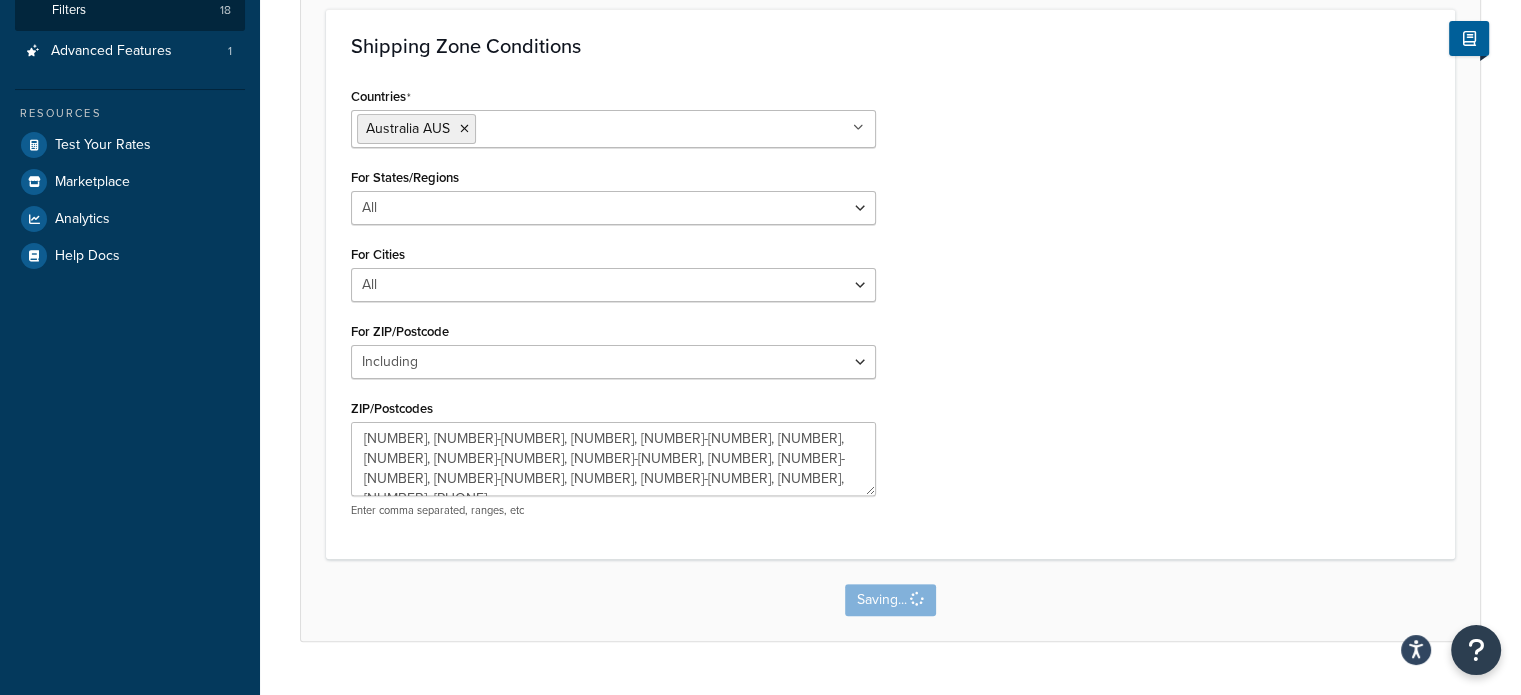 scroll, scrollTop: 0, scrollLeft: 0, axis: both 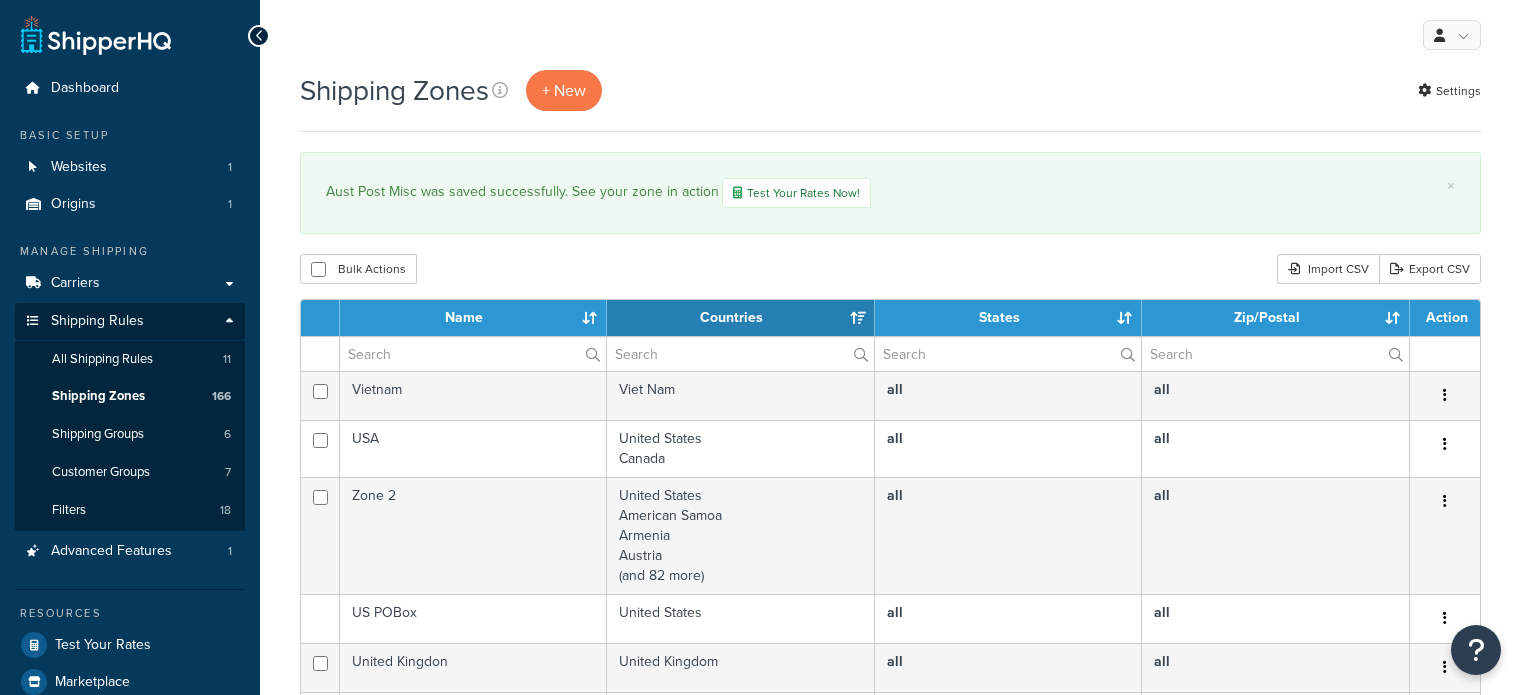 select on "15" 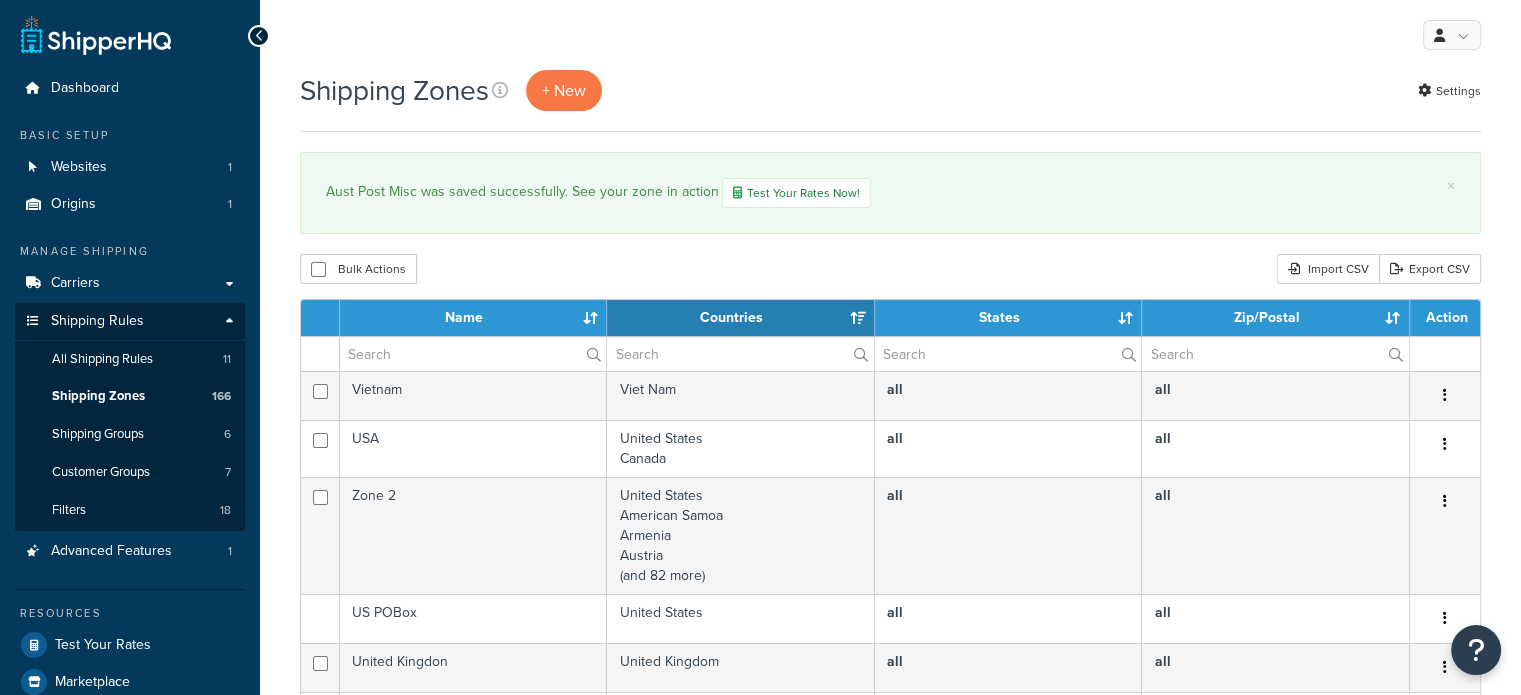 scroll, scrollTop: 0, scrollLeft: 0, axis: both 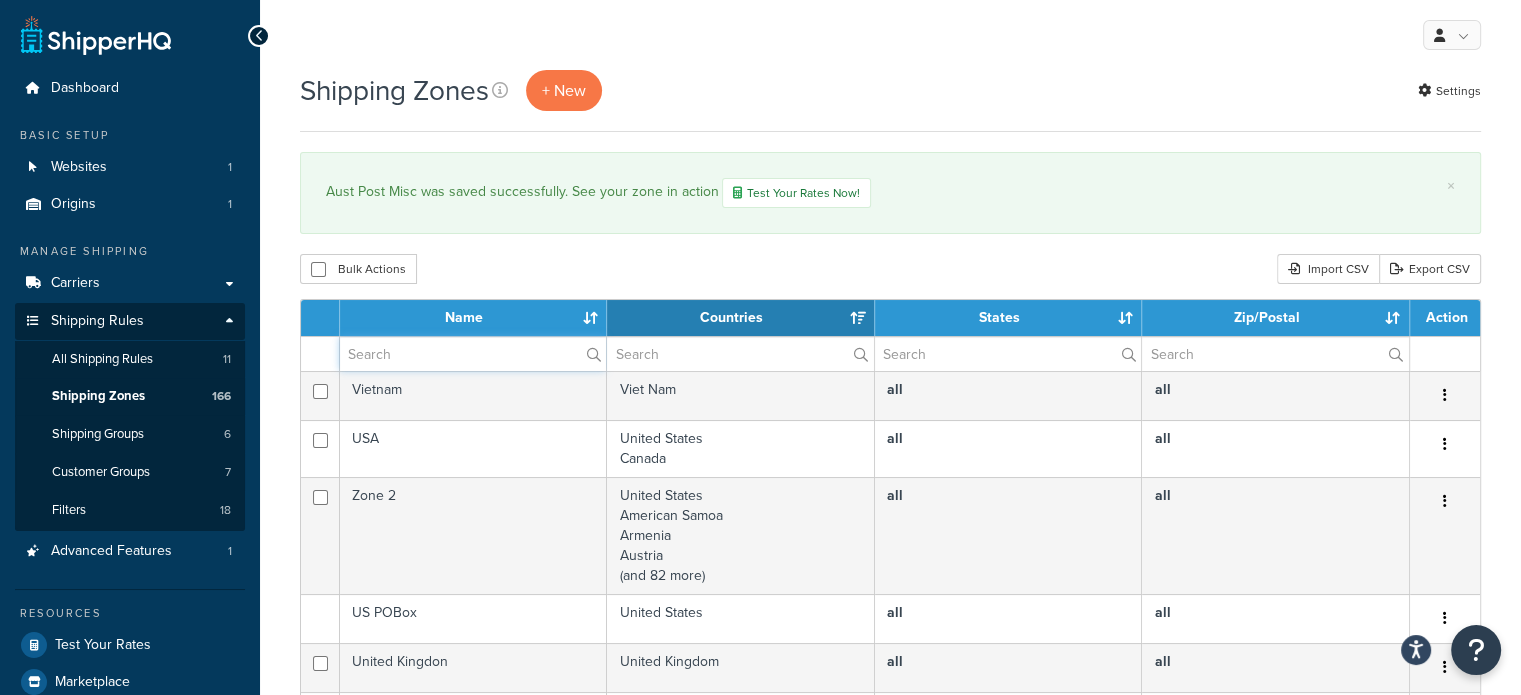 click at bounding box center (473, 354) 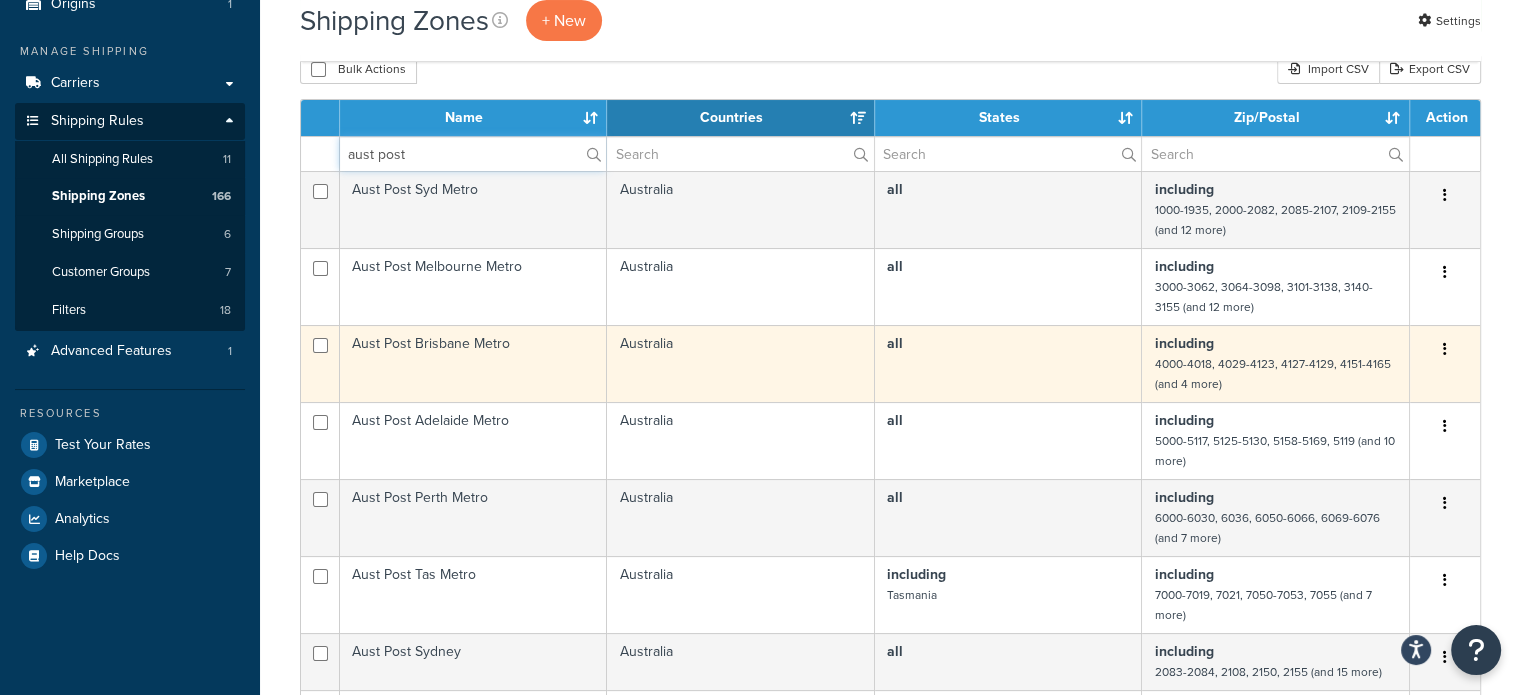 scroll, scrollTop: 300, scrollLeft: 0, axis: vertical 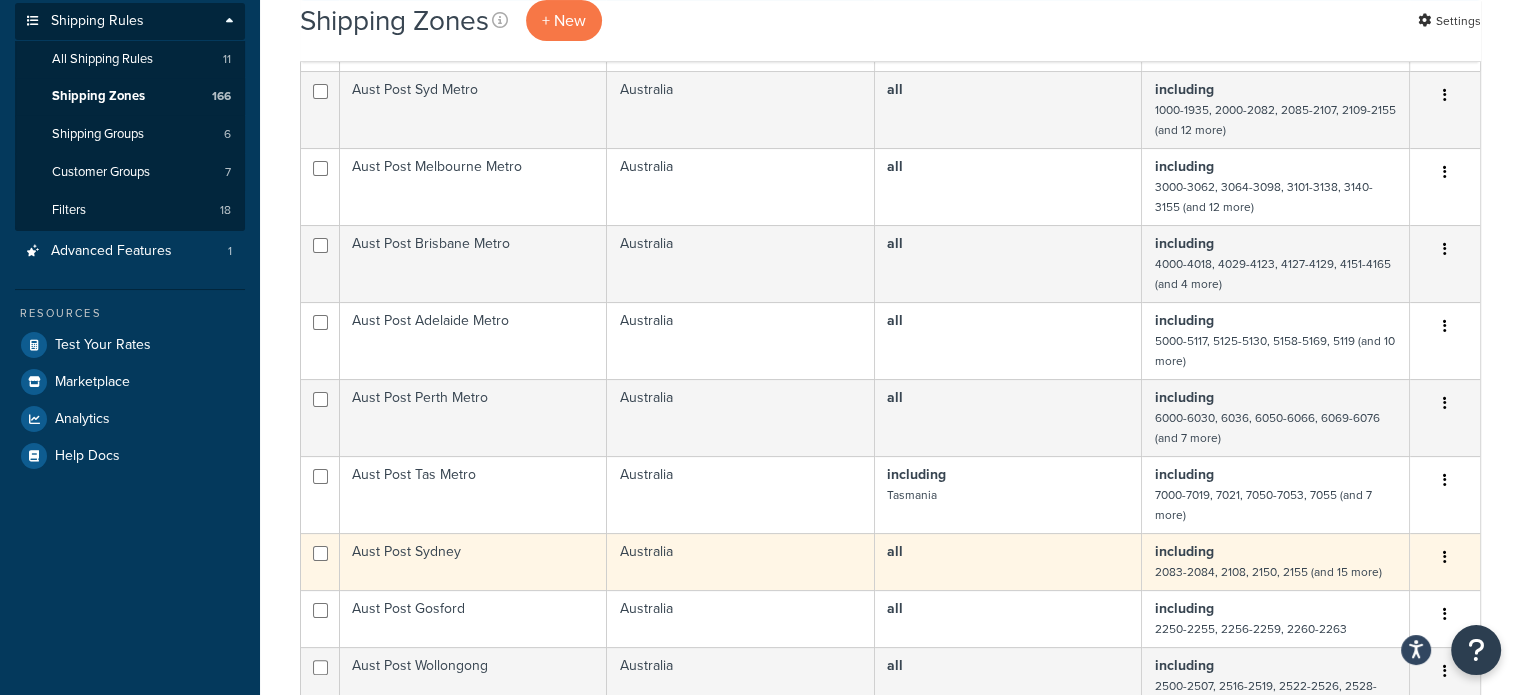 click on "Aust Post Sydney" at bounding box center [473, 561] 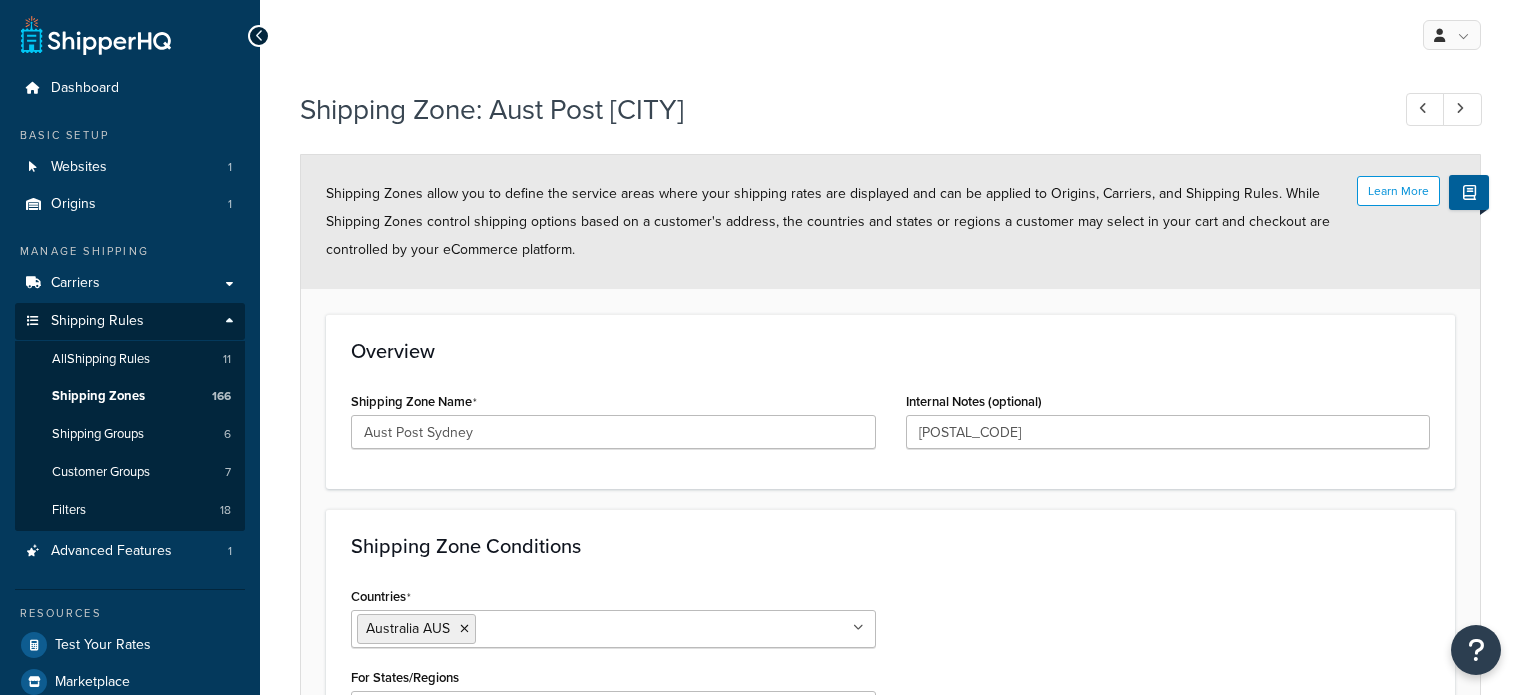 select on "including" 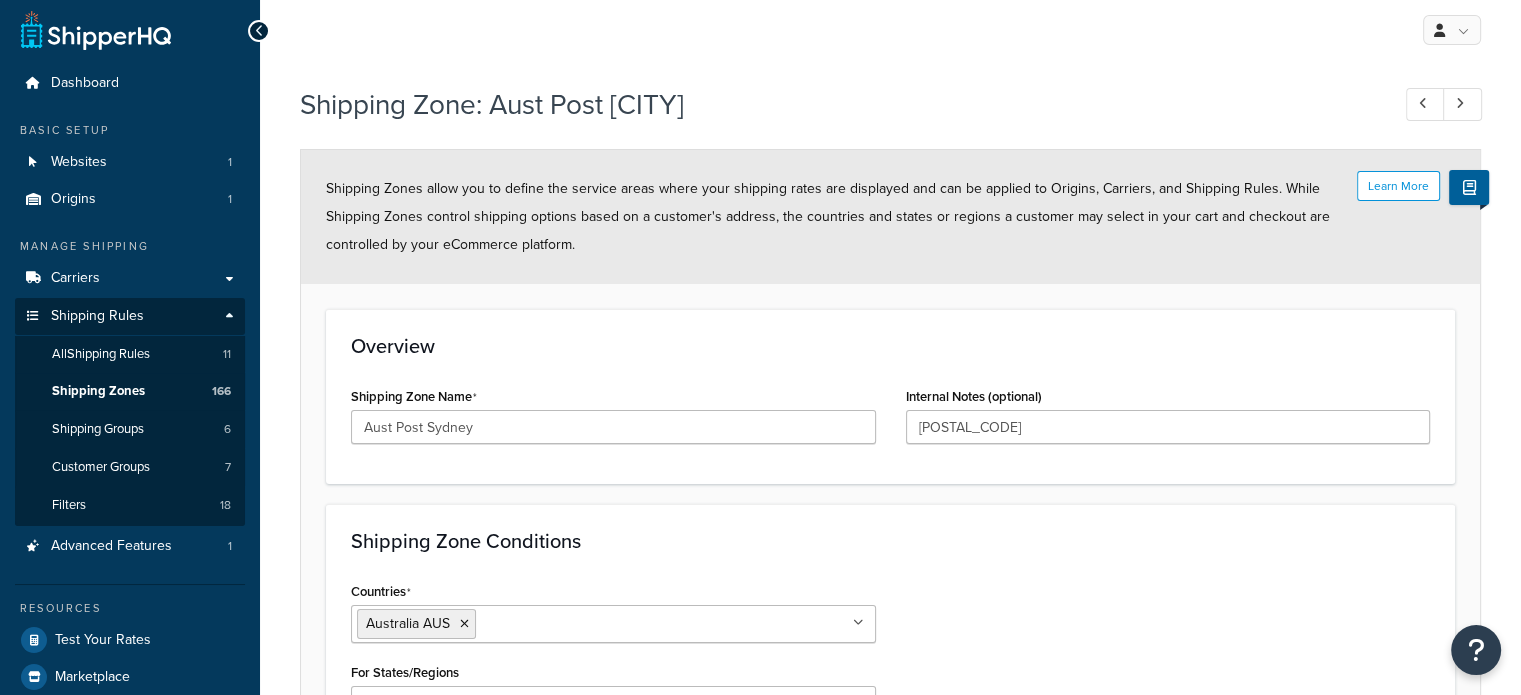 scroll, scrollTop: 0, scrollLeft: 0, axis: both 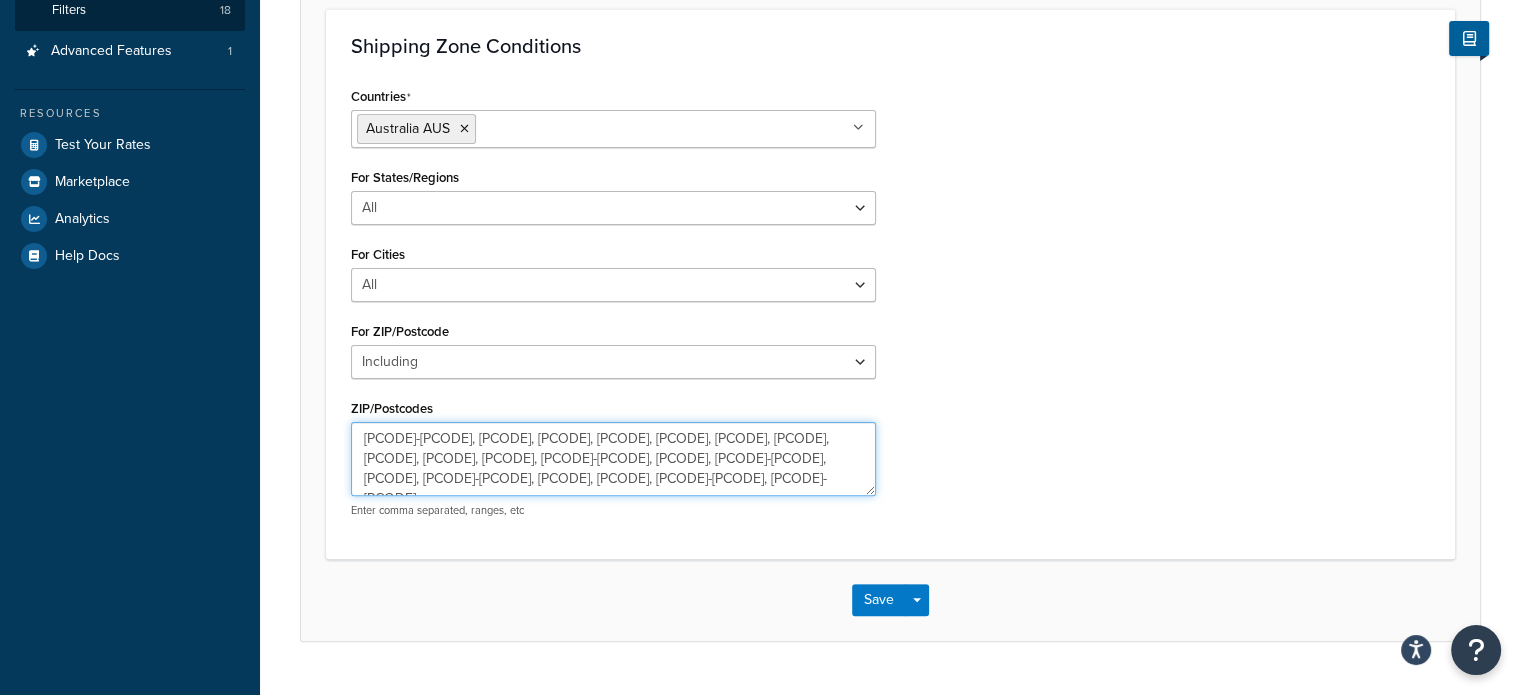 click on "2083-2084, 2108, 2150, 2155, 2157, 2159, 2173, 2257, 2326, 2508, 2555-2556, 2560, 2578-2579, 2643, 2647, 2745, 2759, 2761-2765, 2778-2785" at bounding box center [613, 459] 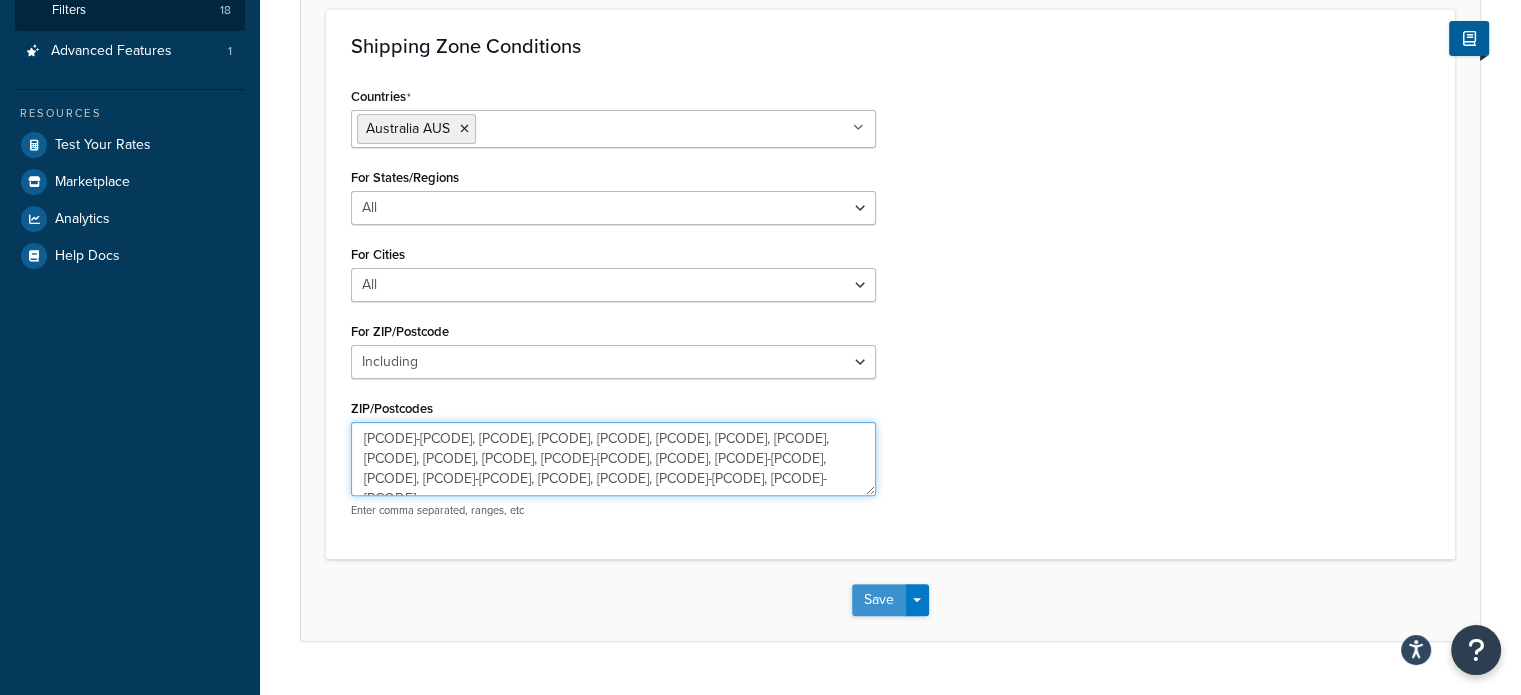 type on "2083-2084, 2108, 2150, 2155, 2157, 2159, 2173, 2257, 2326, 2508, 2515, 2555-2556, 2560, 2578-2579, 2643, 2647, 2745, 2759, 2761-2765, 2778-2785" 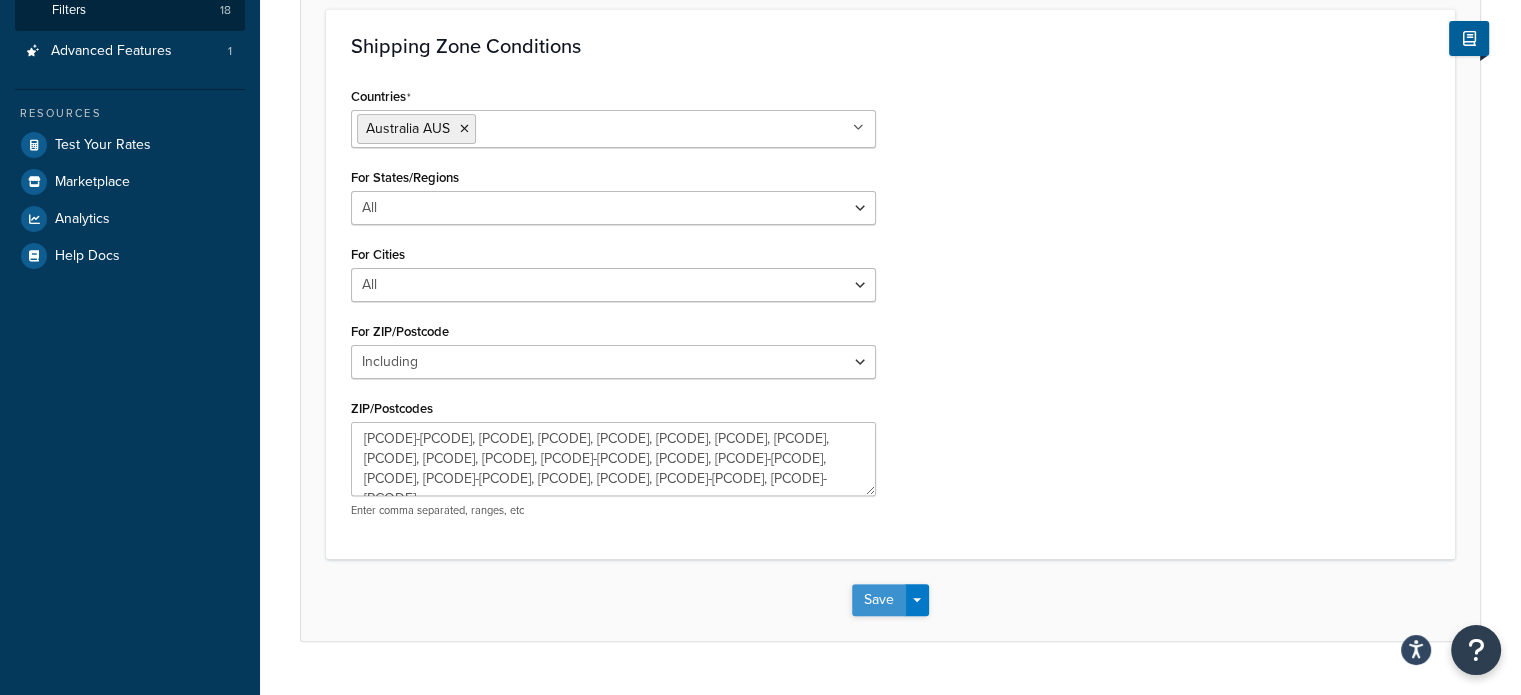 click on "Save" at bounding box center (879, 600) 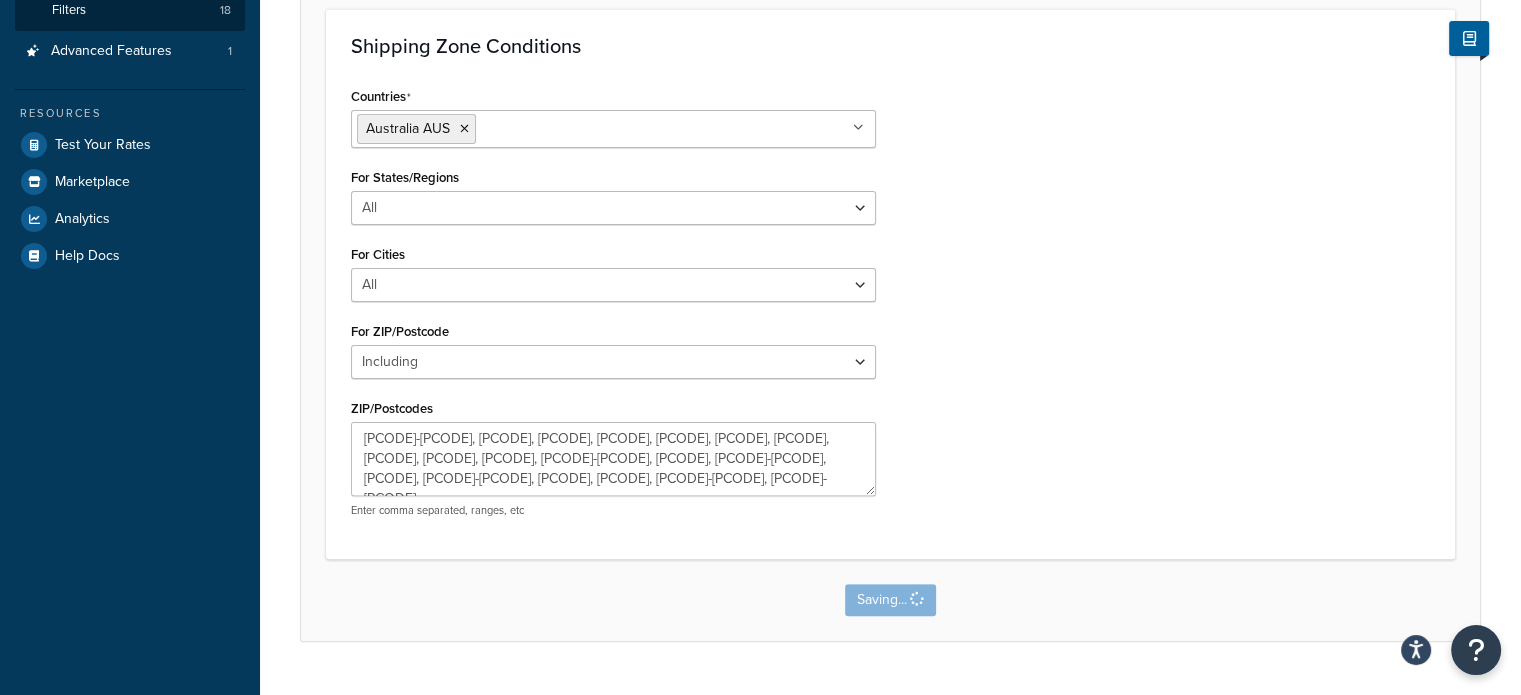 scroll, scrollTop: 0, scrollLeft: 0, axis: both 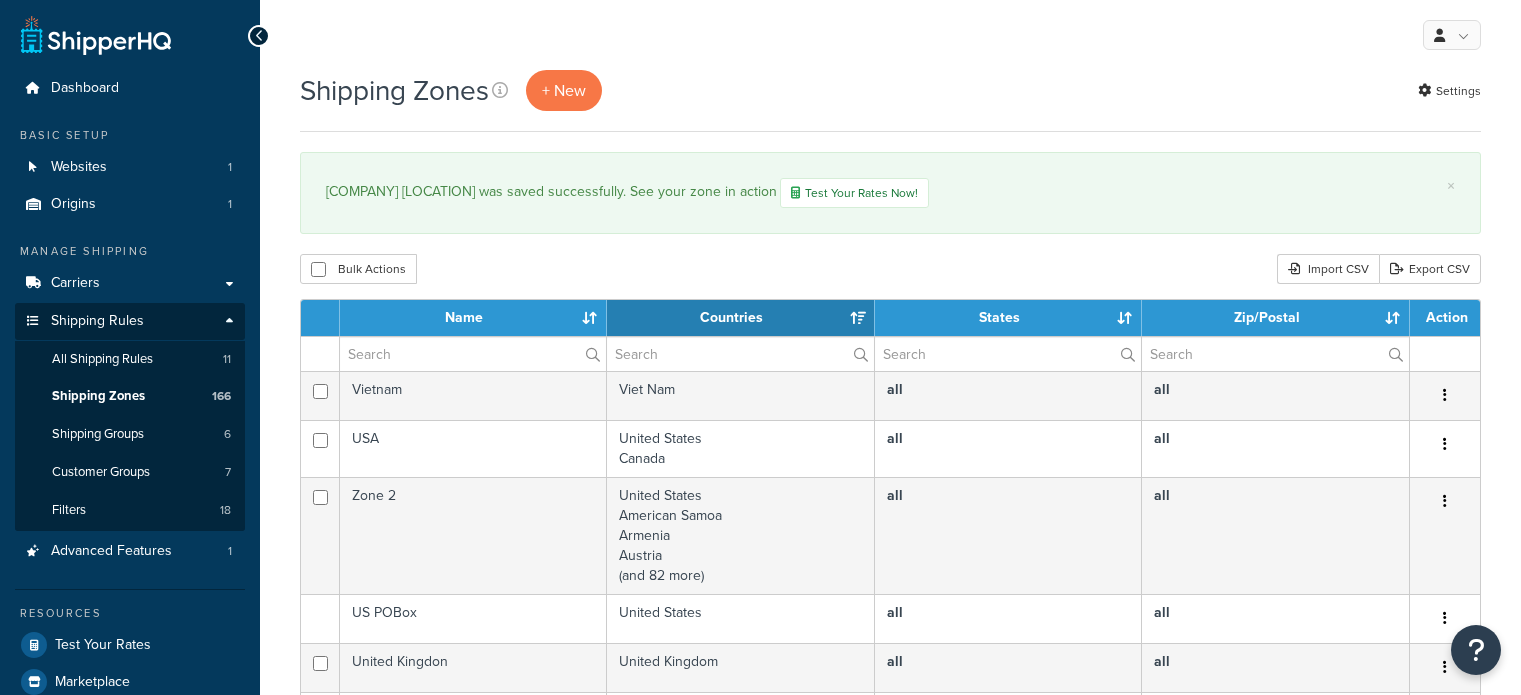 select on "15" 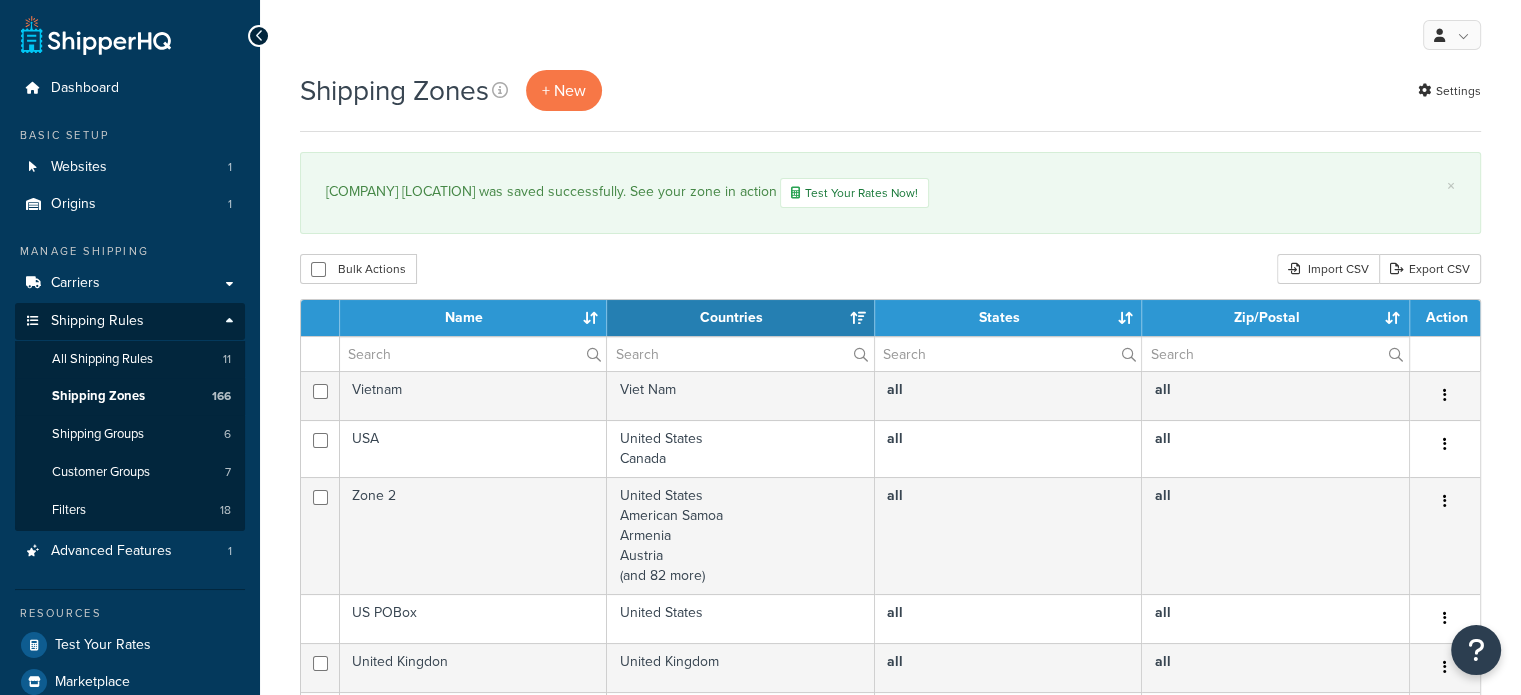 scroll, scrollTop: 0, scrollLeft: 0, axis: both 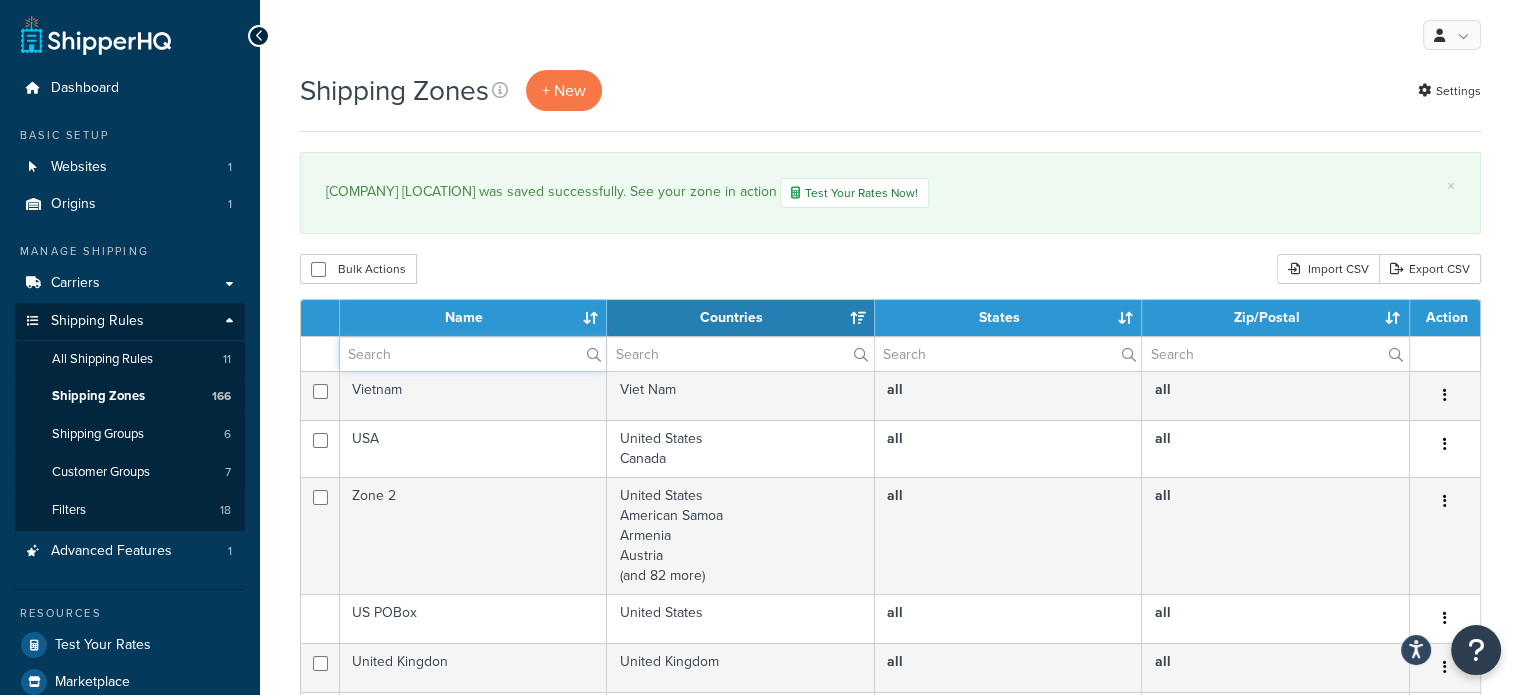 click at bounding box center (473, 354) 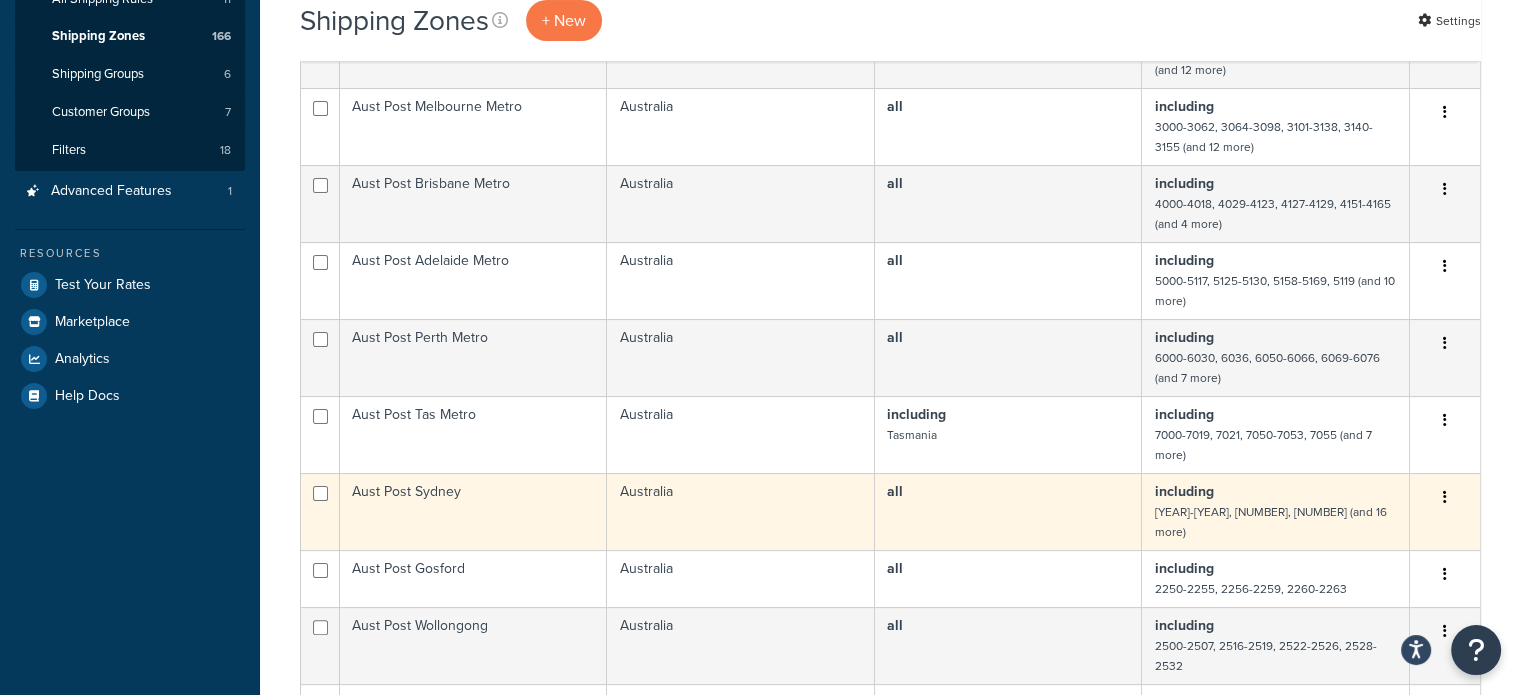 scroll, scrollTop: 400, scrollLeft: 0, axis: vertical 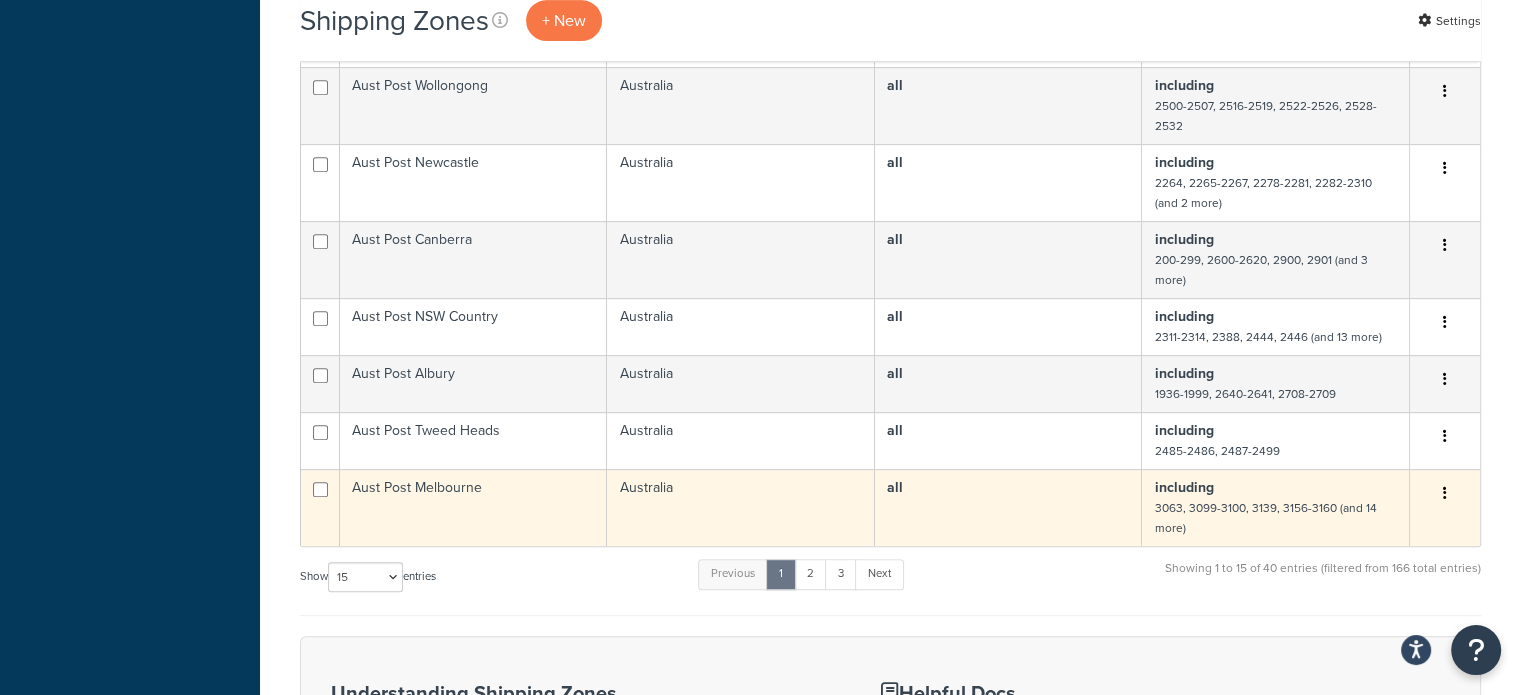 click on "Aust Post Melbourne" at bounding box center (473, 507) 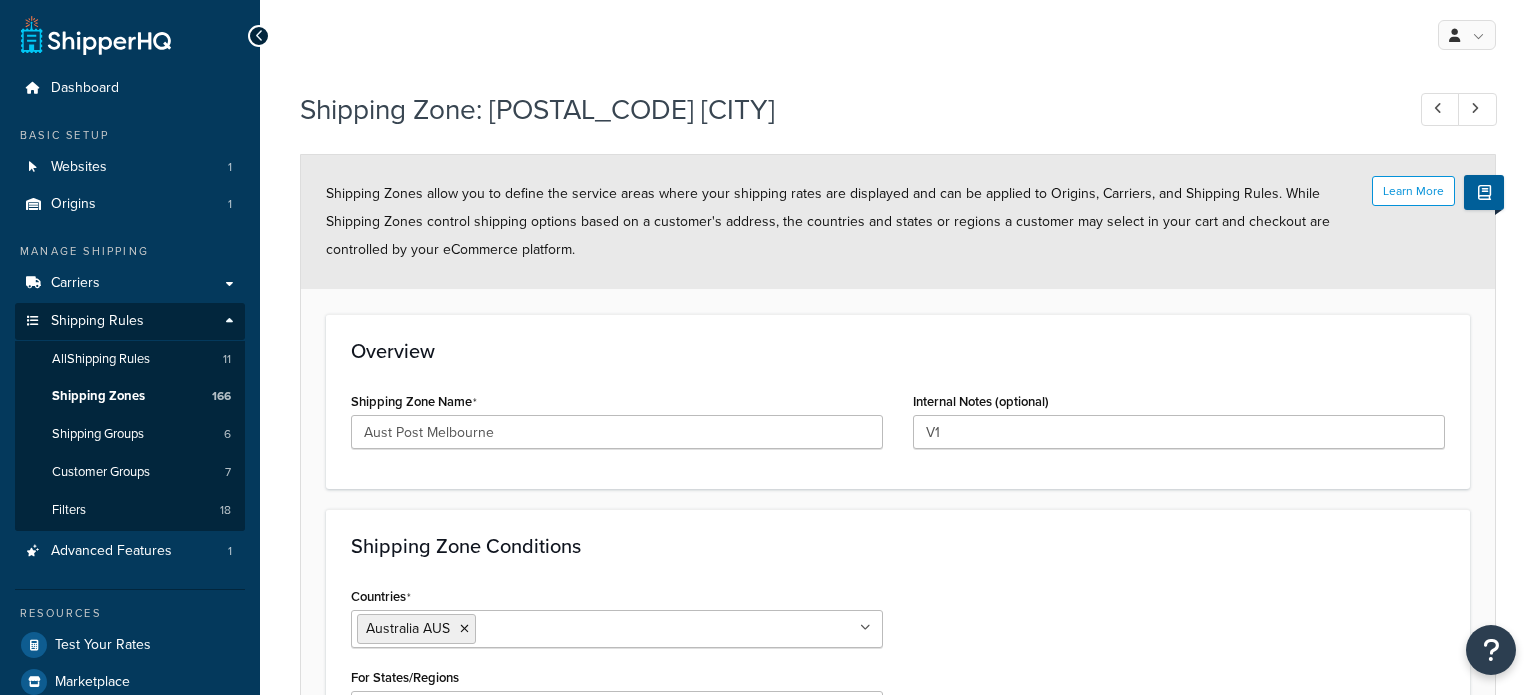 select on "including" 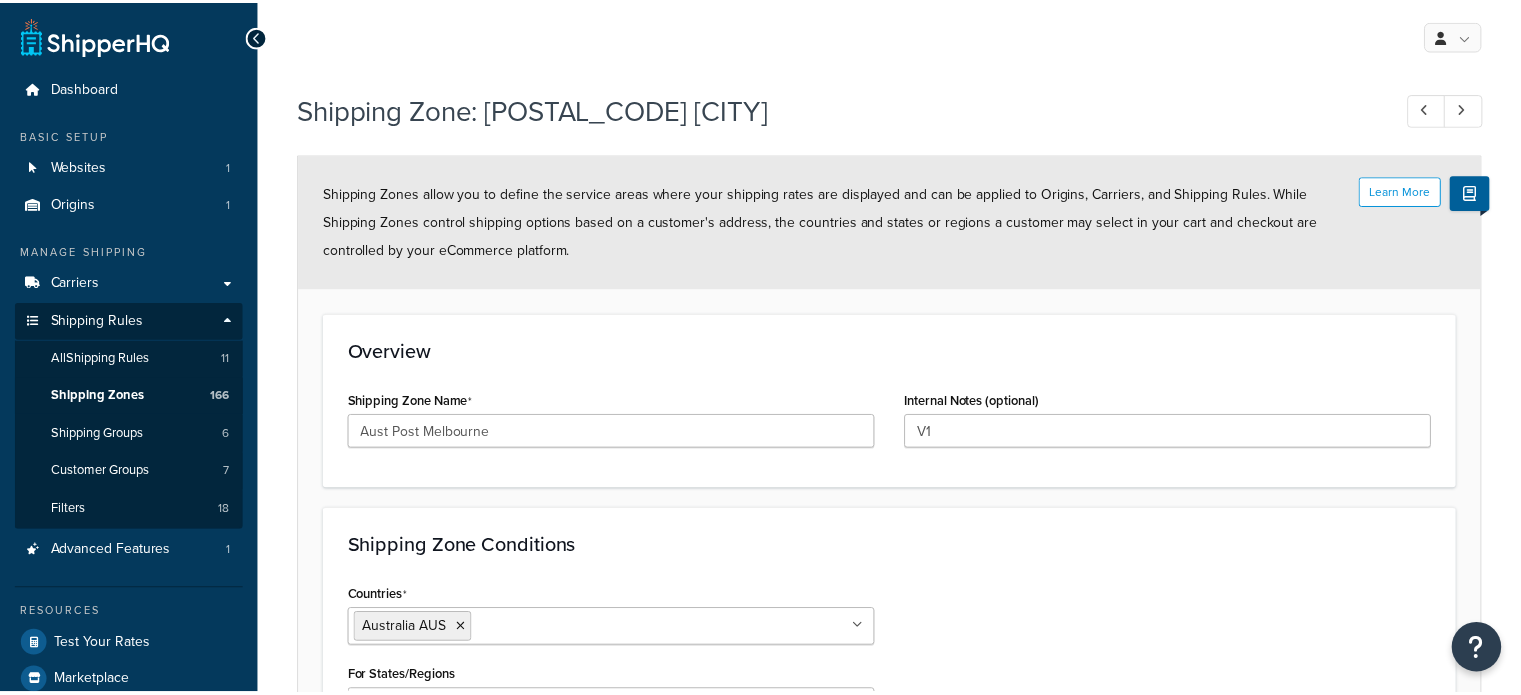 scroll, scrollTop: 0, scrollLeft: 0, axis: both 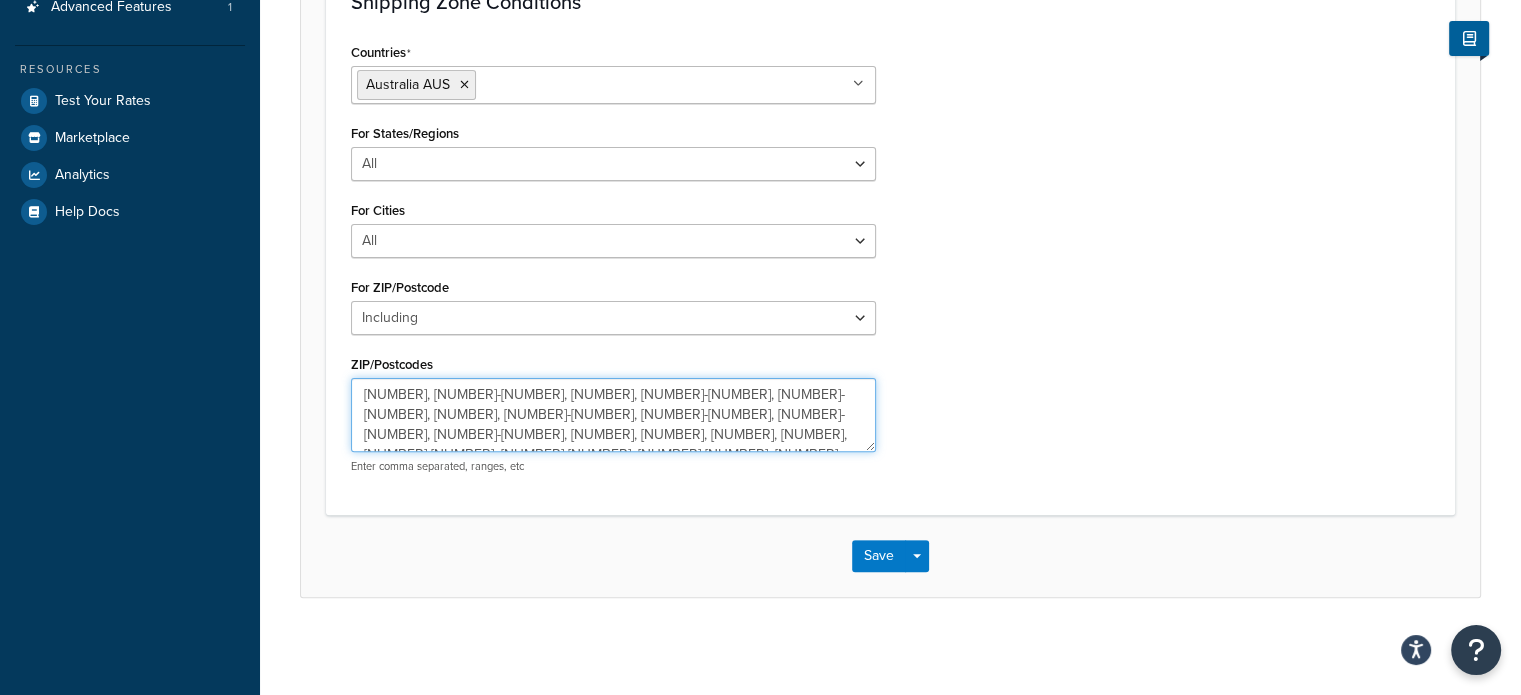 drag, startPoint x: 809, startPoint y: 413, endPoint x: 428, endPoint y: 451, distance: 382.89032 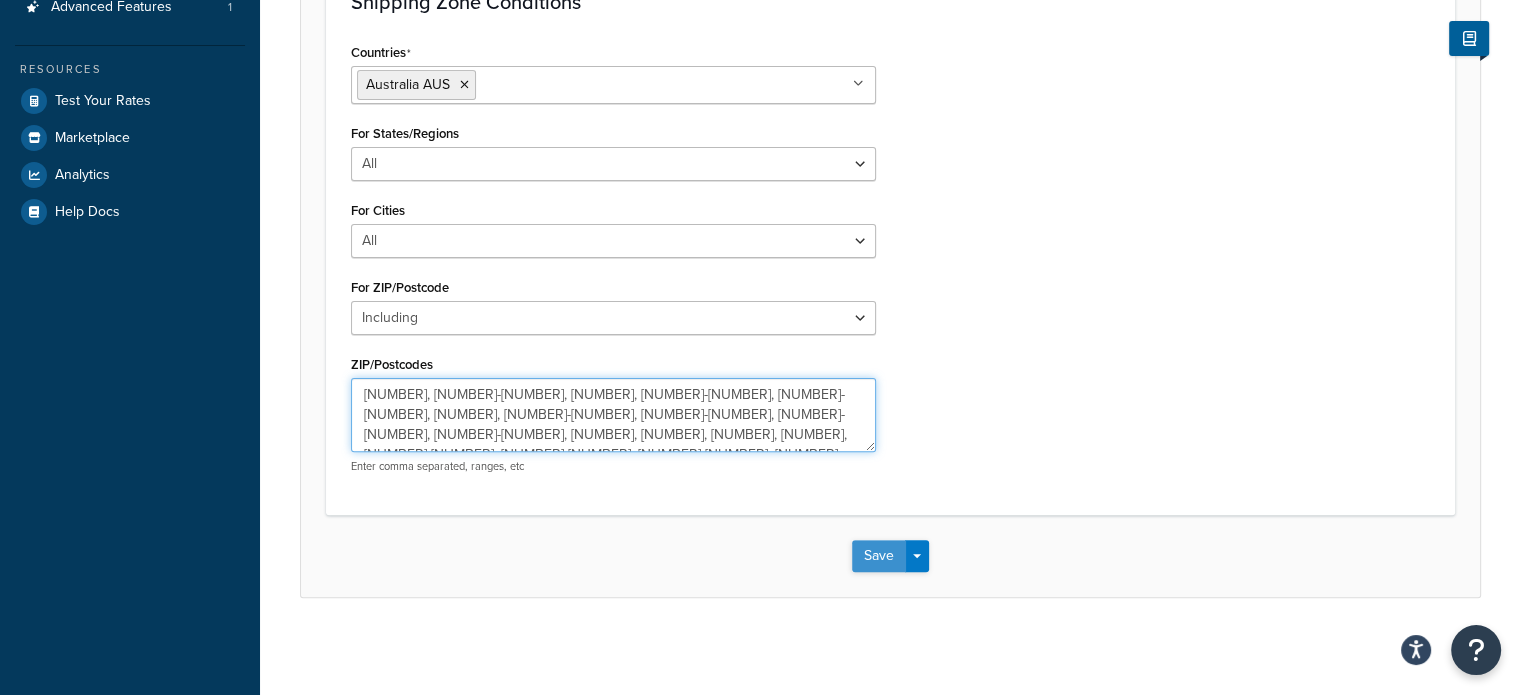 type on "3063, 3099-3100, 3139, 3156-3160, 3211-3213, 3340, 3430-3436, 3439-3443, 3750-3799, 3804, 3808, 3811, 3920, 3926-3929, 3939-3940, 3942-3944, 3980-3983" 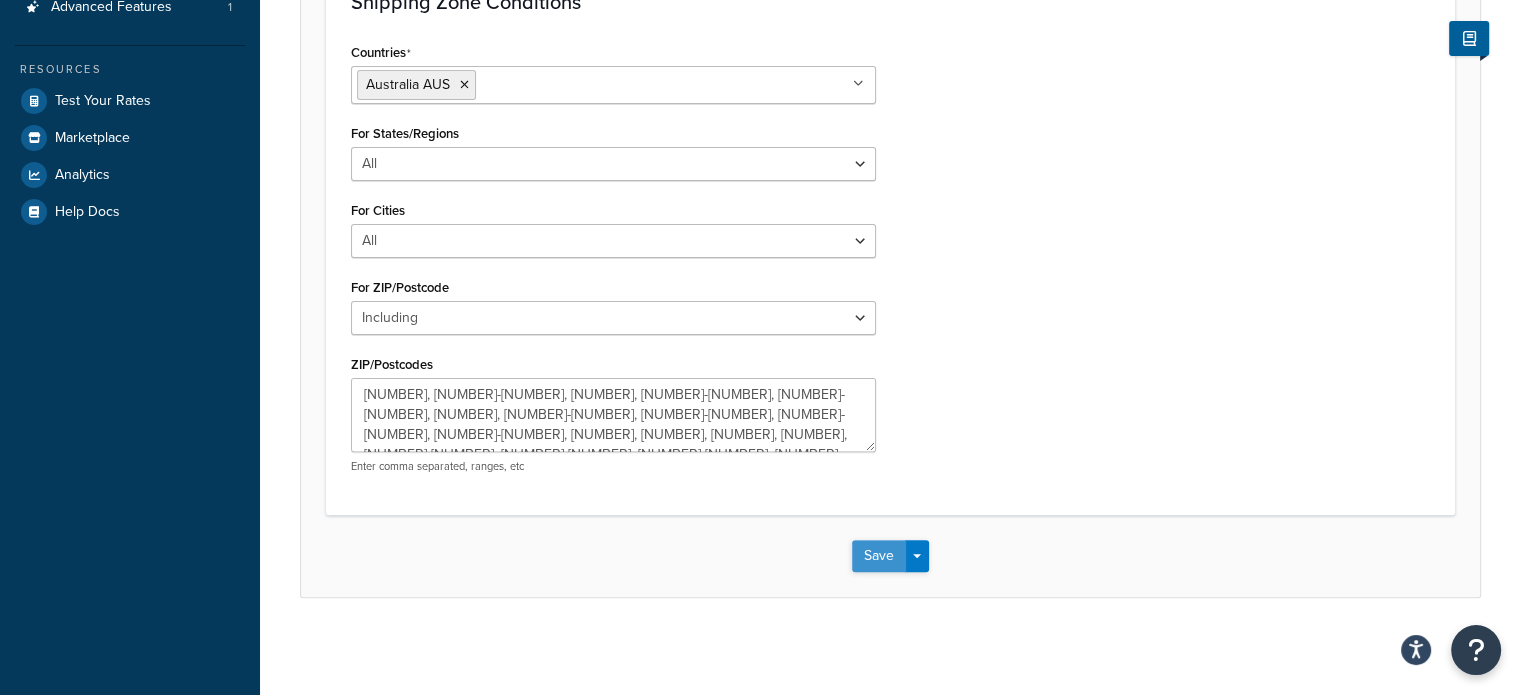 click on "Save" at bounding box center [879, 556] 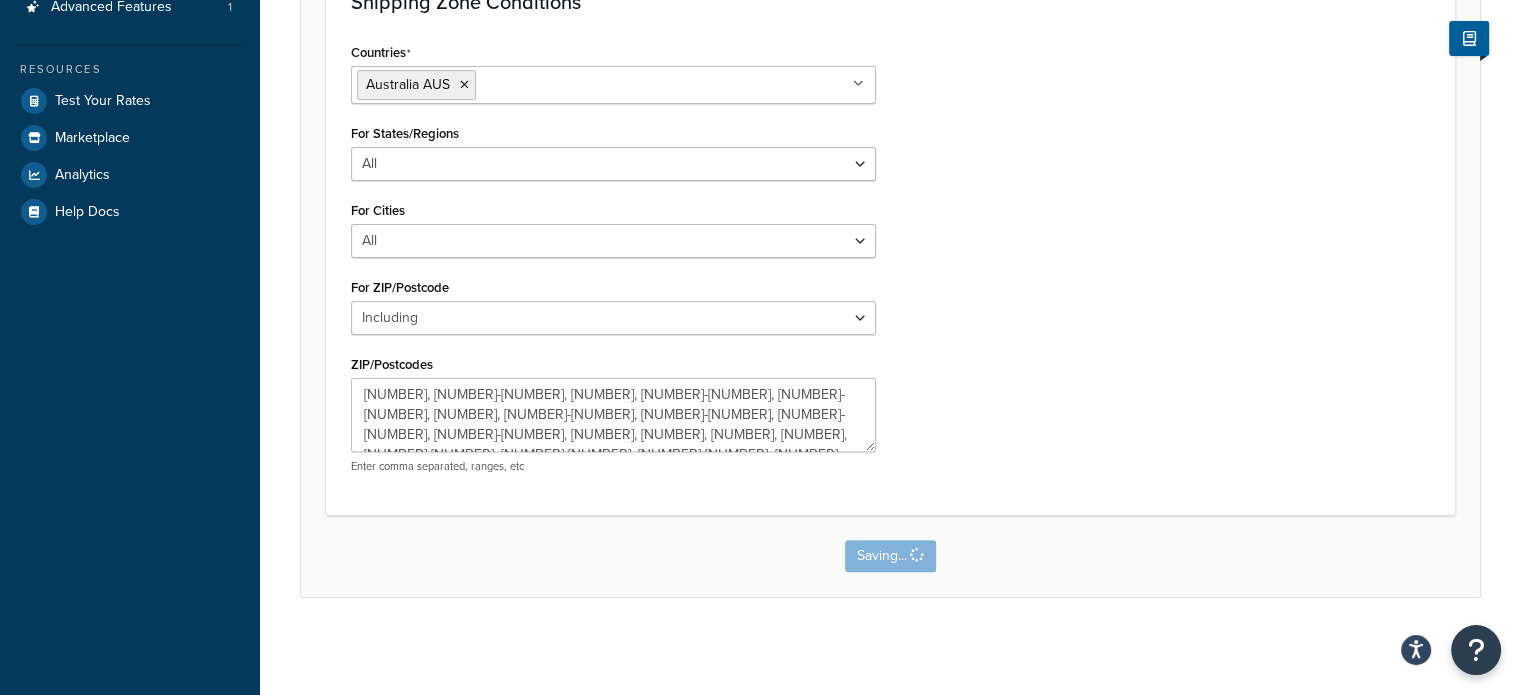 scroll, scrollTop: 0, scrollLeft: 0, axis: both 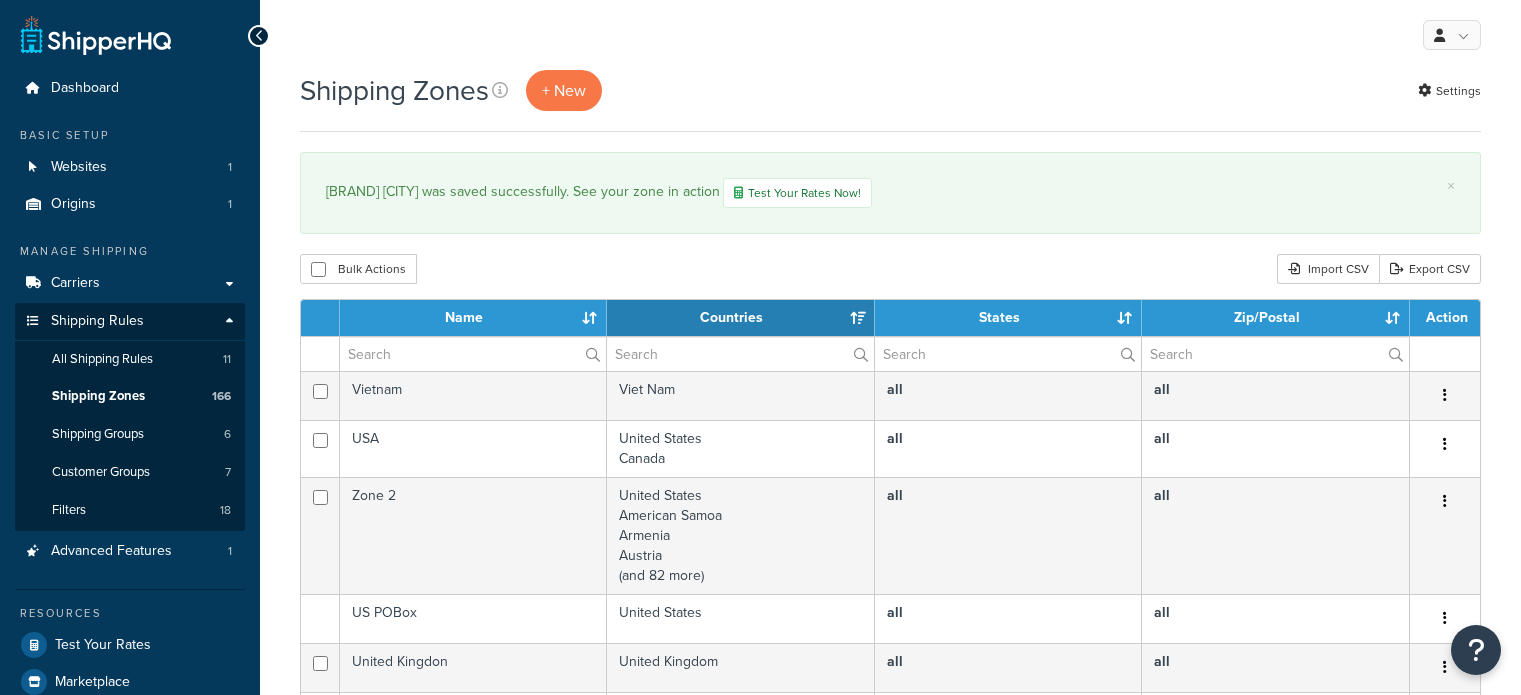 select on "15" 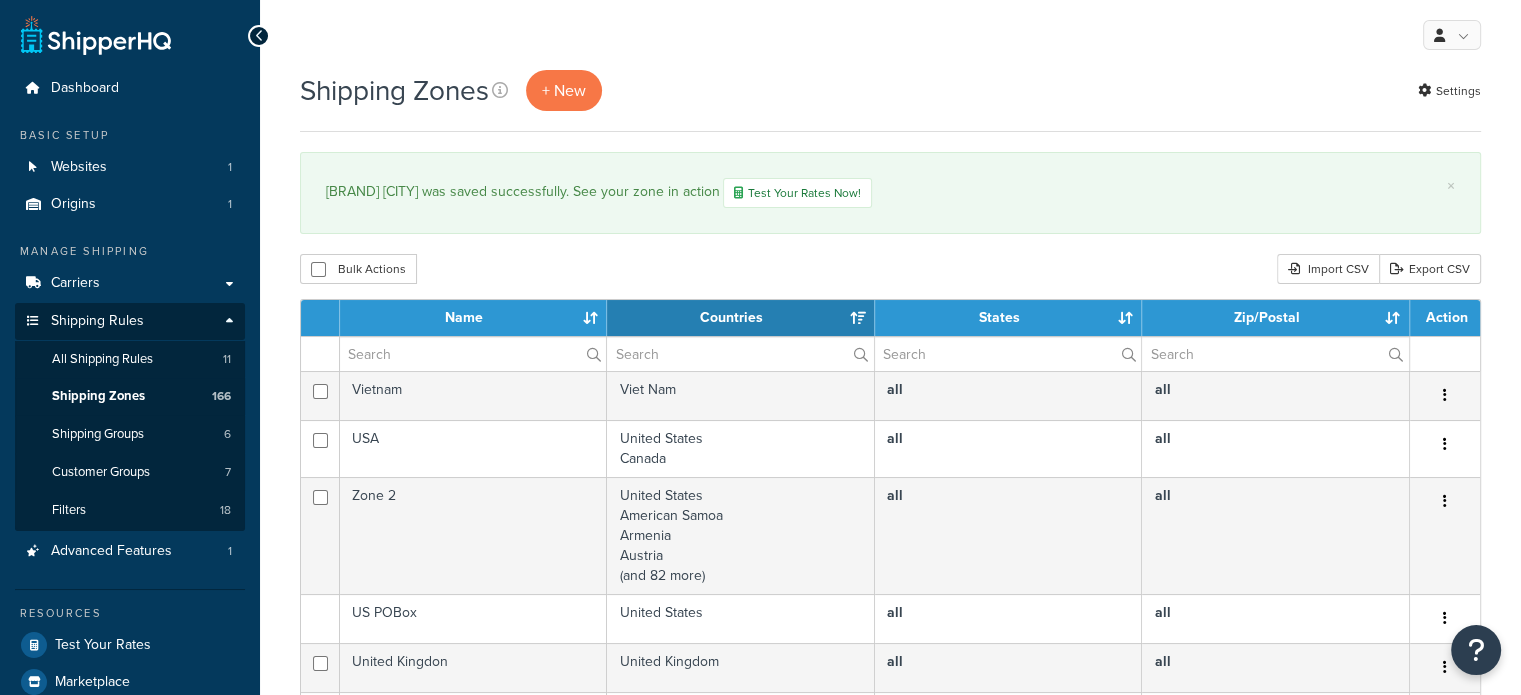 scroll, scrollTop: 0, scrollLeft: 0, axis: both 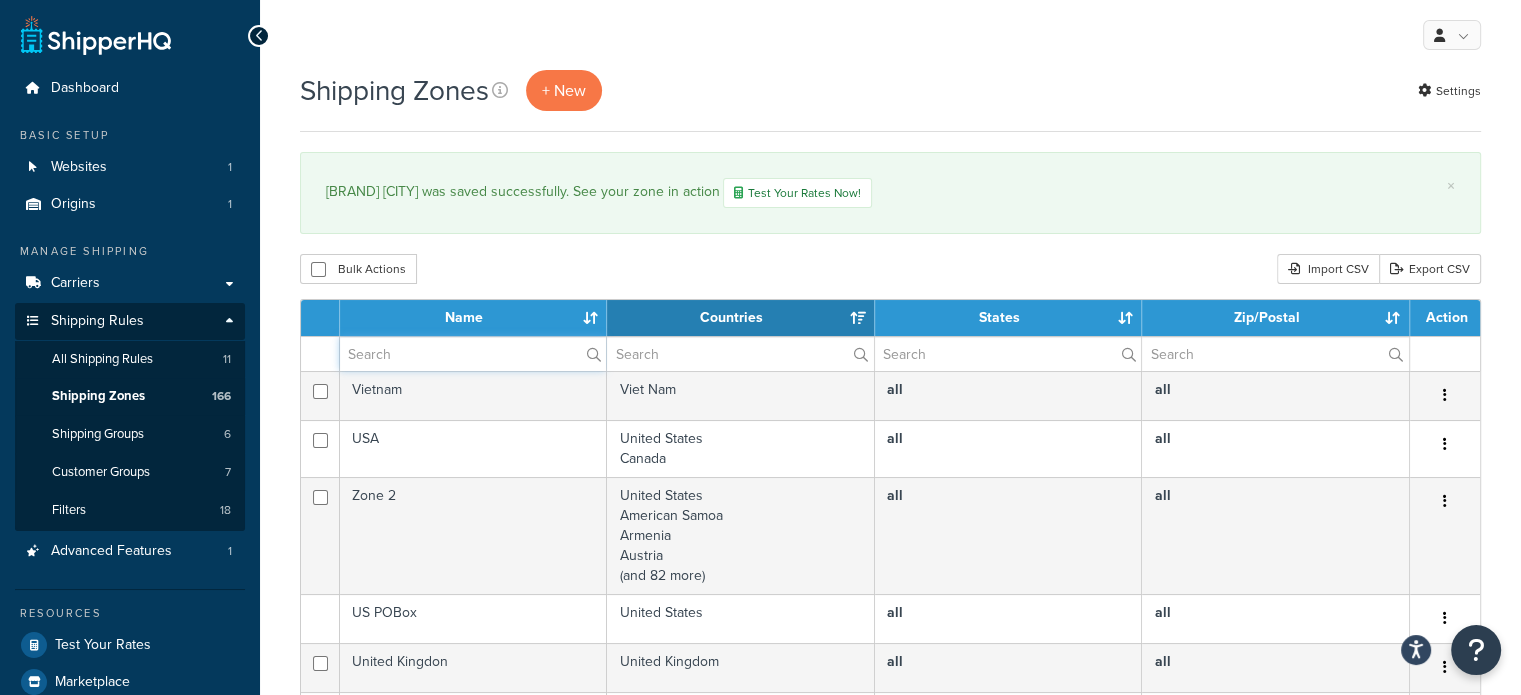 click at bounding box center [473, 354] 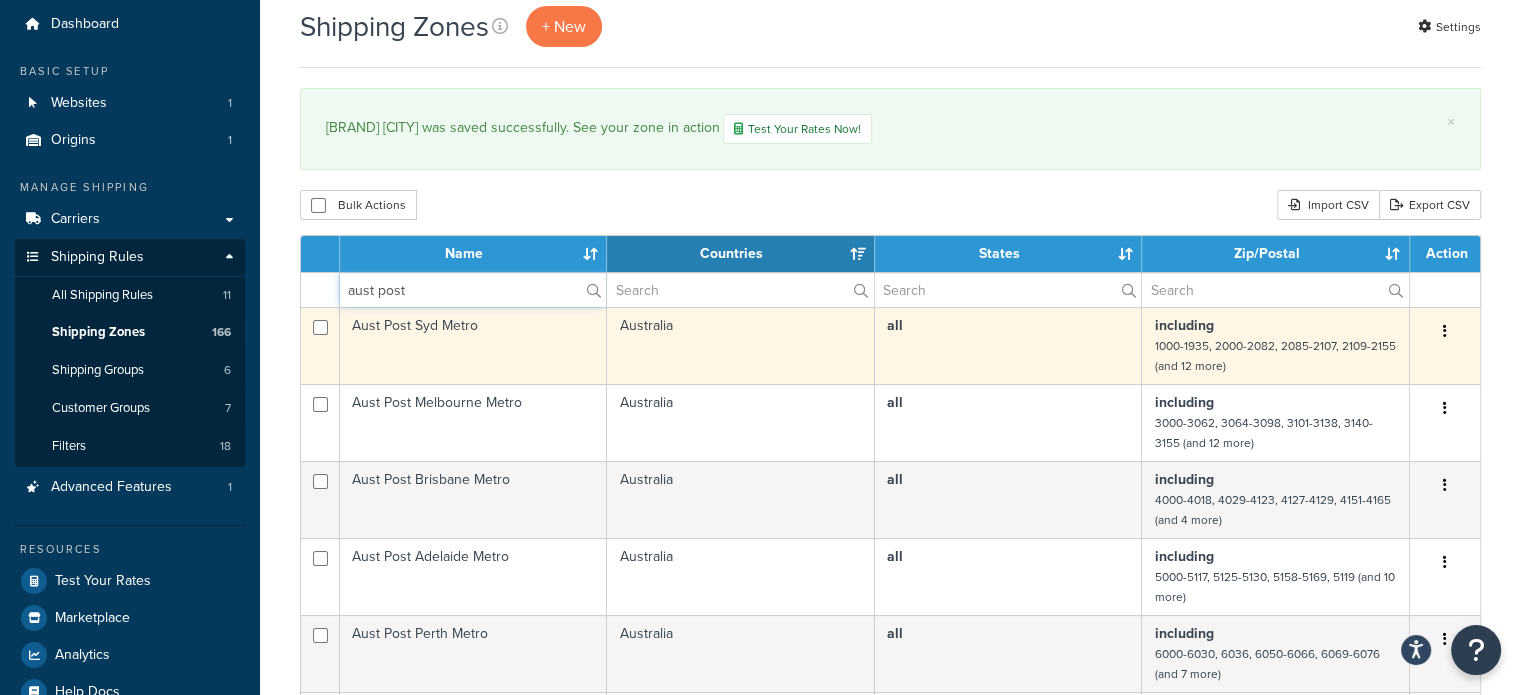 scroll, scrollTop: 100, scrollLeft: 0, axis: vertical 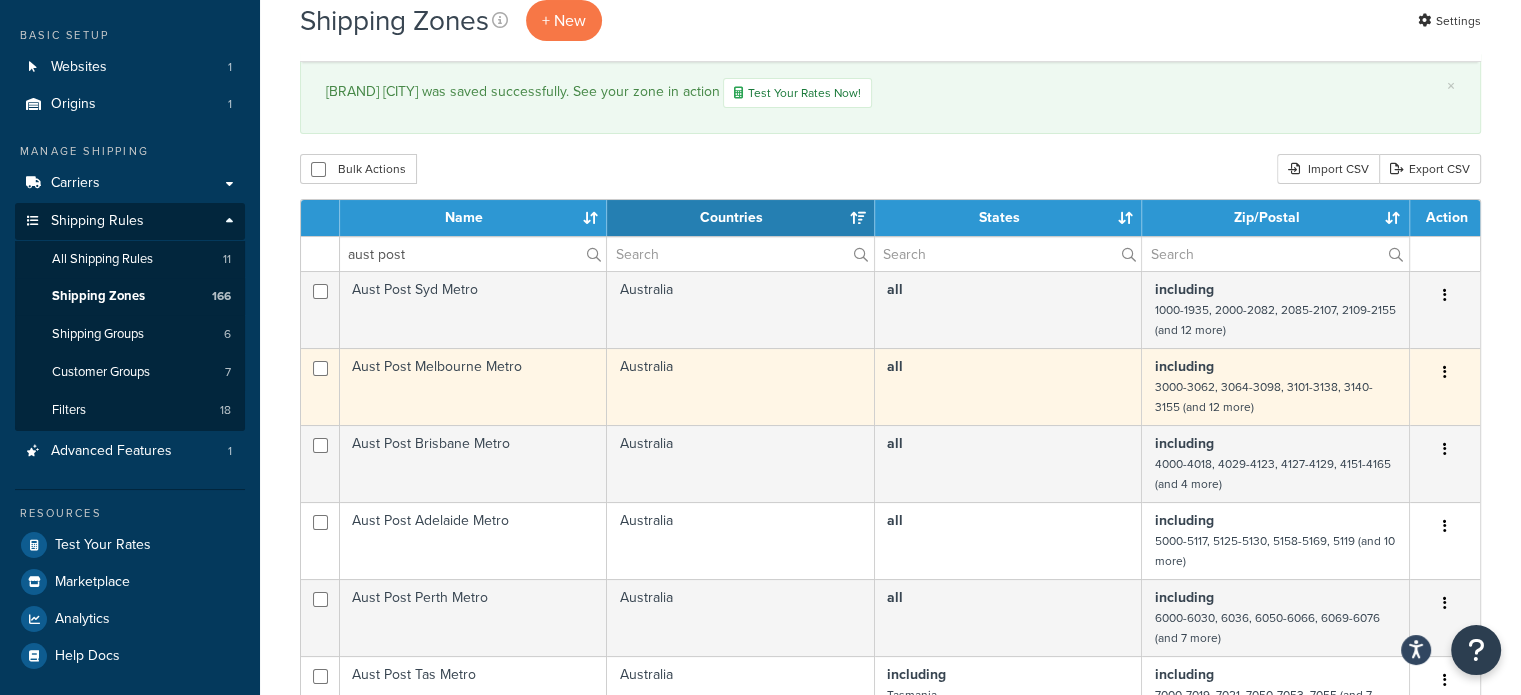 click on "Aust Post Melbourne Metro" at bounding box center [473, 386] 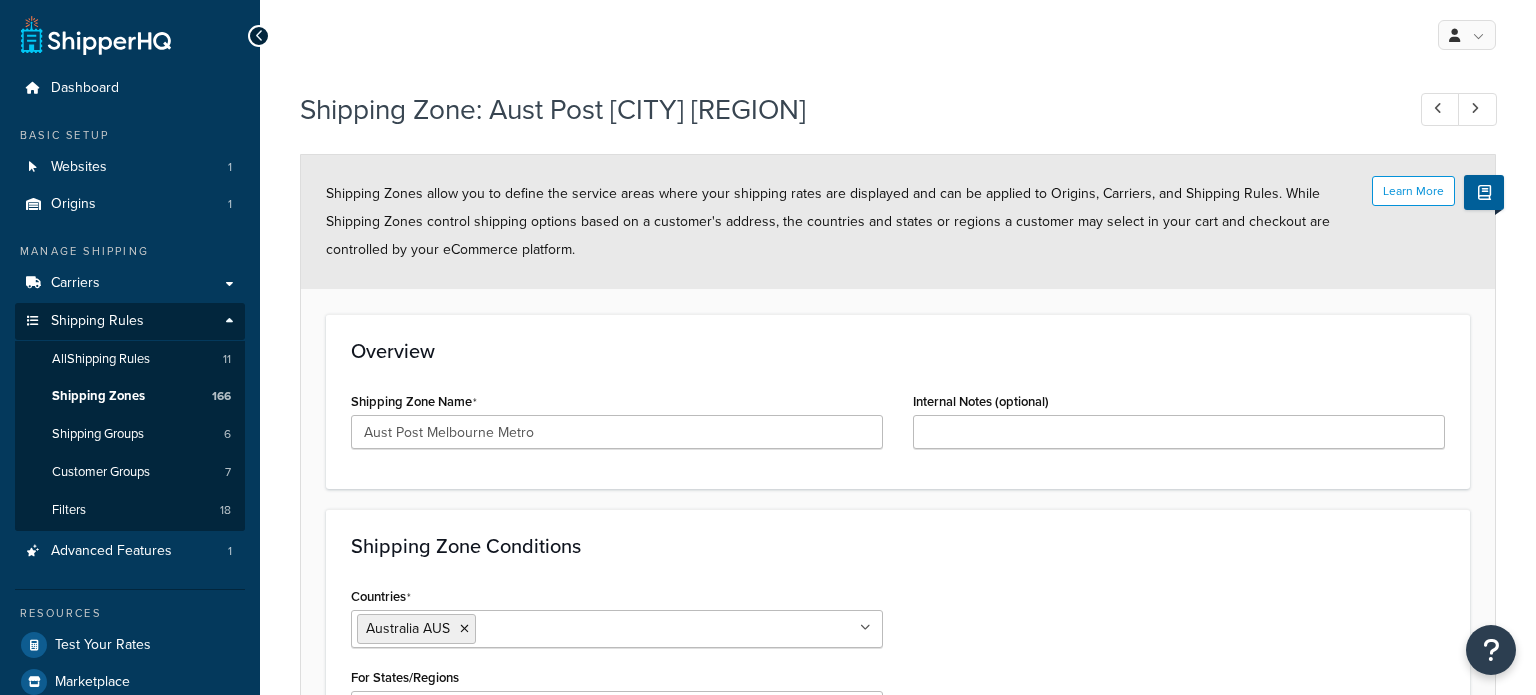 select on "including" 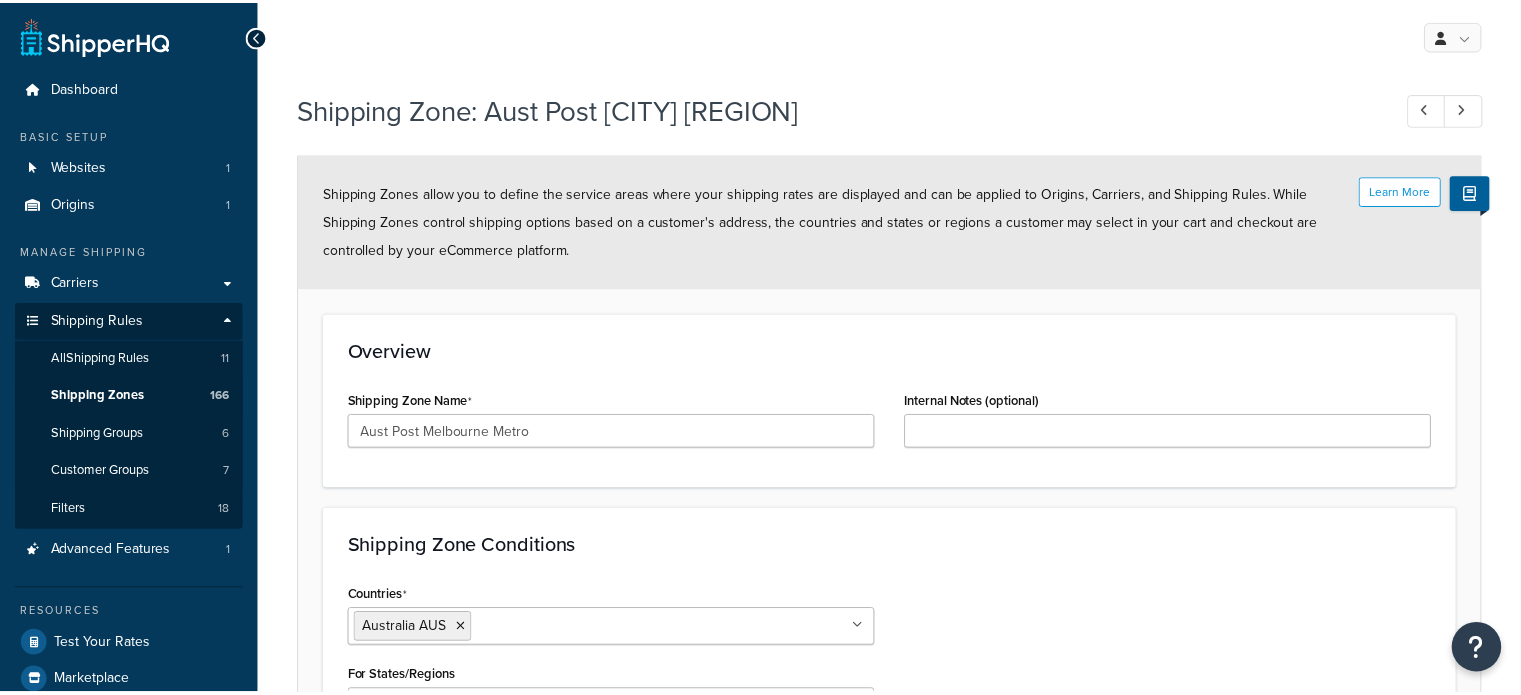 scroll, scrollTop: 0, scrollLeft: 0, axis: both 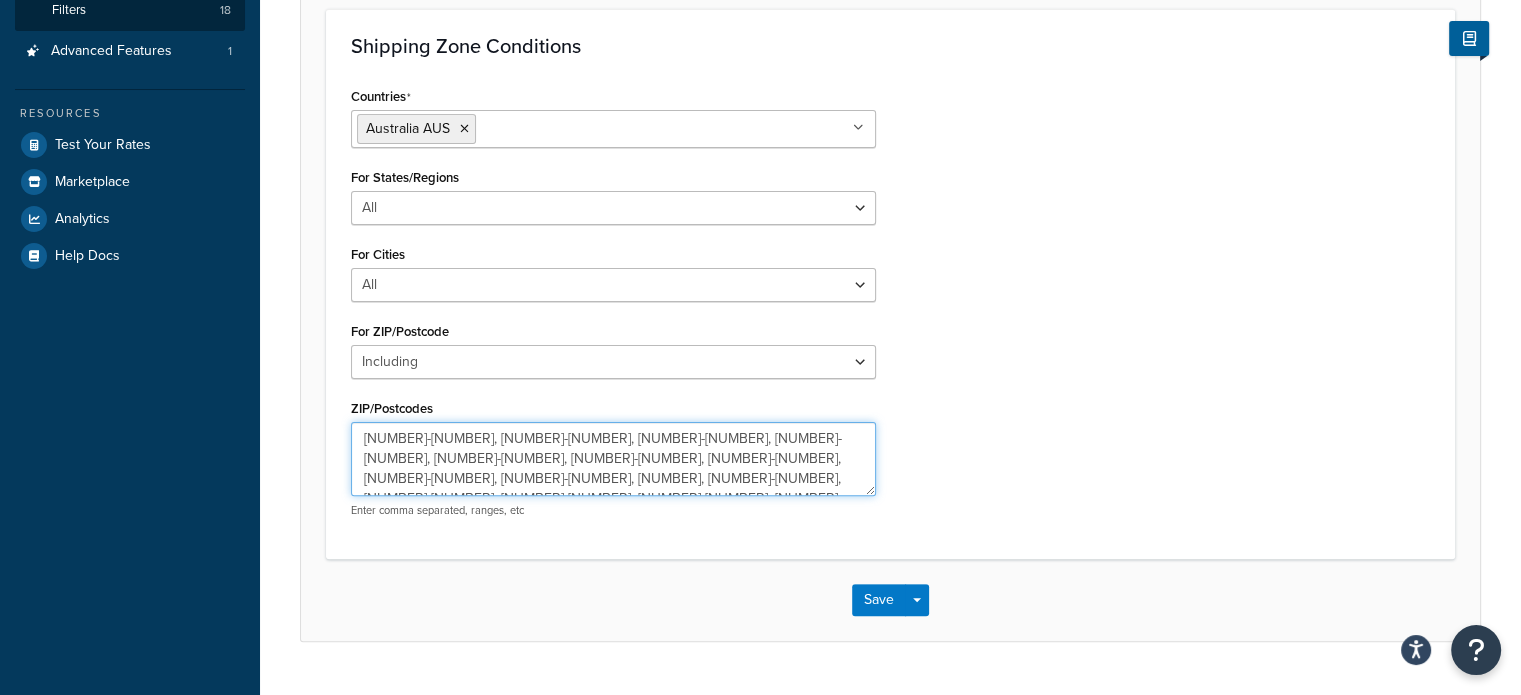 click on "[NUMBER]-[NUMBER], [NUMBER]-[NUMBER], [NUMBER]-[NUMBER], [NUMBER]-[NUMBER], [NUMBER]-[NUMBER], [NUMBER]-[NUMBER], [NUMBER]-[NUMBER], [NUMBER]-[NUMBER], [NUMBER]-[NUMBER], [NUMBER], [NUMBER]-[NUMBER], [NUMBER]-[NUMBER], [NUMBER]-[NUMBER], [NUMBER]-[NUMBER], [NUMBER]-[NUMBER], [NUMBER], [NUMBER]-[NUMBER]" at bounding box center (613, 459) 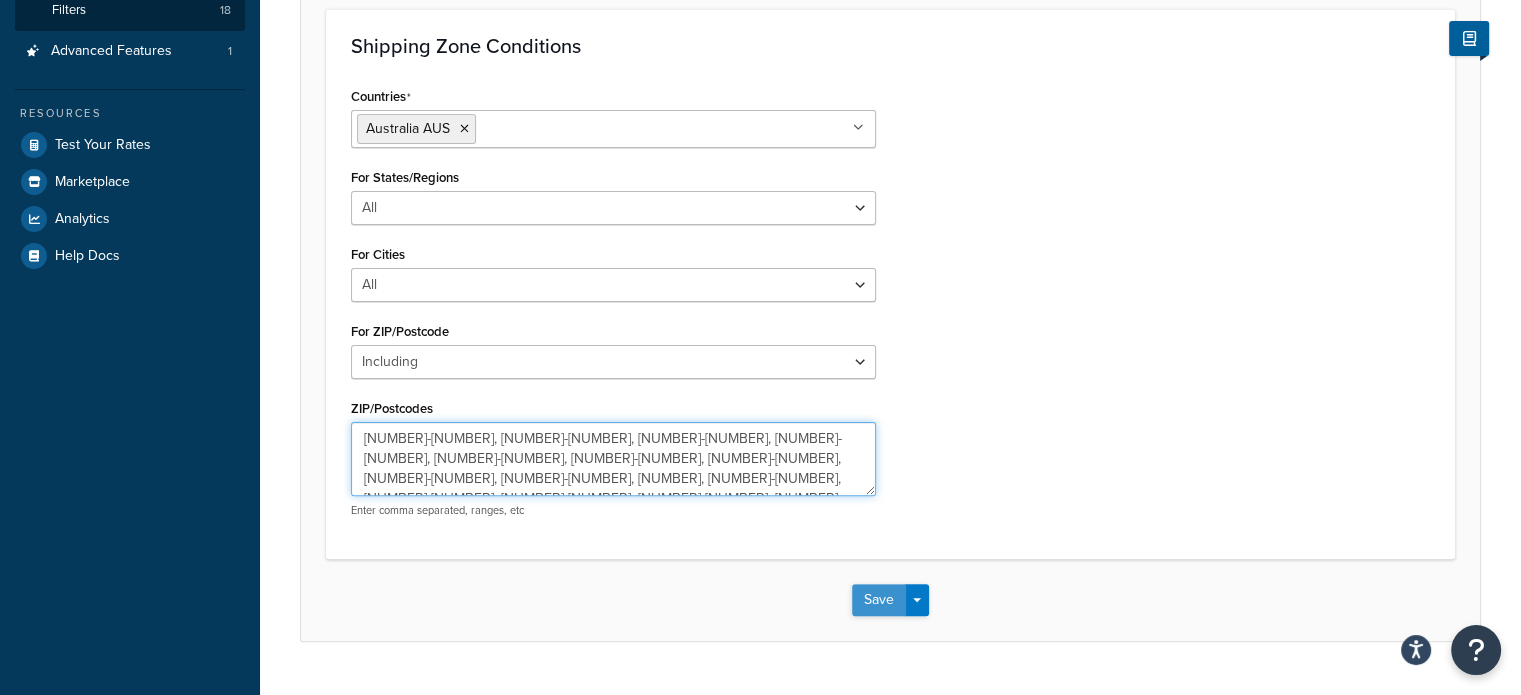 type on "[NUMBER]-[NUMBER], [NUMBER]-[NUMBER], [NUMBER]-[NUMBER], [NUMBER]-[NUMBER], [NUMBER]-[NUMBER], [NUMBER]-[NUMBER], [NUMBER]-[NUMBER], [NUMBER]-[NUMBER], [NUMBER]-[NUMBER], [NUMBER], [NUMBER]-[NUMBER], [NUMBER]-[NUMBER], [NUMBER]-[NUMBER], [NUMBER]-[NUMBER], [NUMBER]-[NUMBER], [NUMBER], [NUMBER]-[NUMBER]" 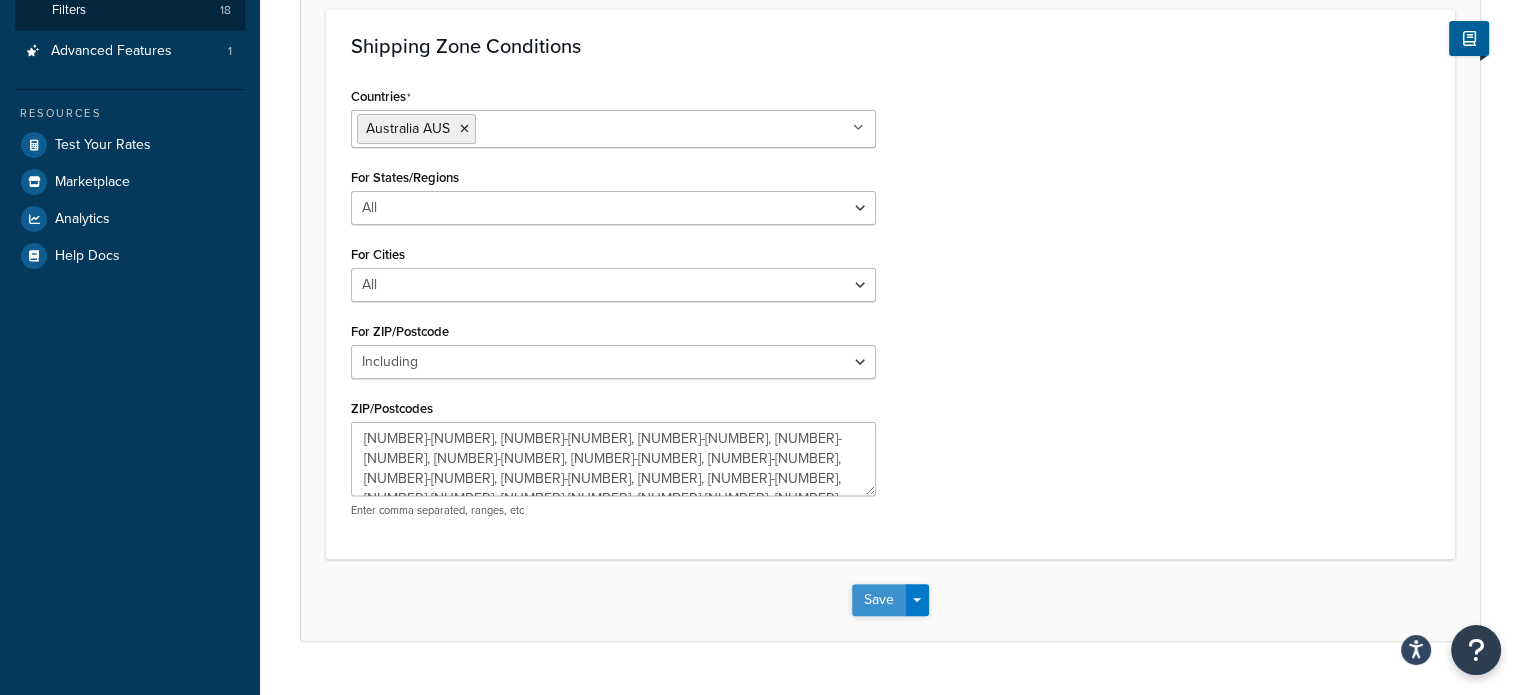 click on "Save" at bounding box center (879, 600) 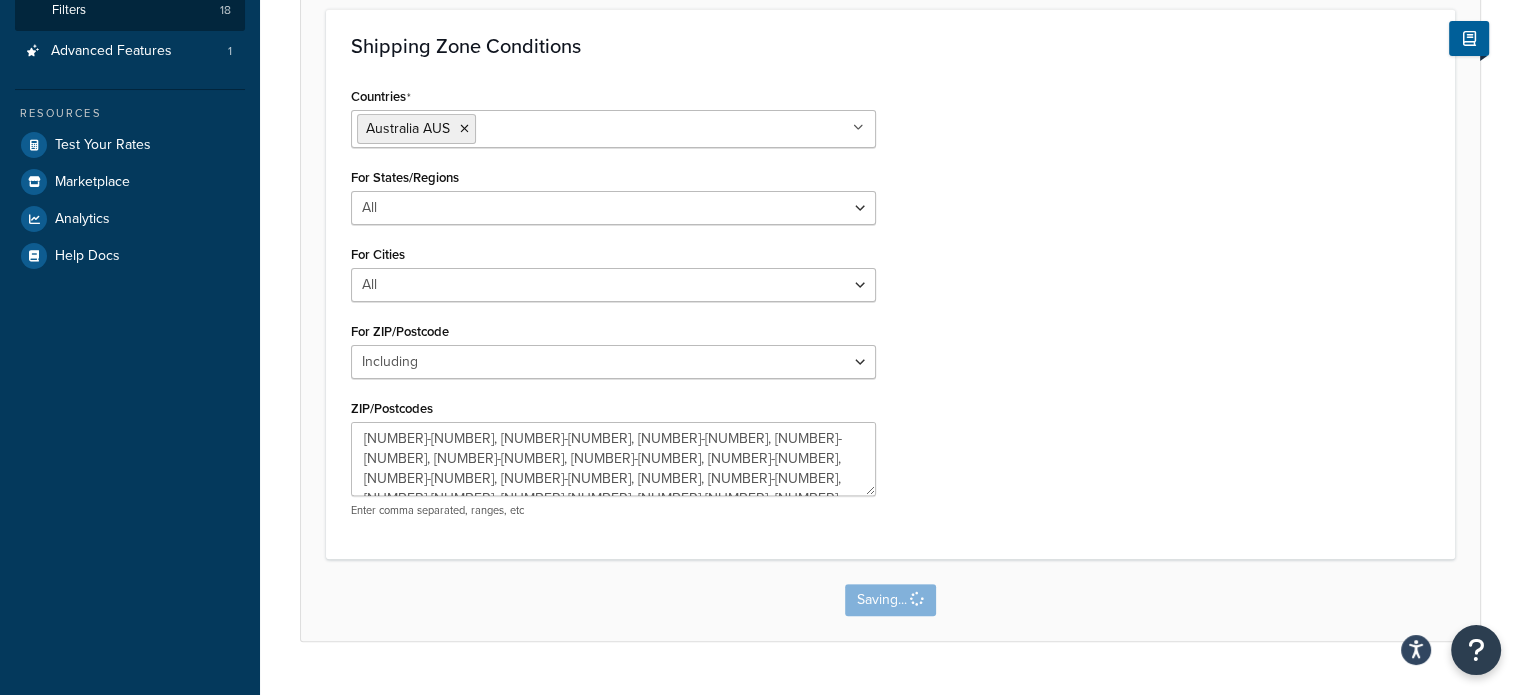 scroll, scrollTop: 0, scrollLeft: 0, axis: both 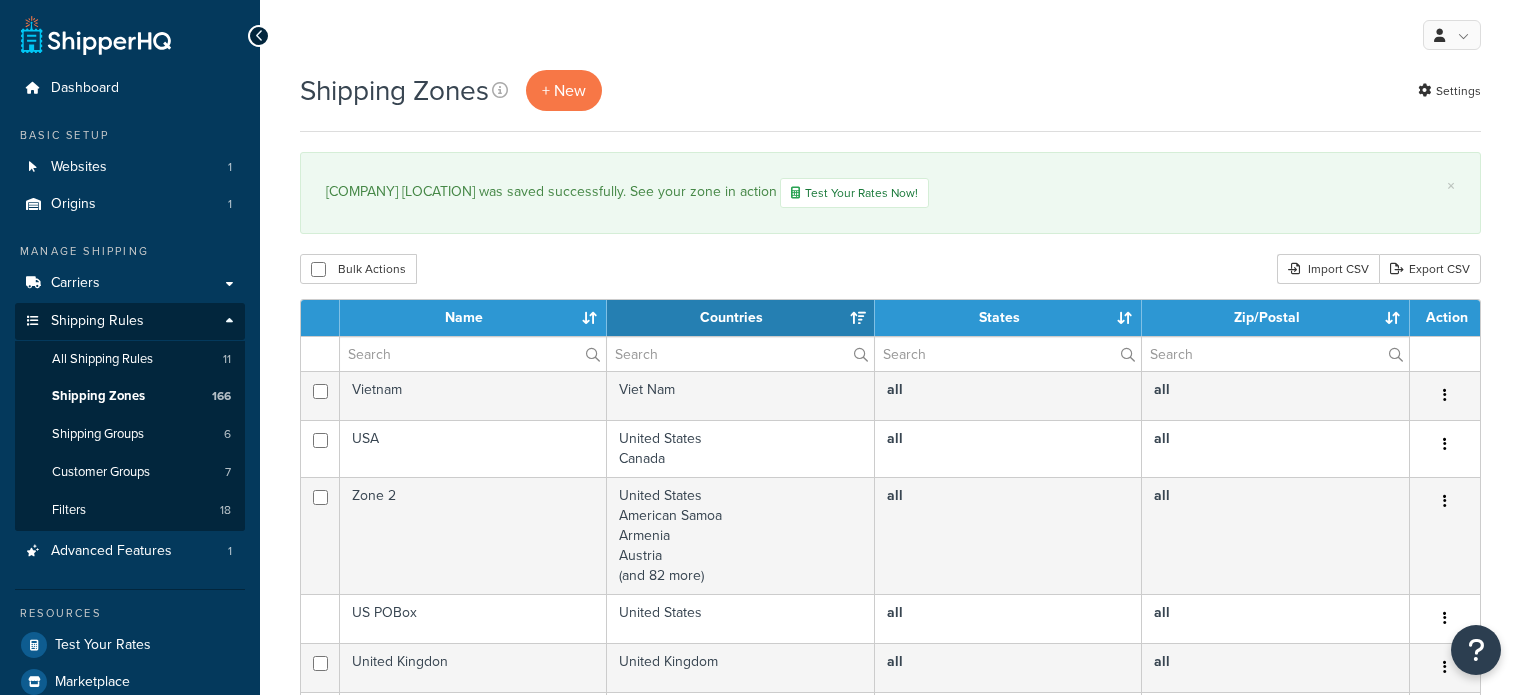 select on "15" 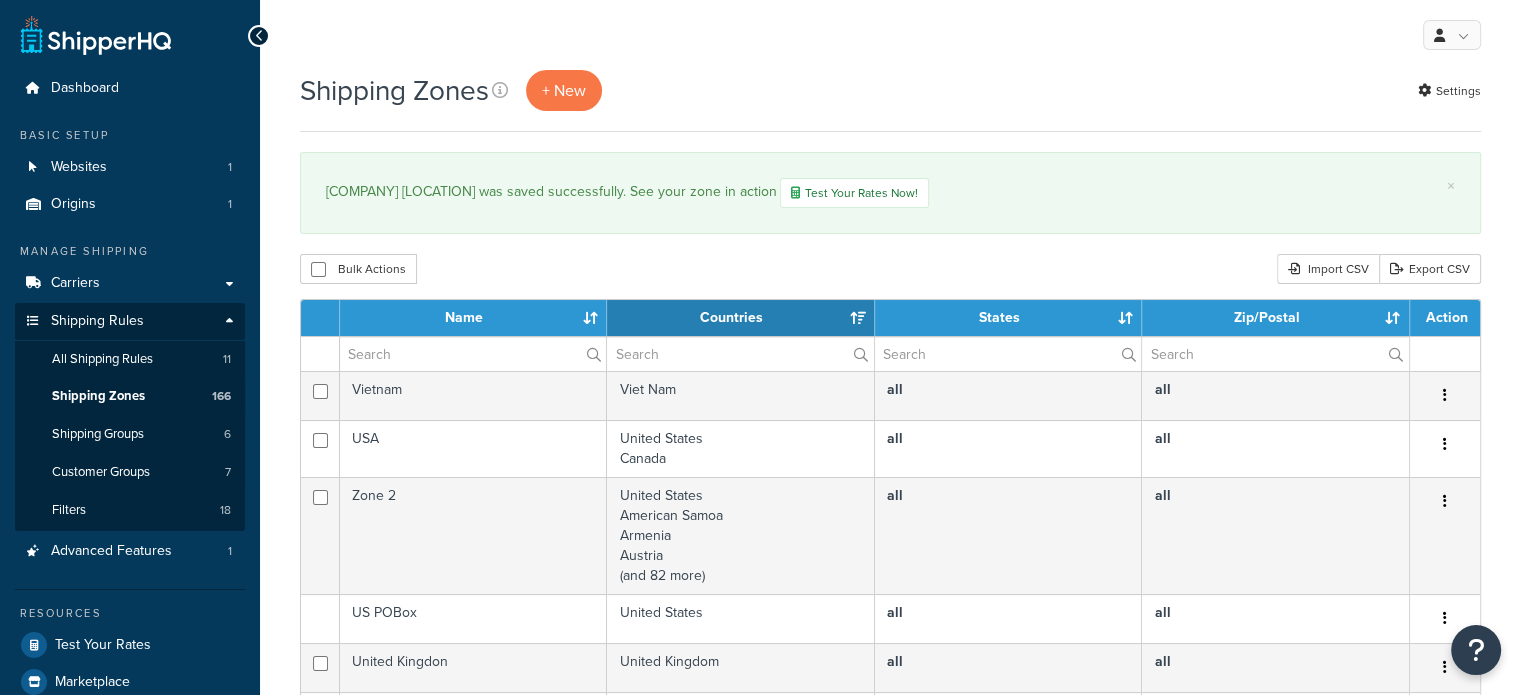 scroll, scrollTop: 0, scrollLeft: 0, axis: both 